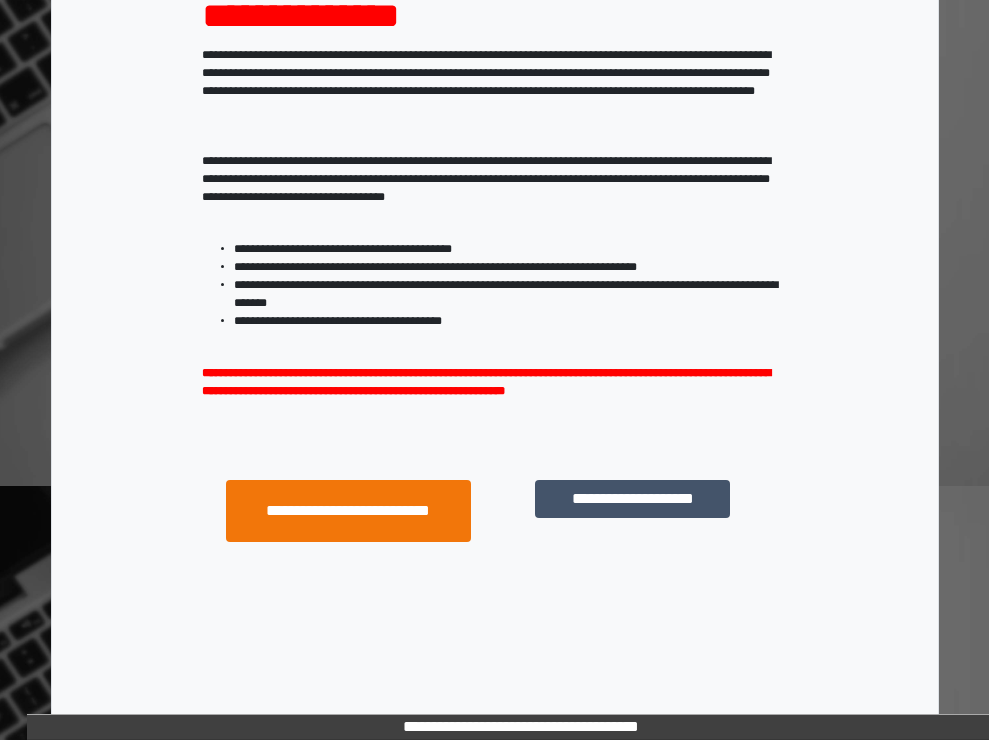 scroll, scrollTop: 255, scrollLeft: 0, axis: vertical 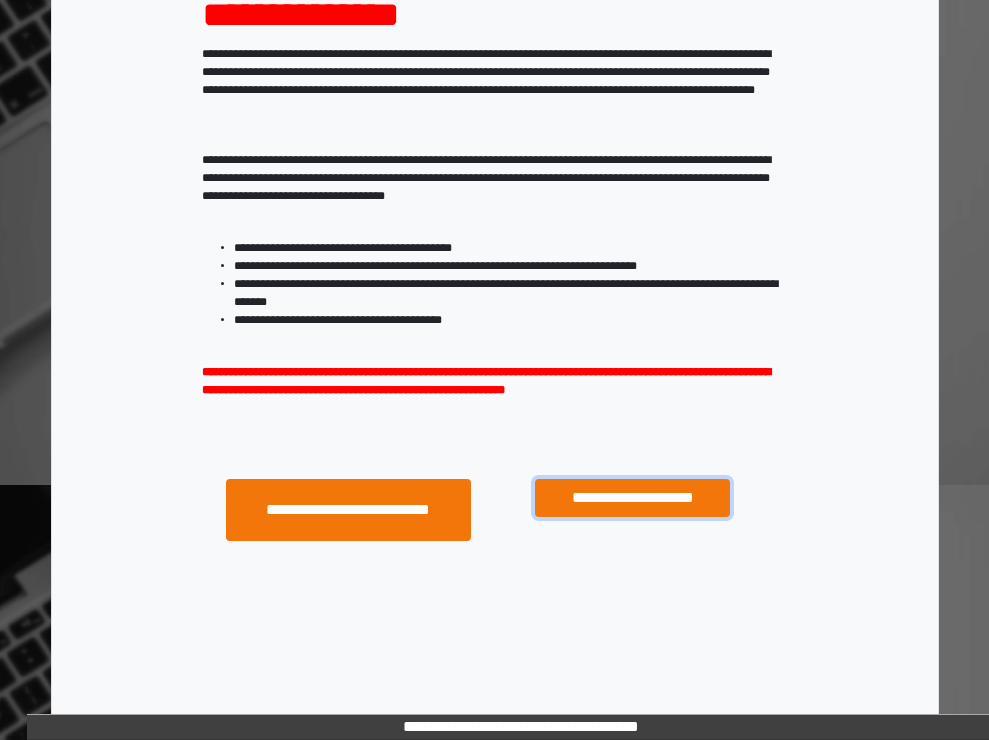 click on "**********" at bounding box center (632, 498) 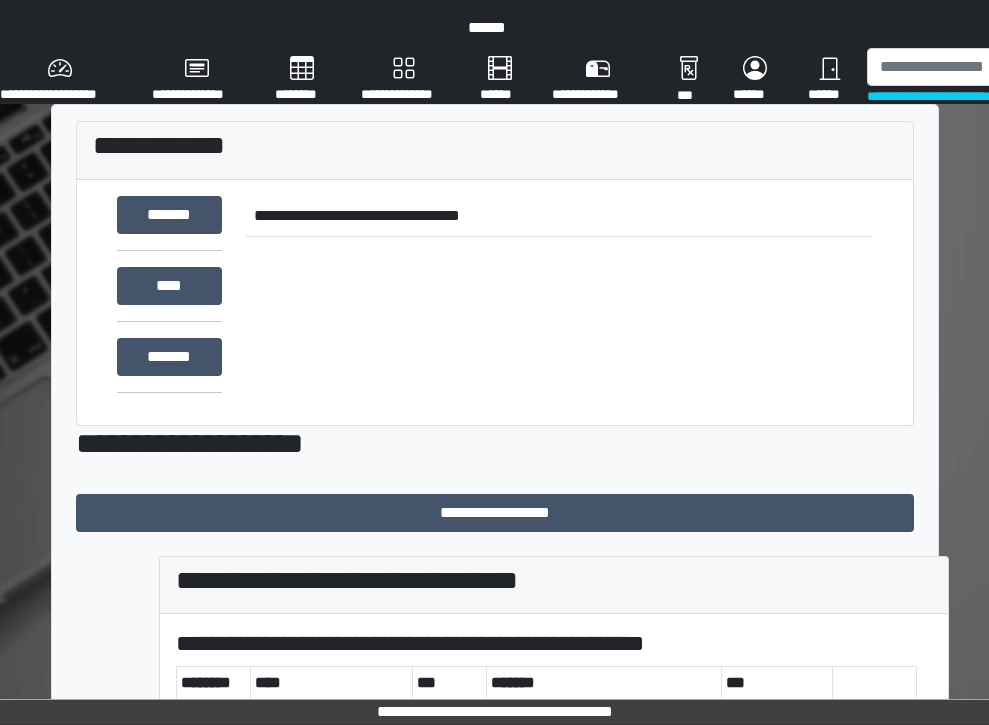 scroll, scrollTop: 0, scrollLeft: 0, axis: both 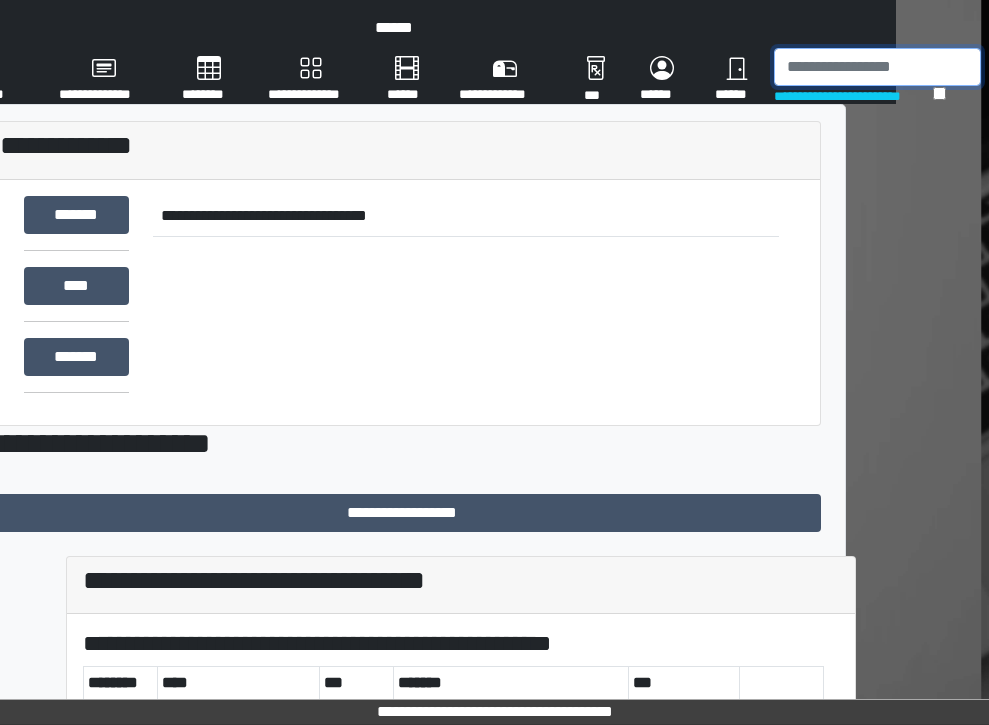 click at bounding box center [877, 67] 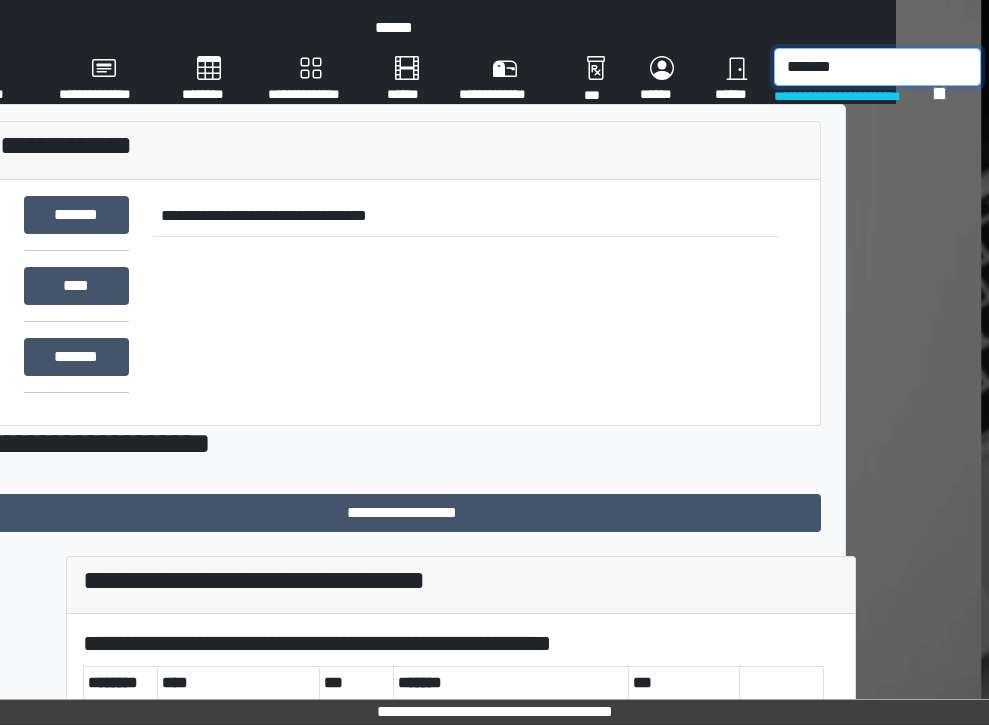 click on "*******" at bounding box center [877, 67] 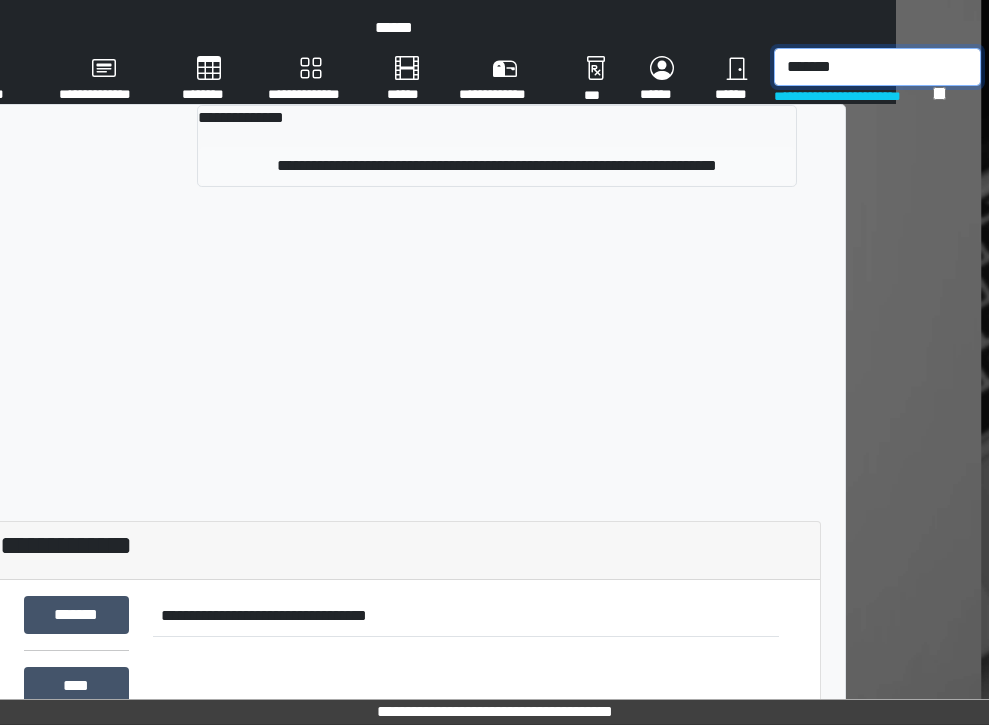 type on "*******" 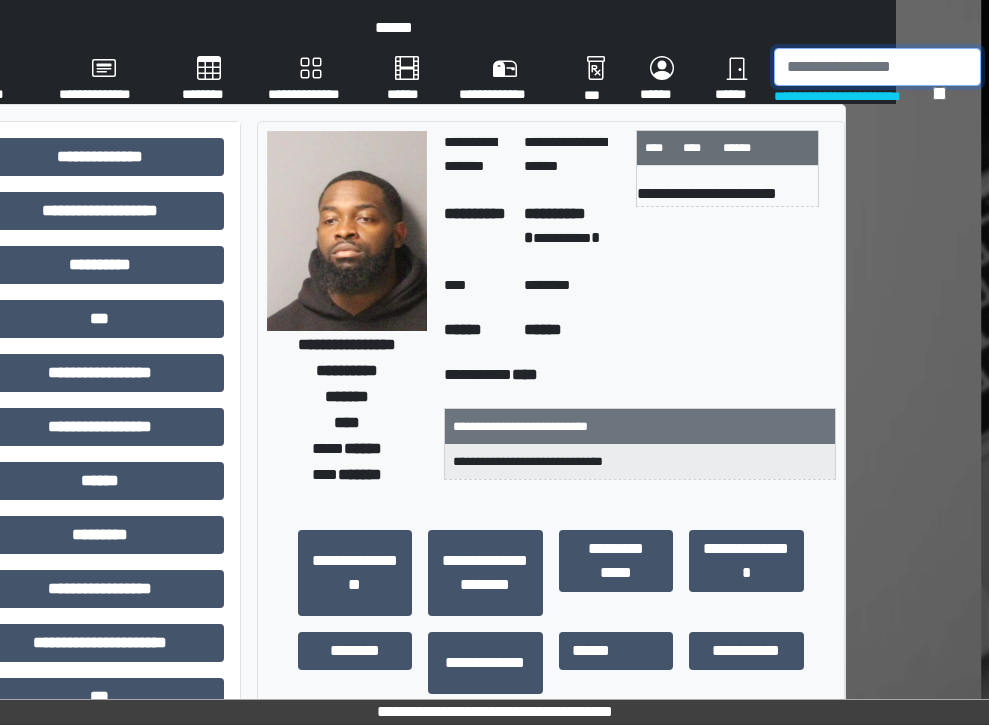 click at bounding box center (877, 67) 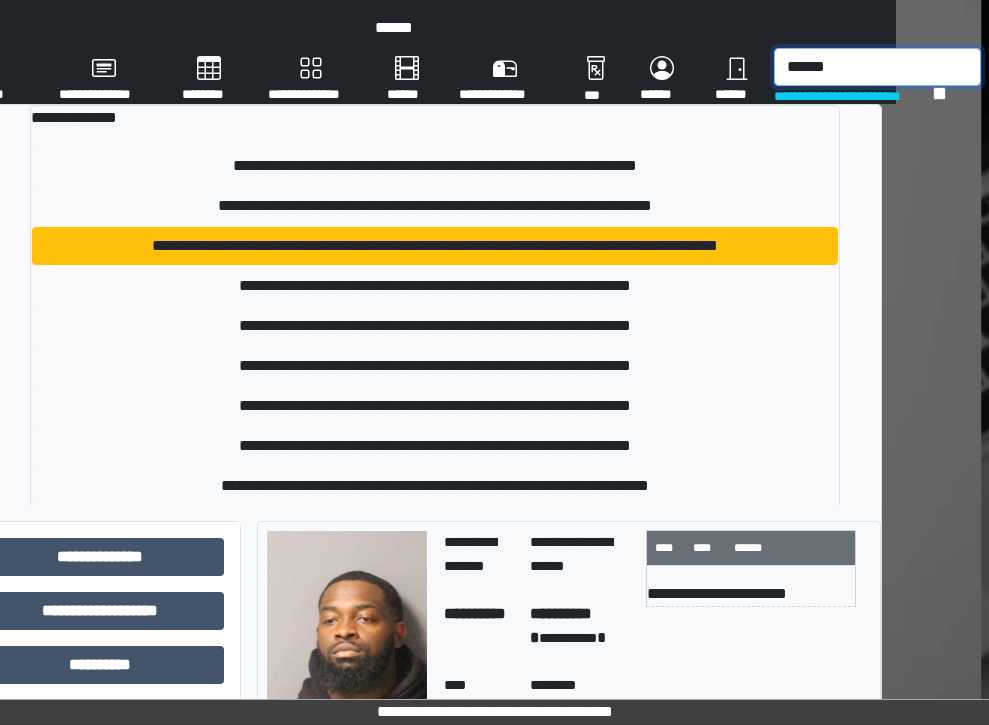 click on "******" at bounding box center [877, 67] 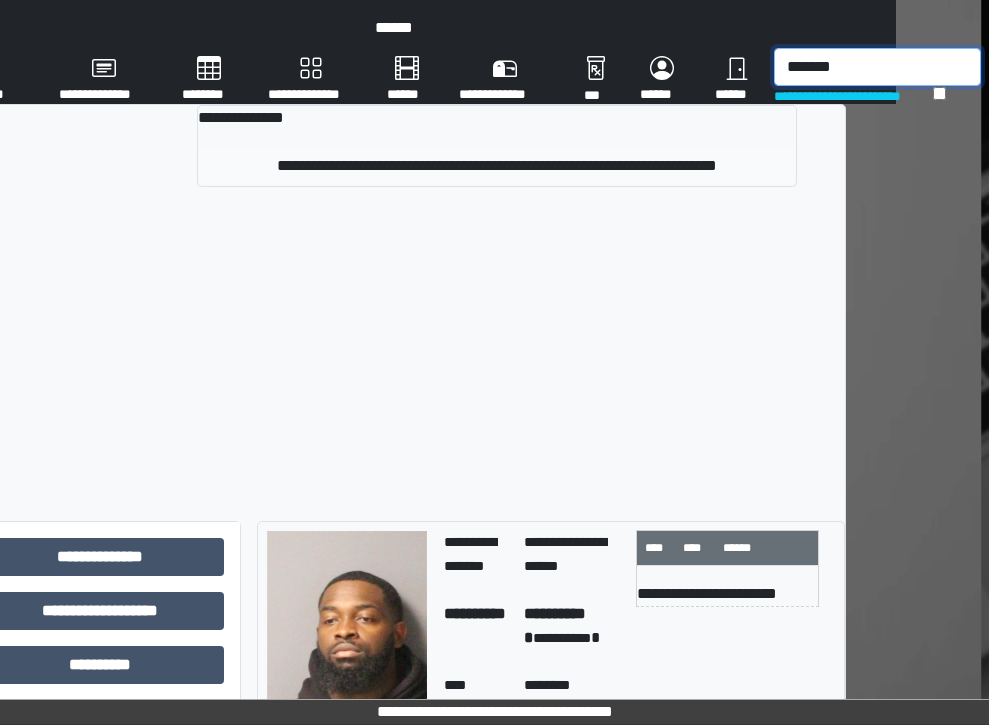 type on "*******" 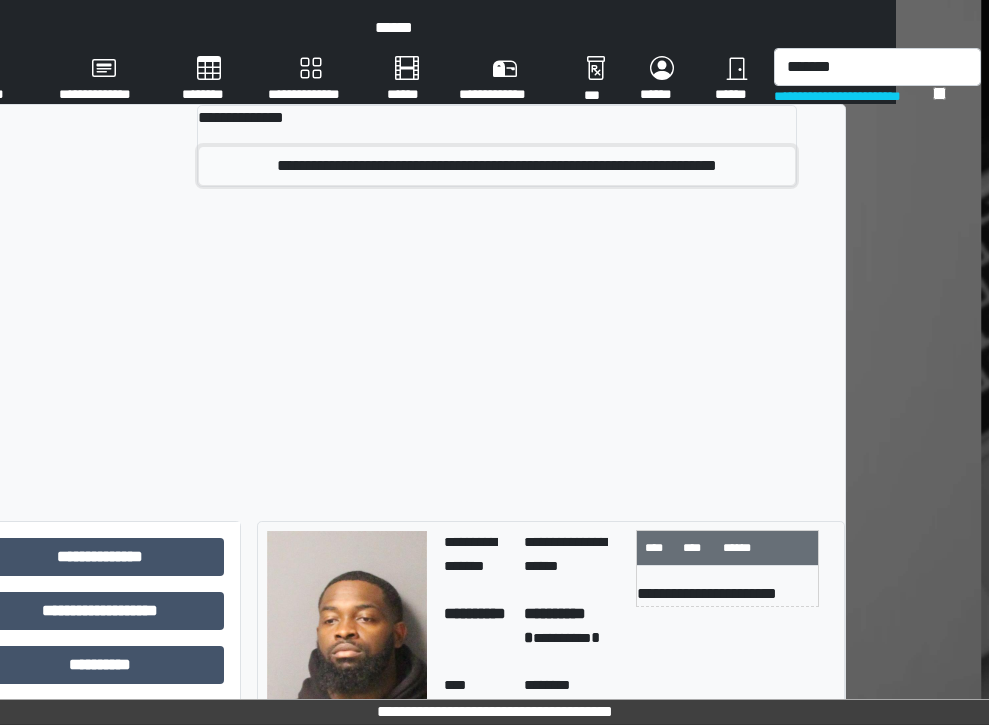 click on "**********" at bounding box center (497, 166) 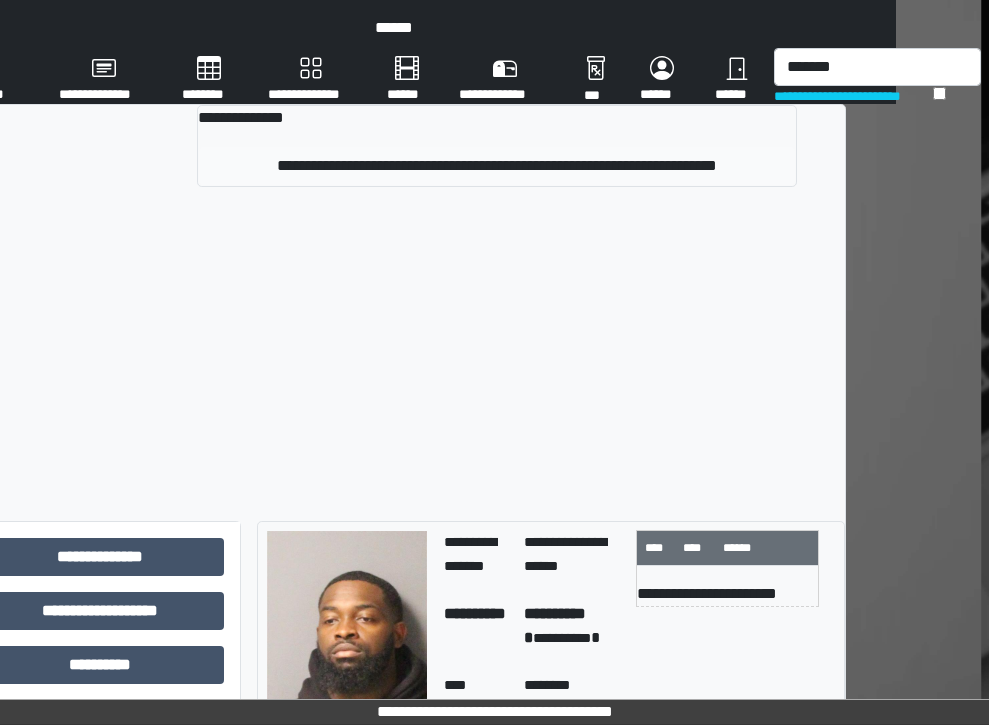 type 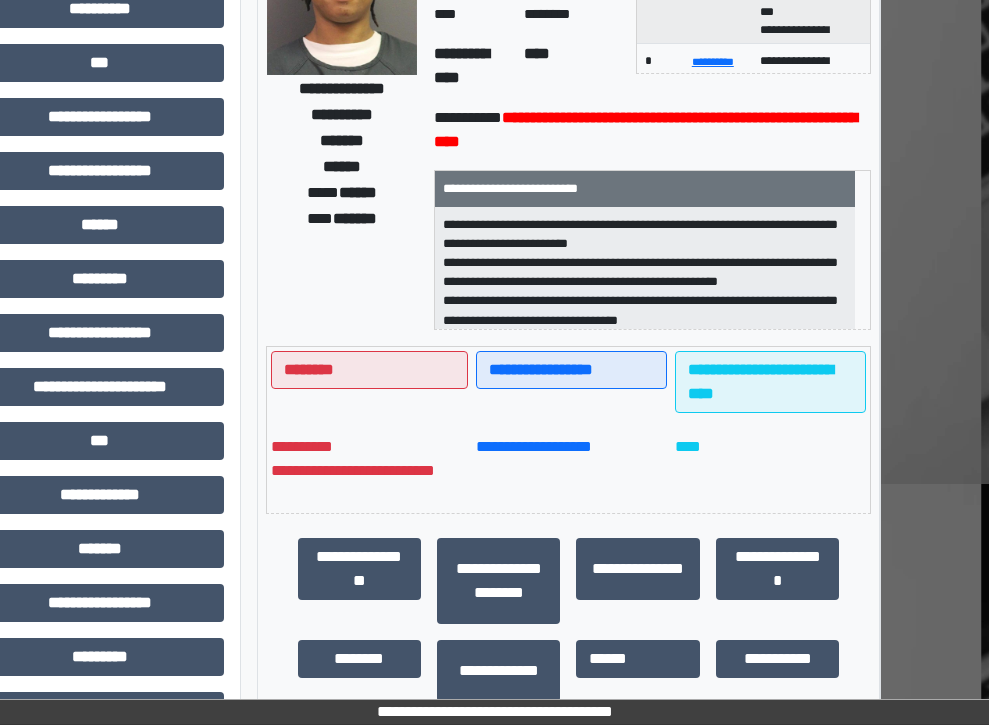 scroll, scrollTop: 300, scrollLeft: 214, axis: both 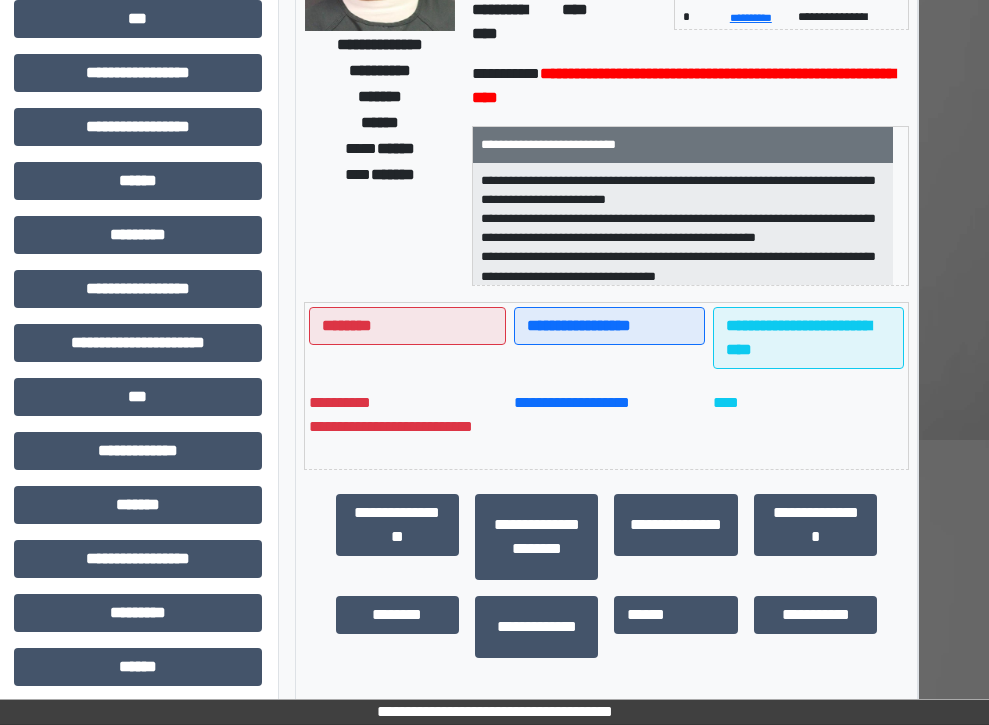 click on "**********" at bounding box center [138, 351] 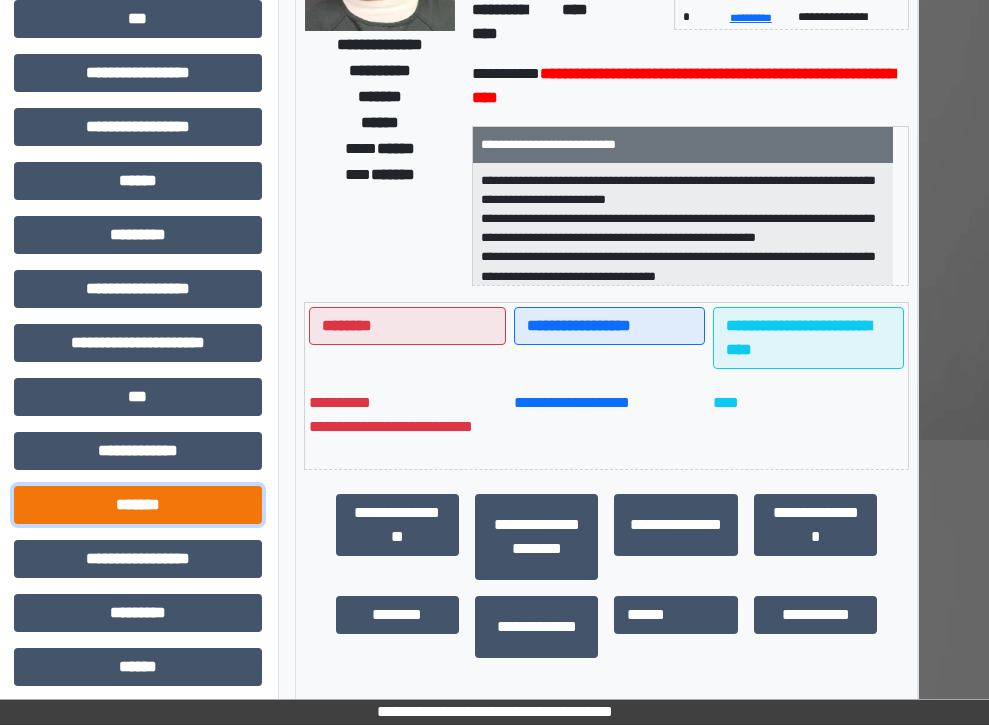 click on "*******" at bounding box center [138, 505] 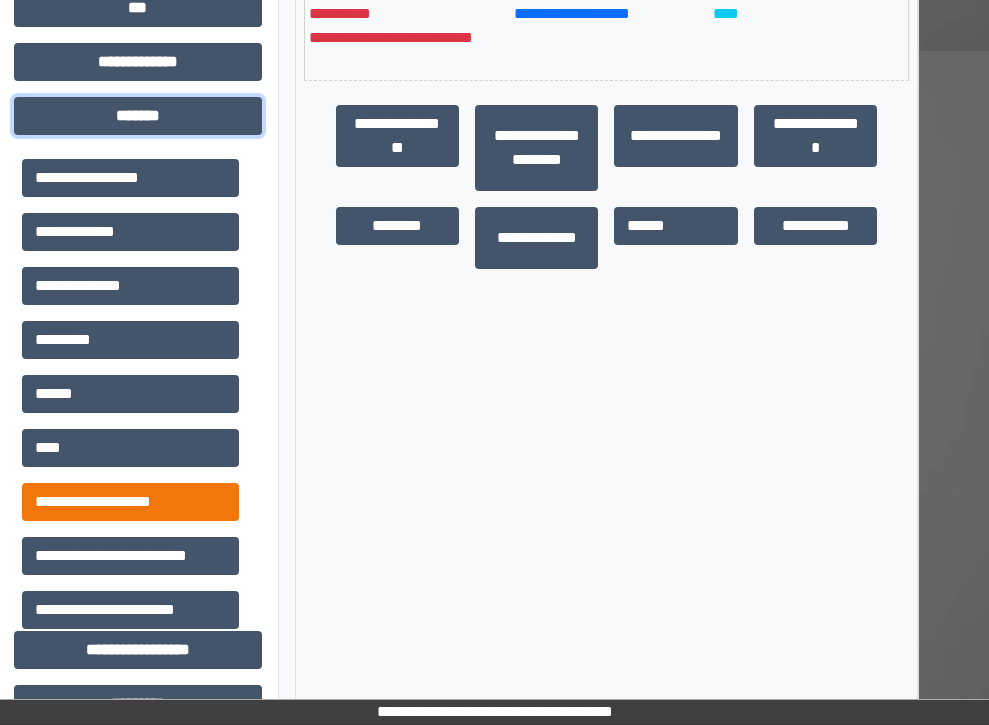 scroll, scrollTop: 700, scrollLeft: 55, axis: both 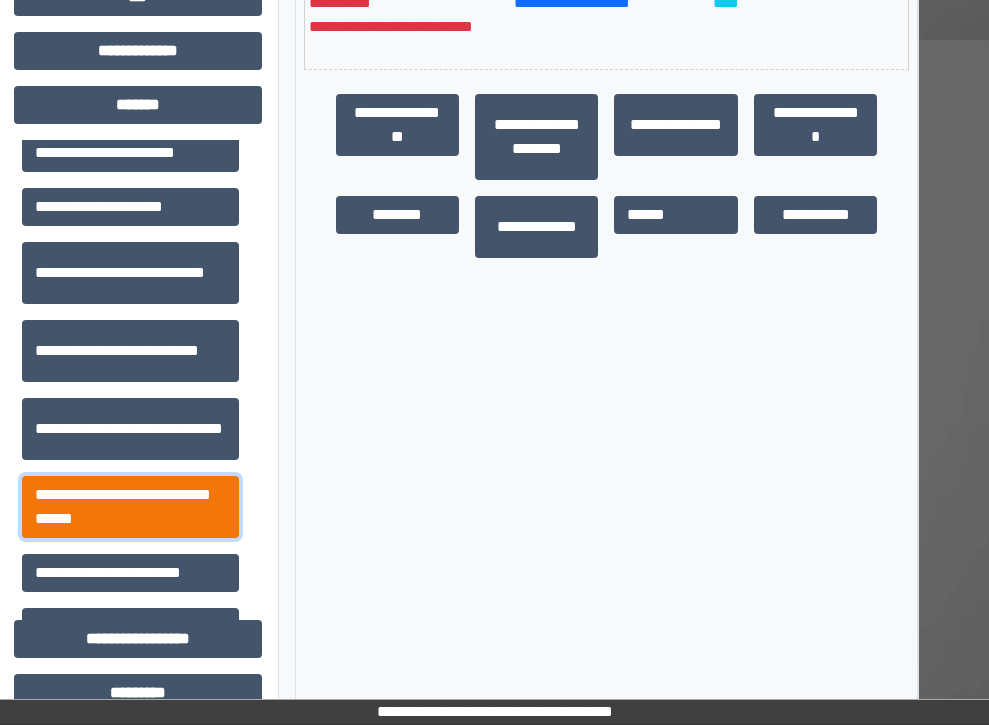 click on "**********" at bounding box center [130, 507] 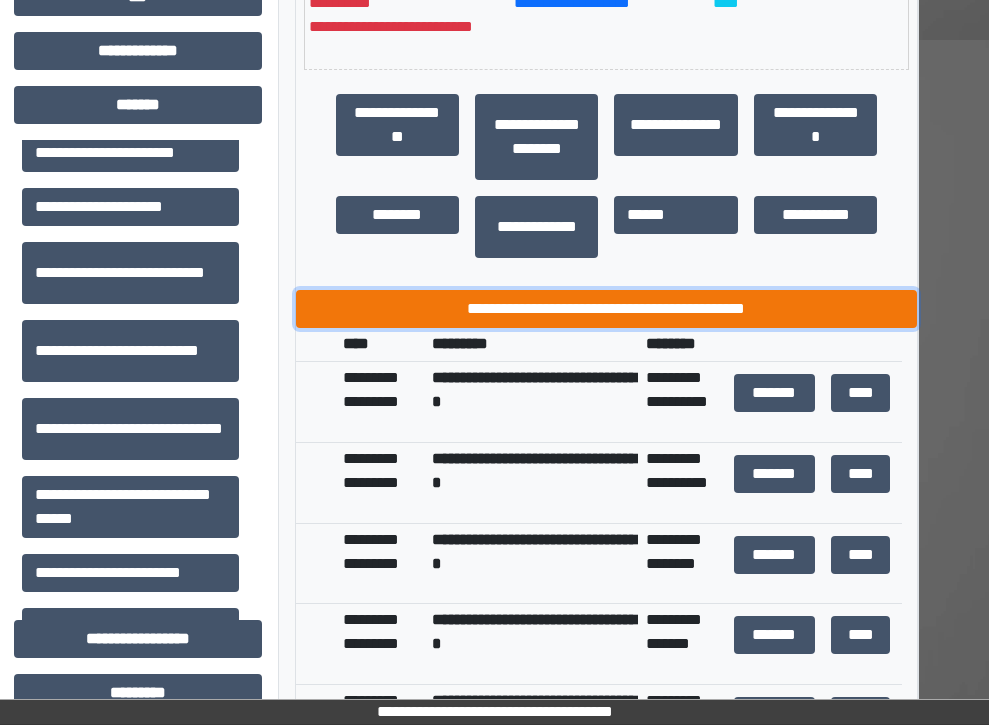 click on "**********" at bounding box center [607, 309] 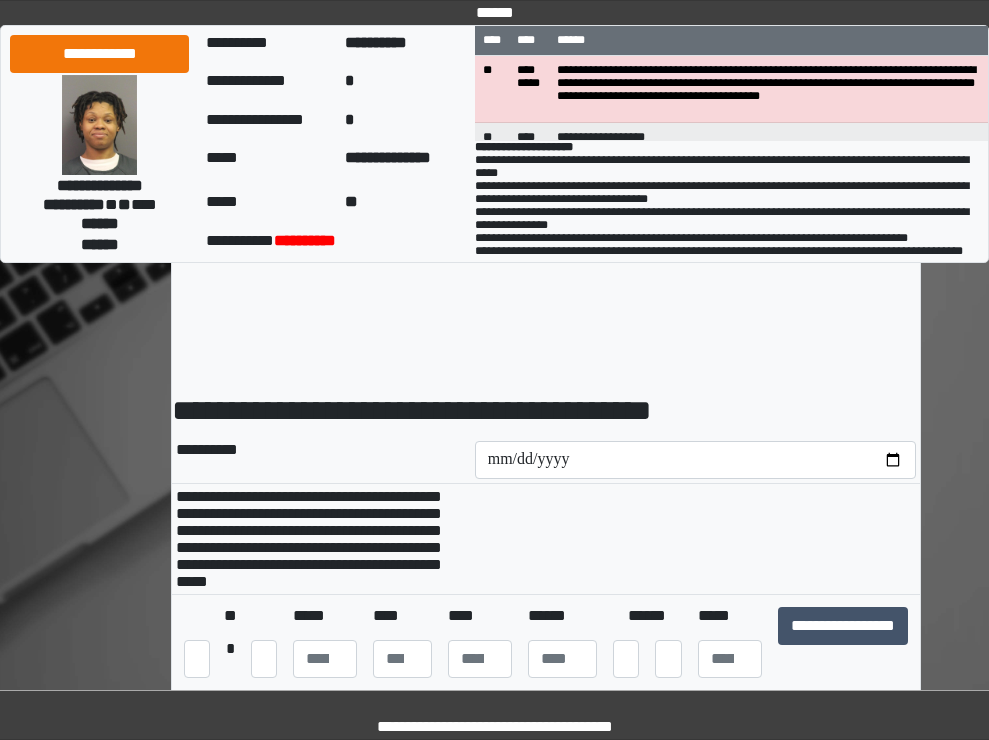 scroll, scrollTop: 0, scrollLeft: 0, axis: both 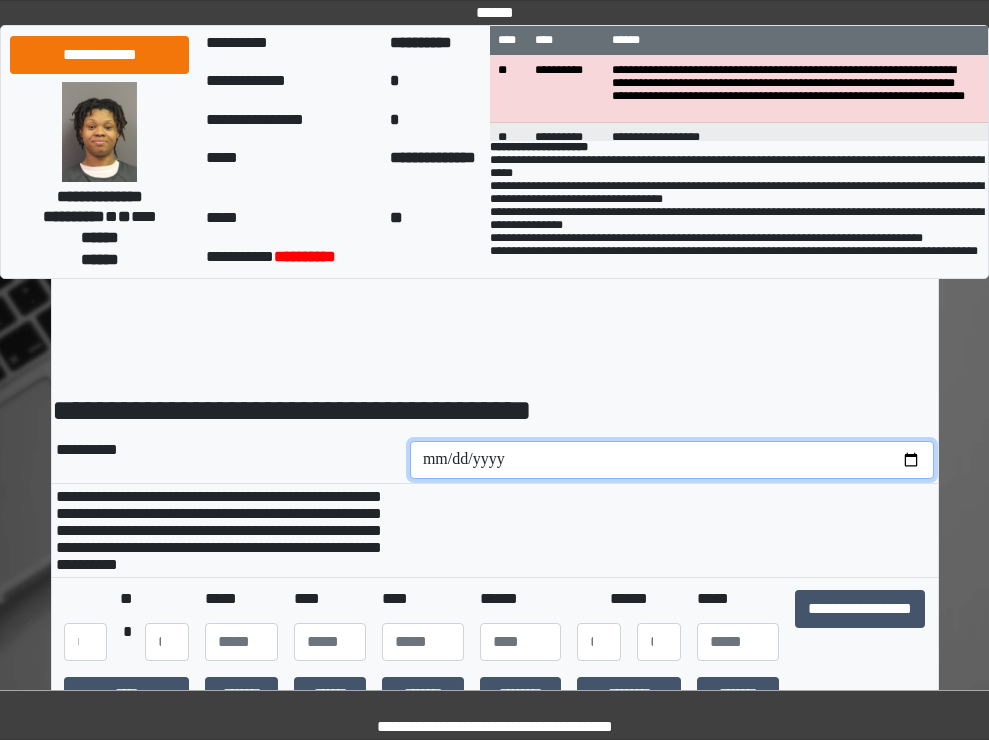 click at bounding box center (672, 460) 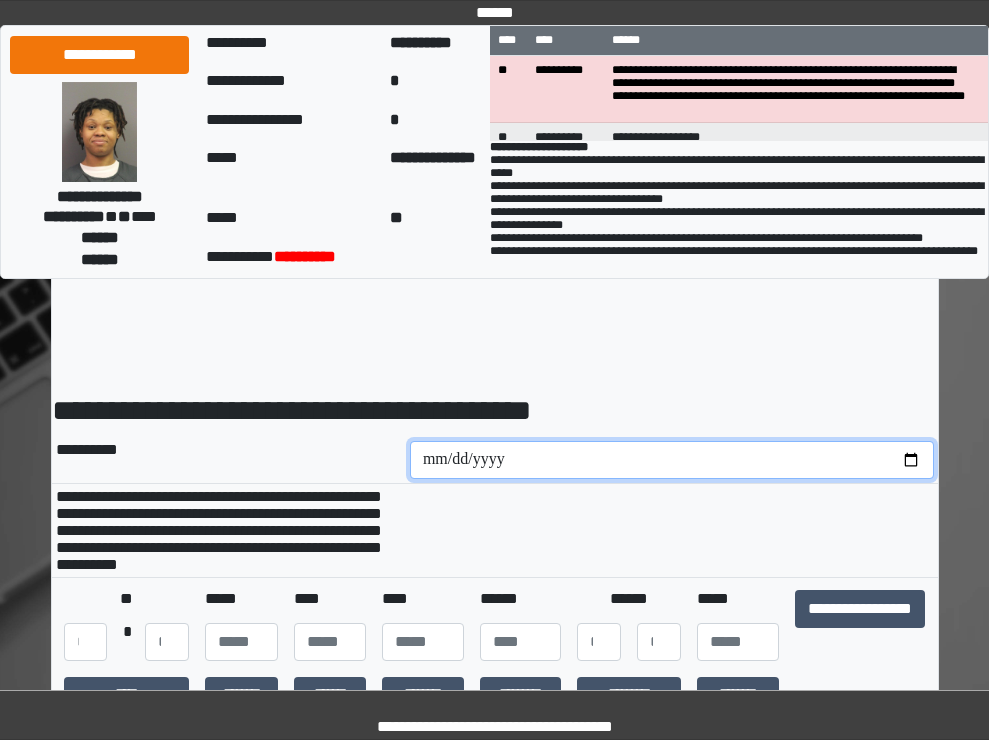 type on "**********" 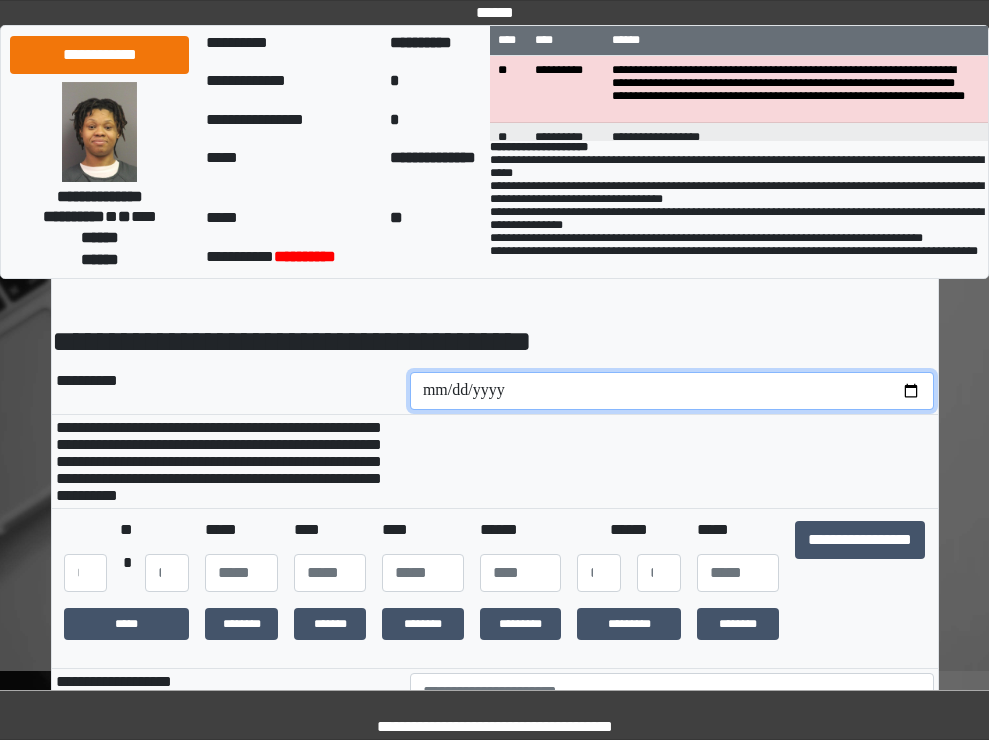 scroll, scrollTop: 100, scrollLeft: 0, axis: vertical 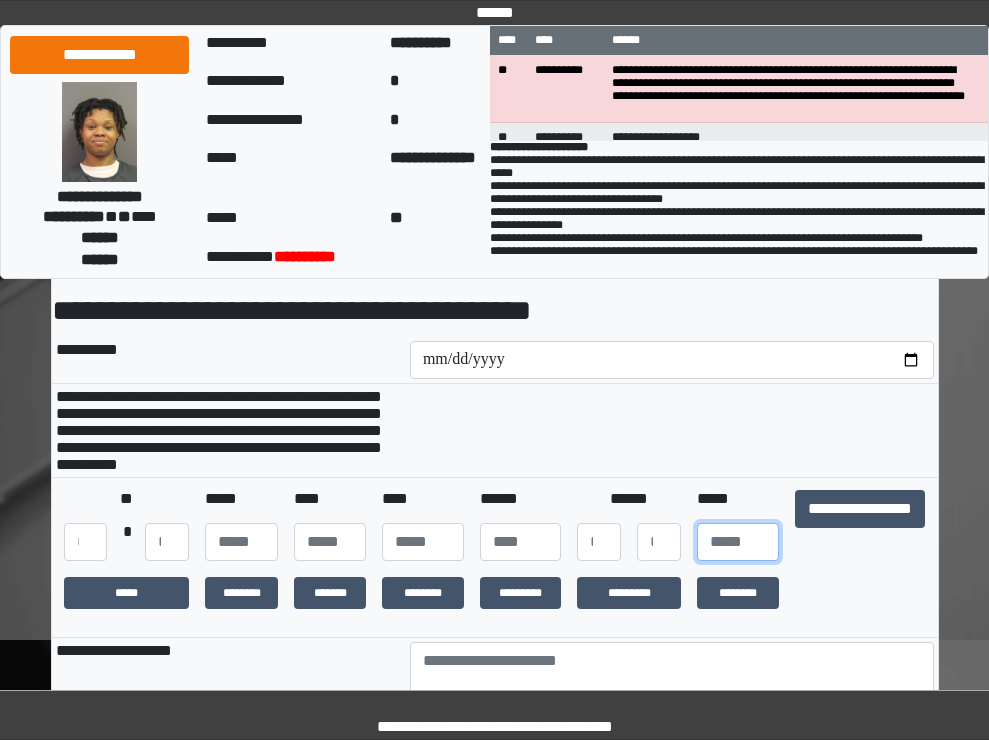 click at bounding box center [738, 542] 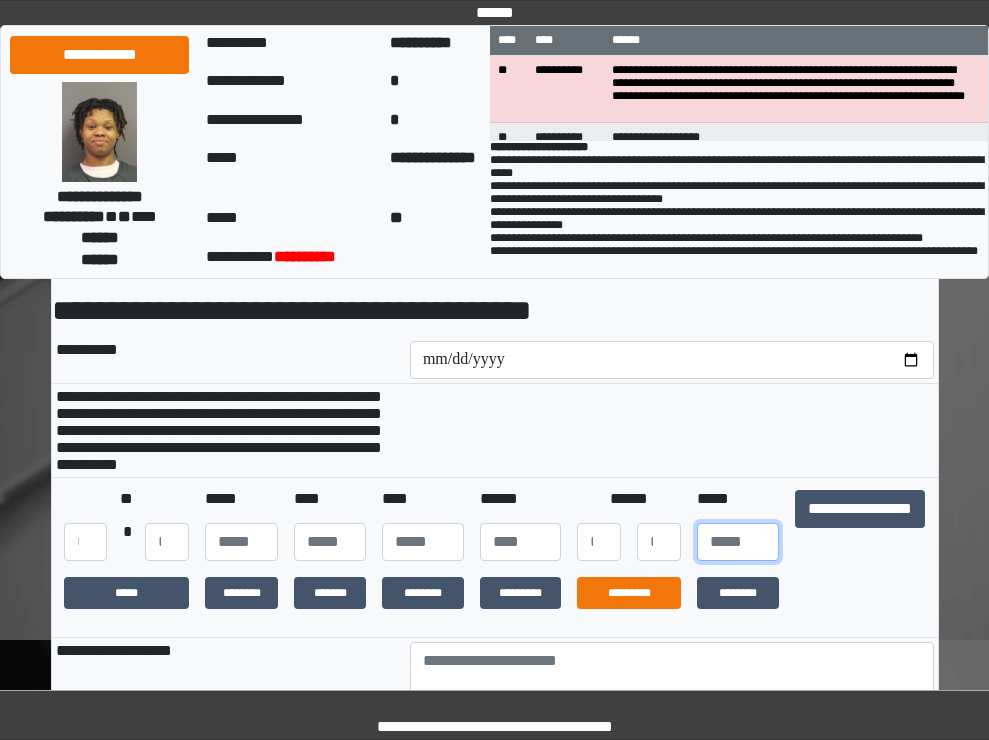 type on "***" 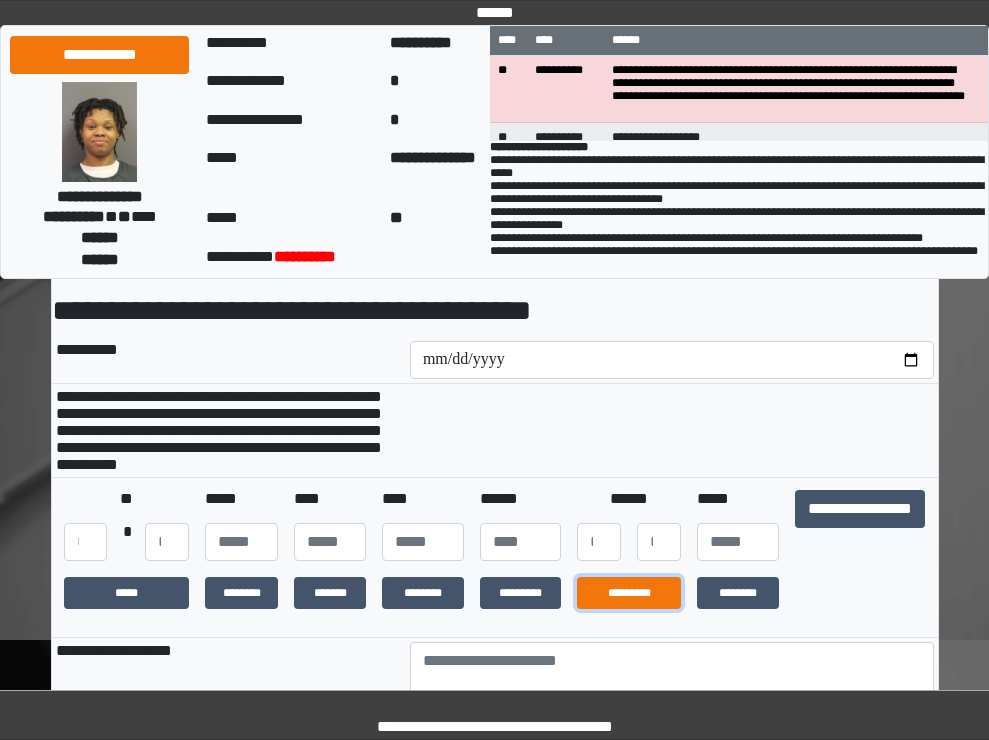 drag, startPoint x: 646, startPoint y: 617, endPoint x: 562, endPoint y: 617, distance: 84 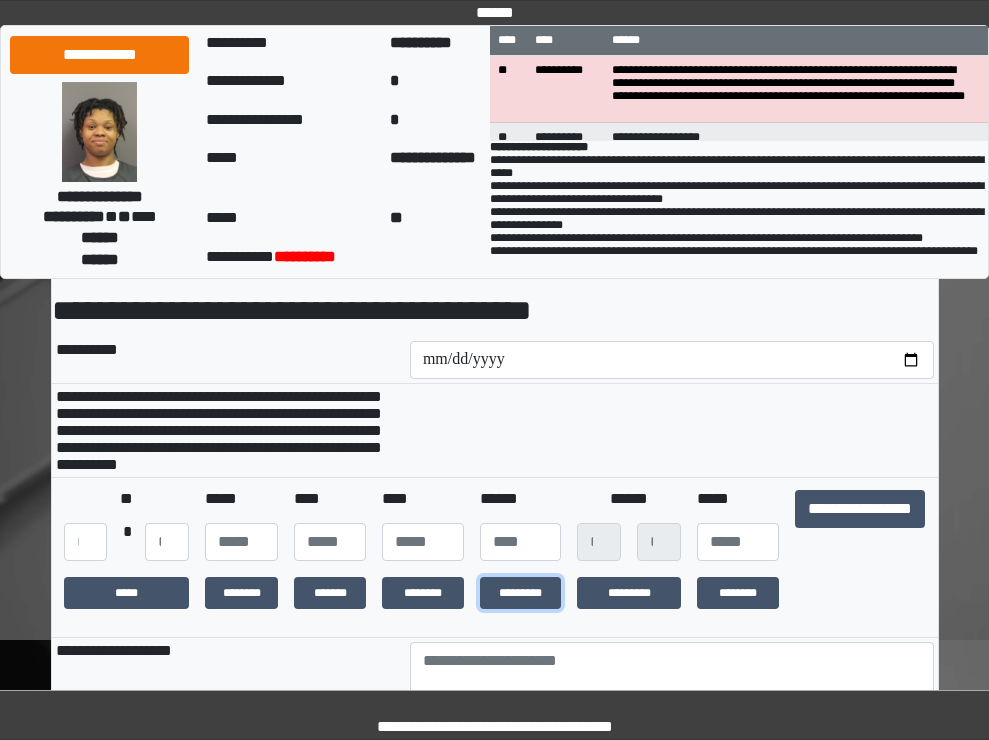 drag, startPoint x: 519, startPoint y: 619, endPoint x: 474, endPoint y: 611, distance: 45.705578 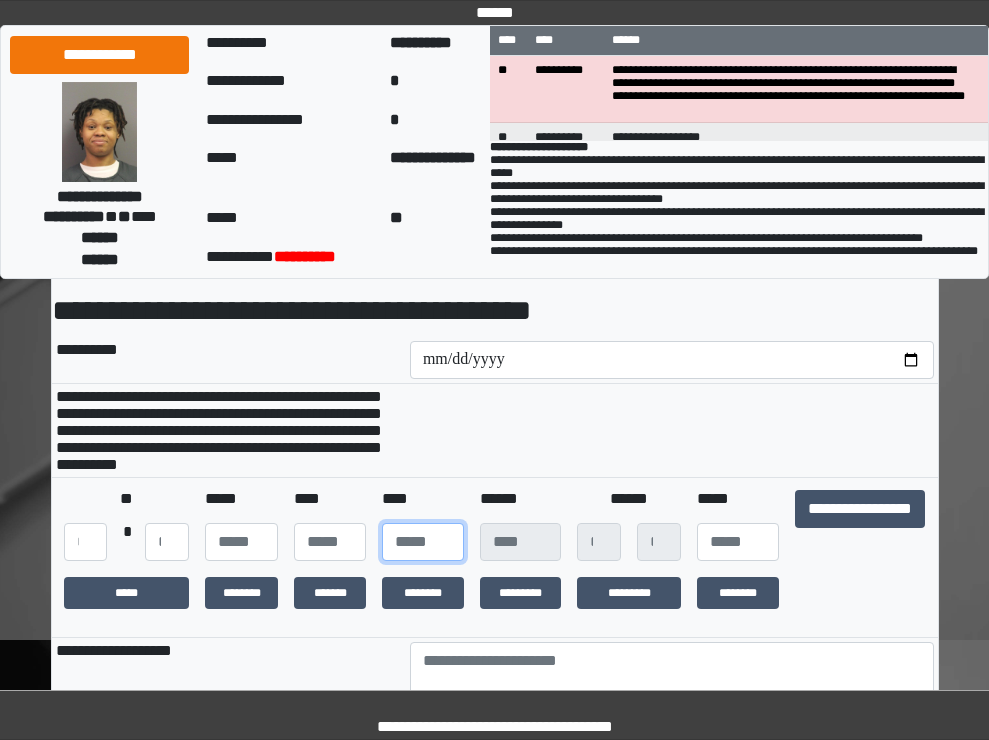 click at bounding box center [423, 542] 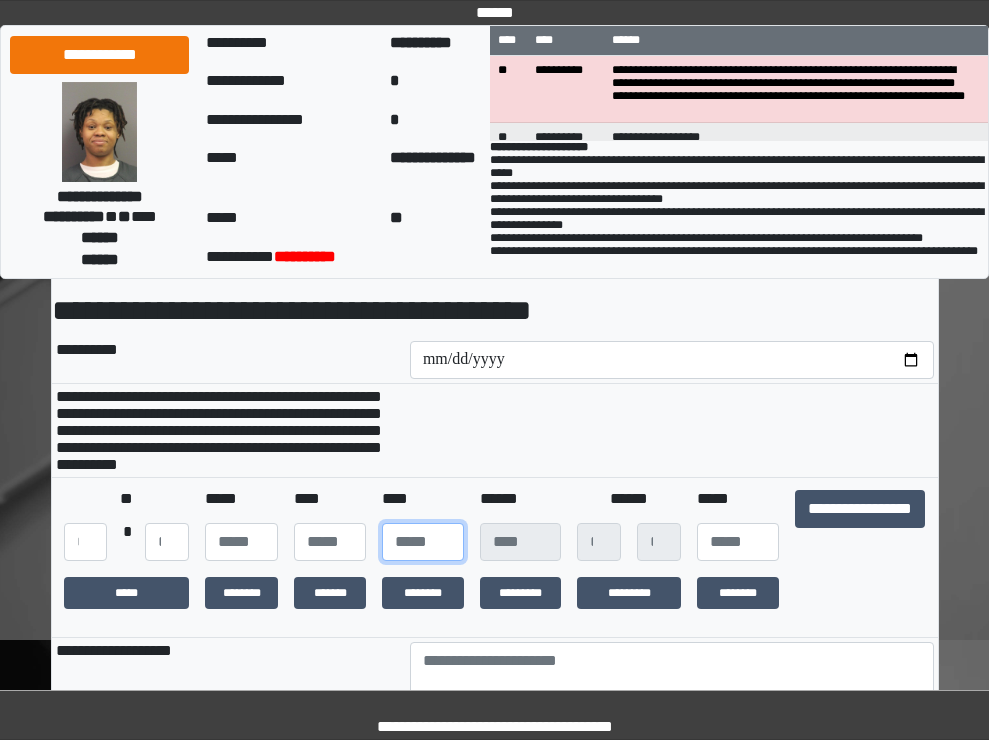 type on "****" 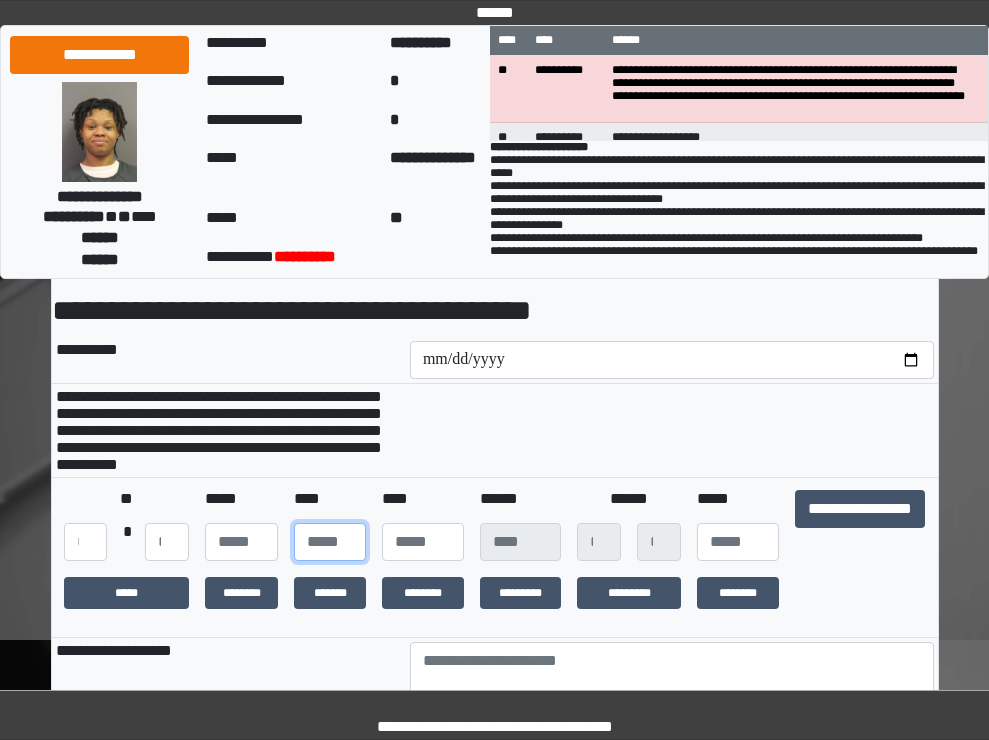 click at bounding box center [330, 542] 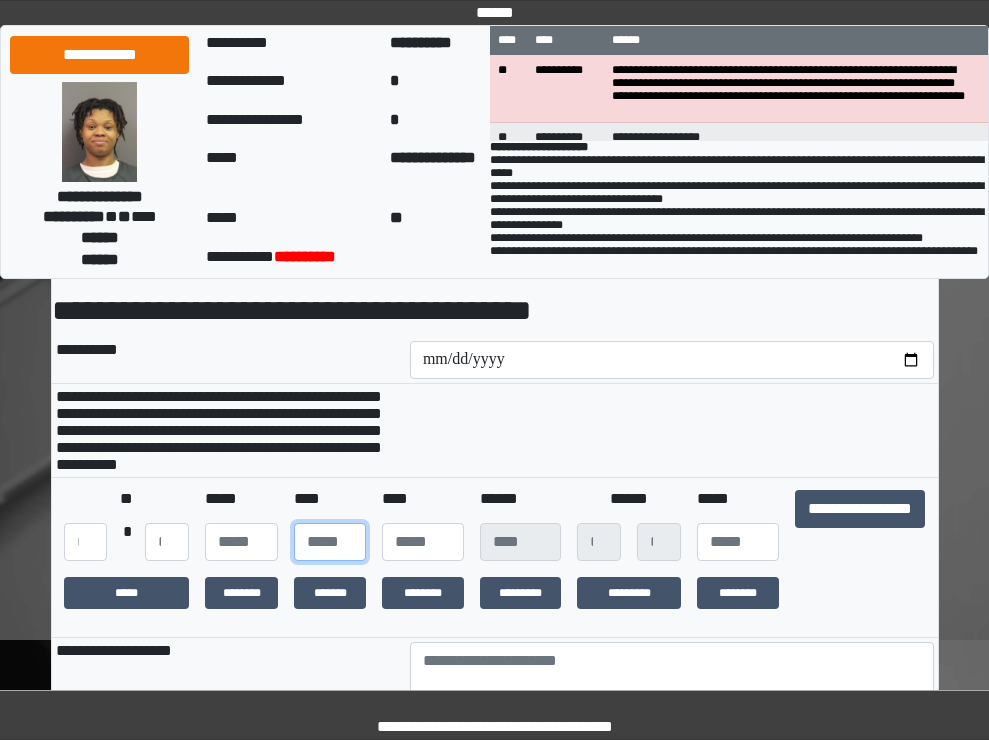 type on "**" 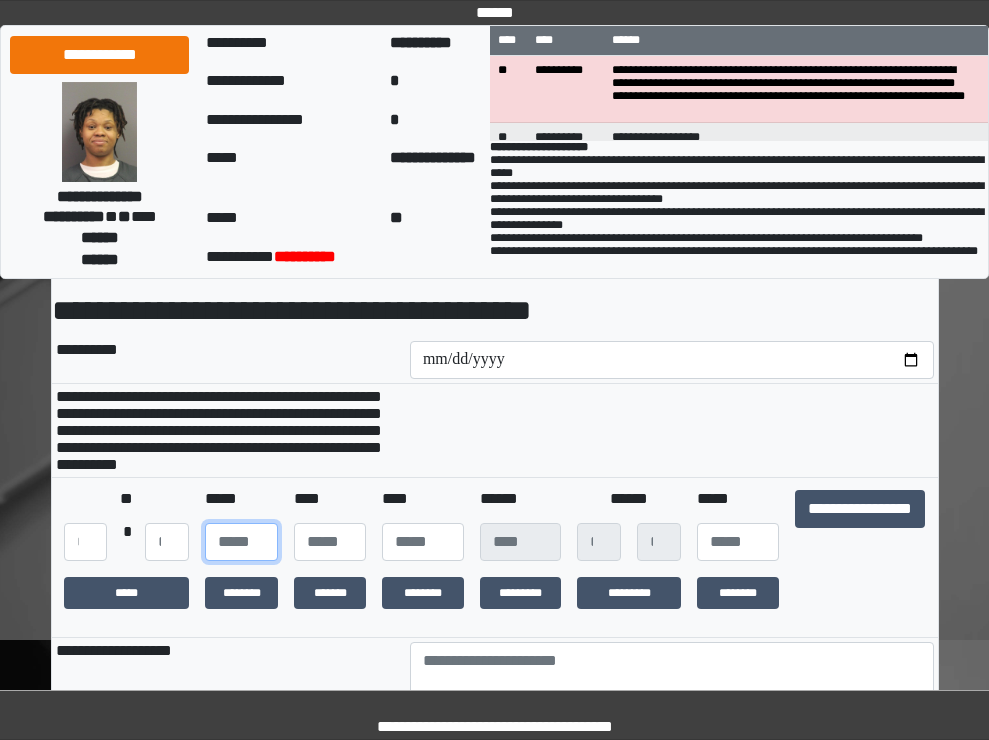 drag, startPoint x: 233, startPoint y: 556, endPoint x: 293, endPoint y: 545, distance: 61 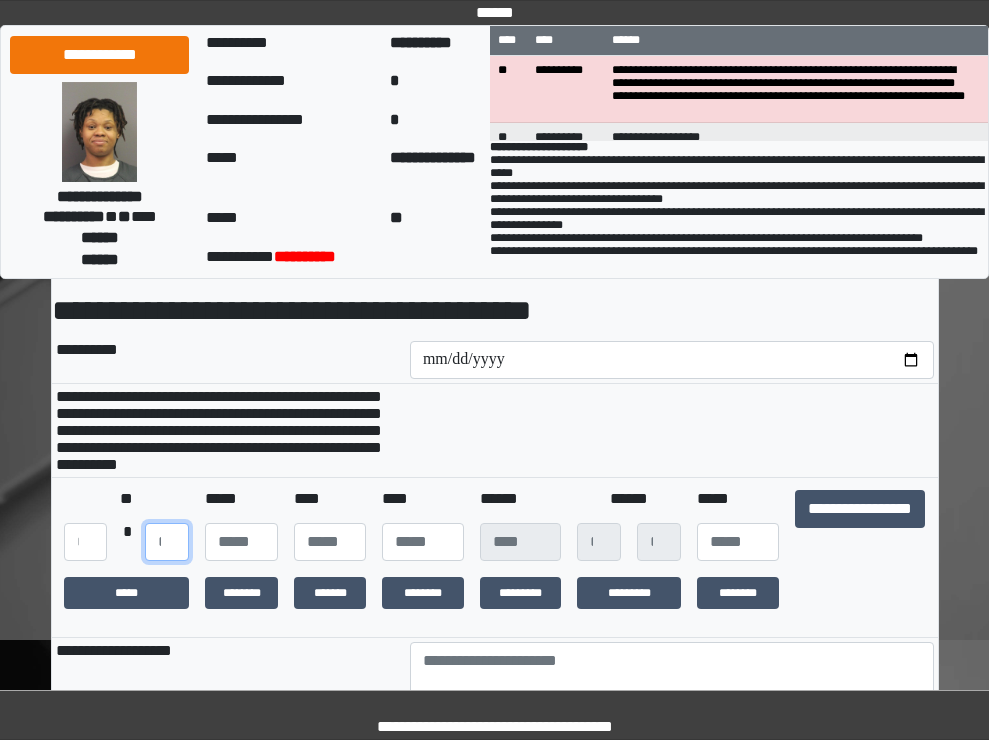 click at bounding box center (167, 542) 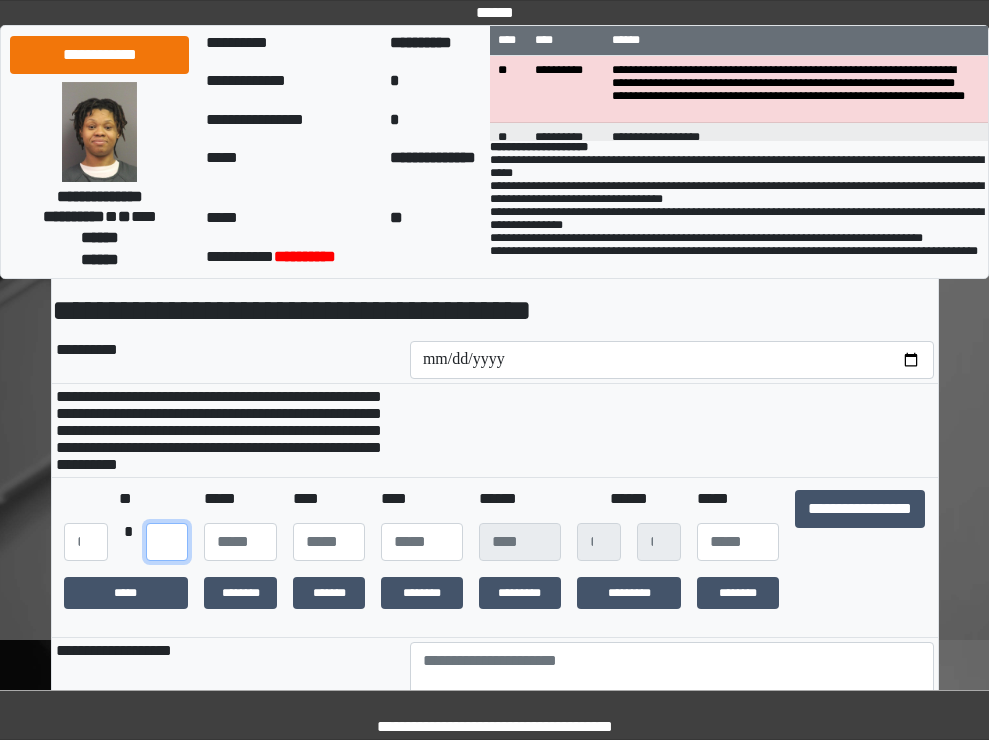 scroll, scrollTop: 0, scrollLeft: 15, axis: horizontal 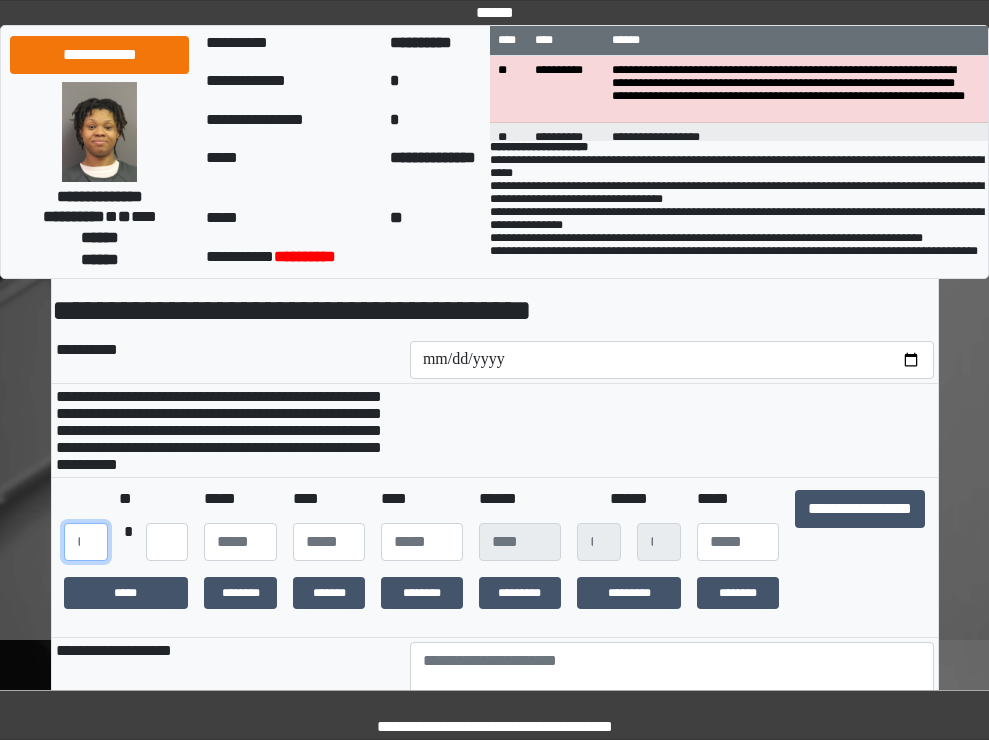 click at bounding box center (86, 542) 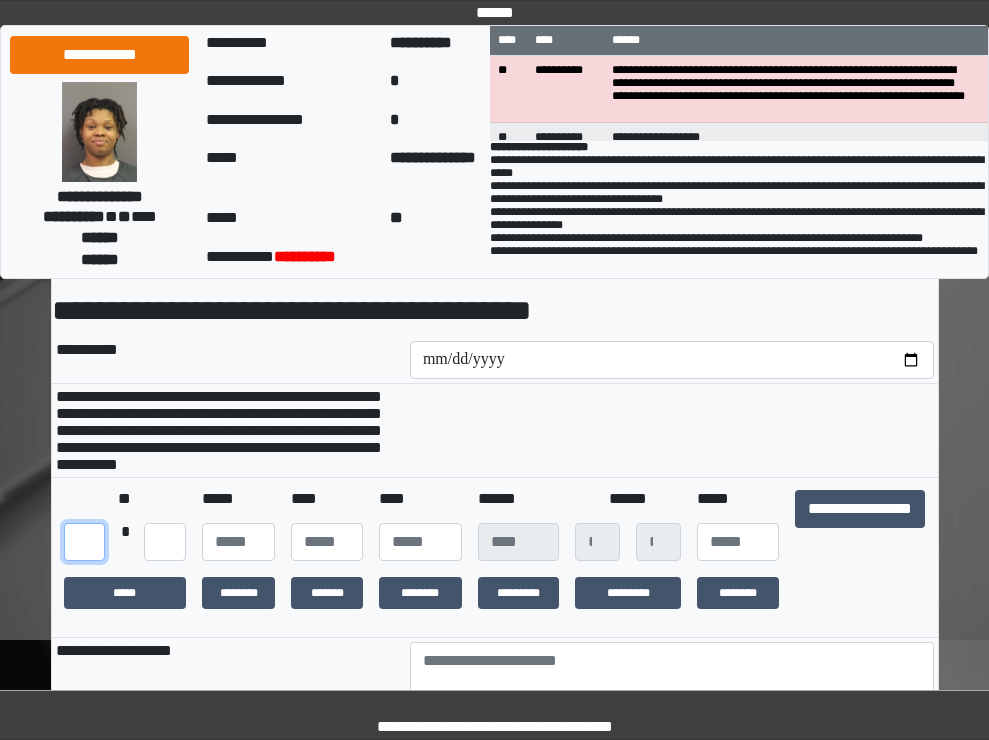 scroll, scrollTop: 0, scrollLeft: 0, axis: both 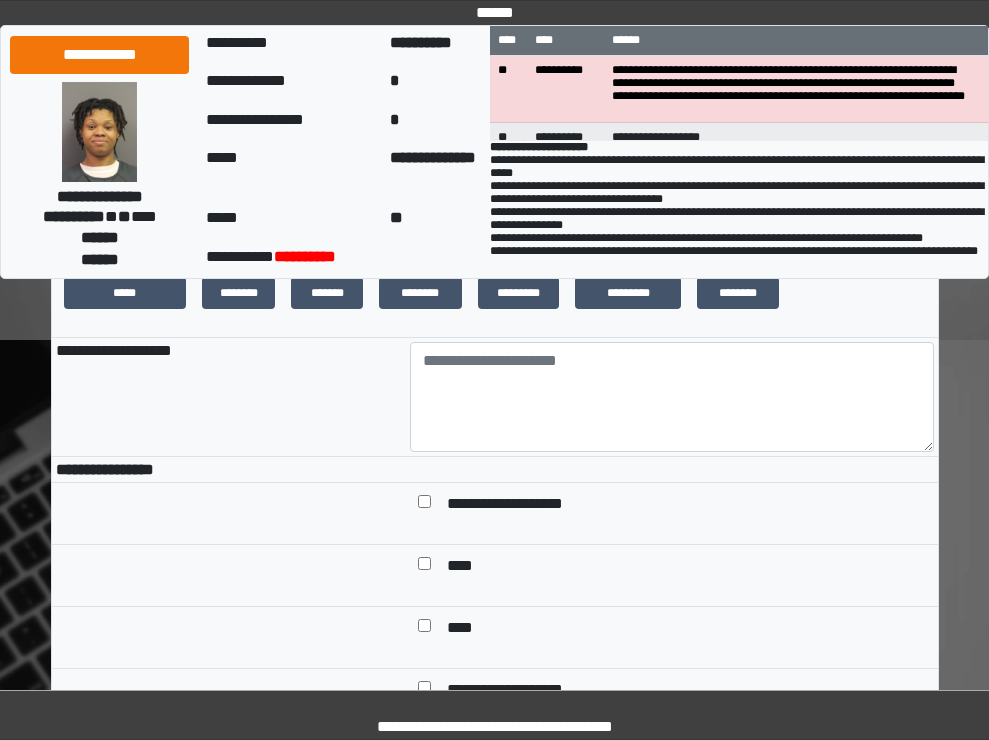 type on "***" 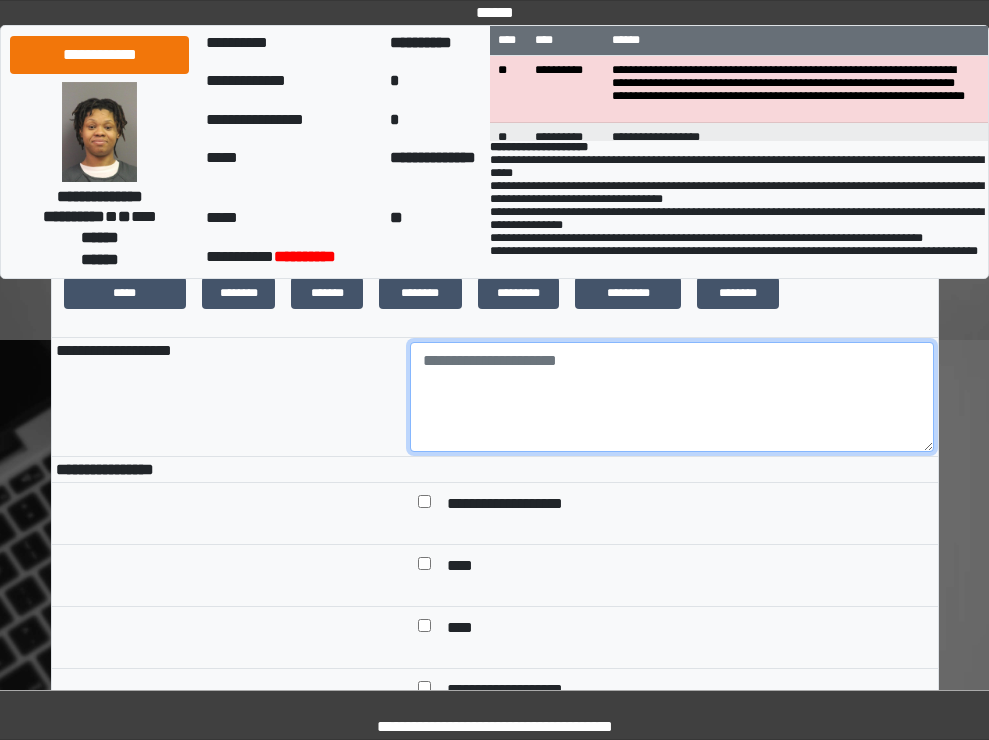 click at bounding box center [672, 397] 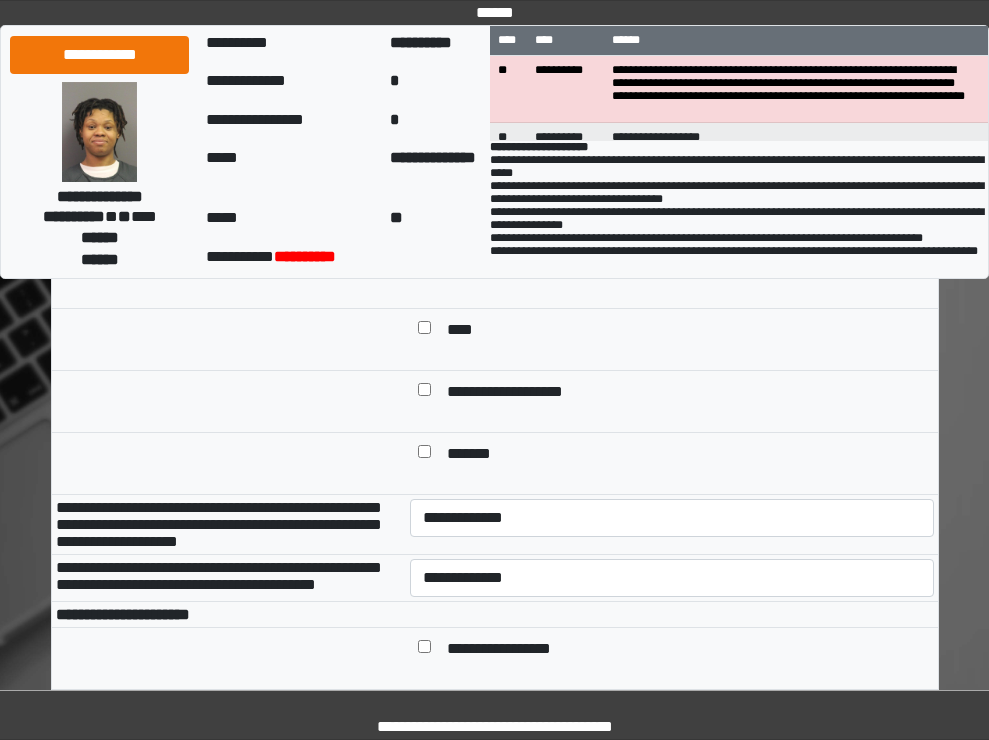 scroll, scrollTop: 700, scrollLeft: 0, axis: vertical 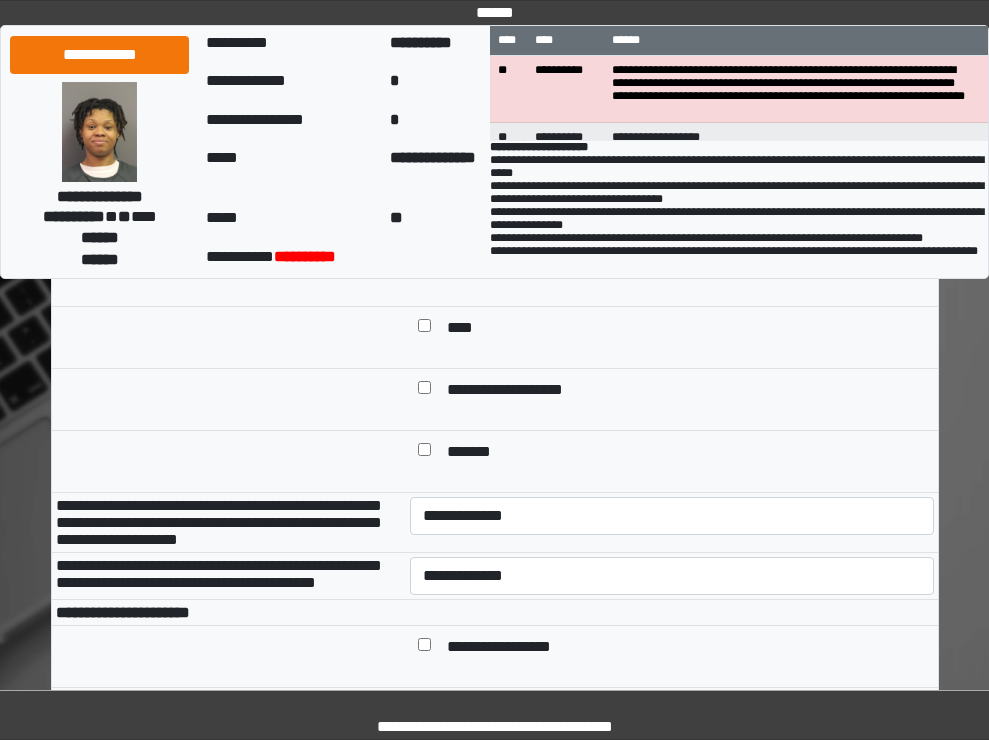 type on "***" 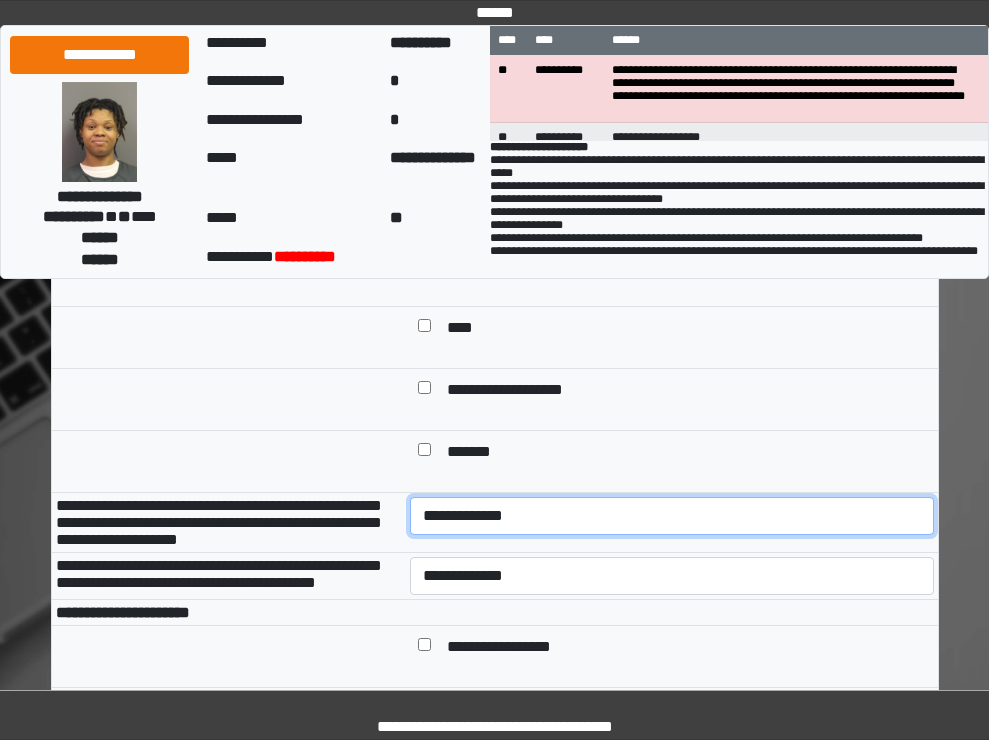 click on "**********" at bounding box center [672, 516] 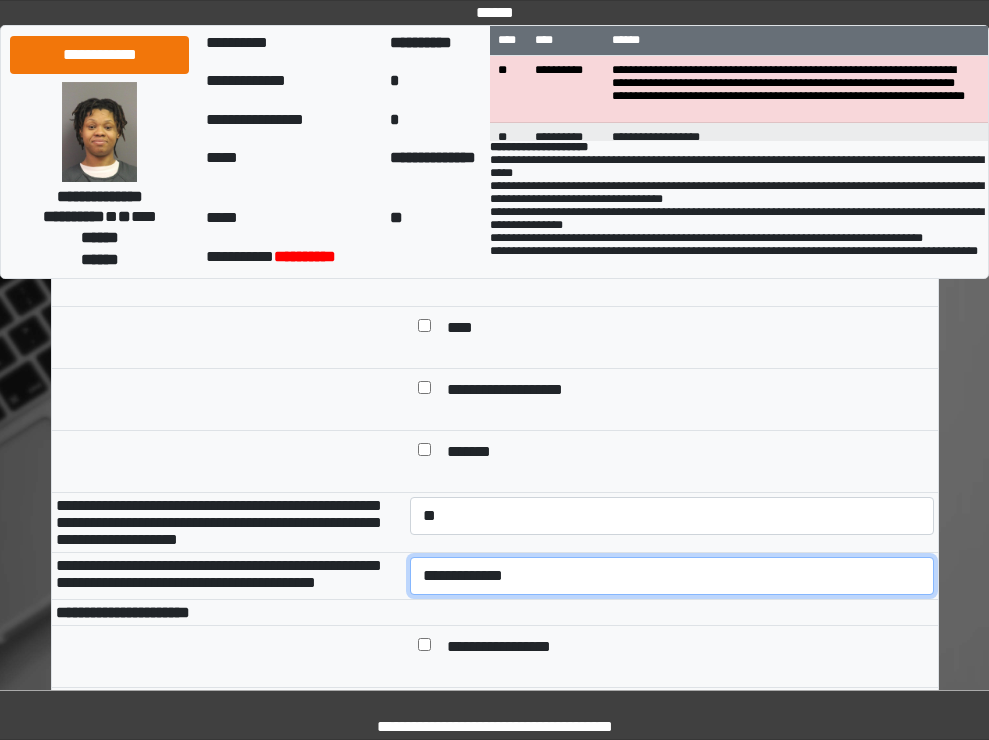 click on "**********" at bounding box center (672, 576) 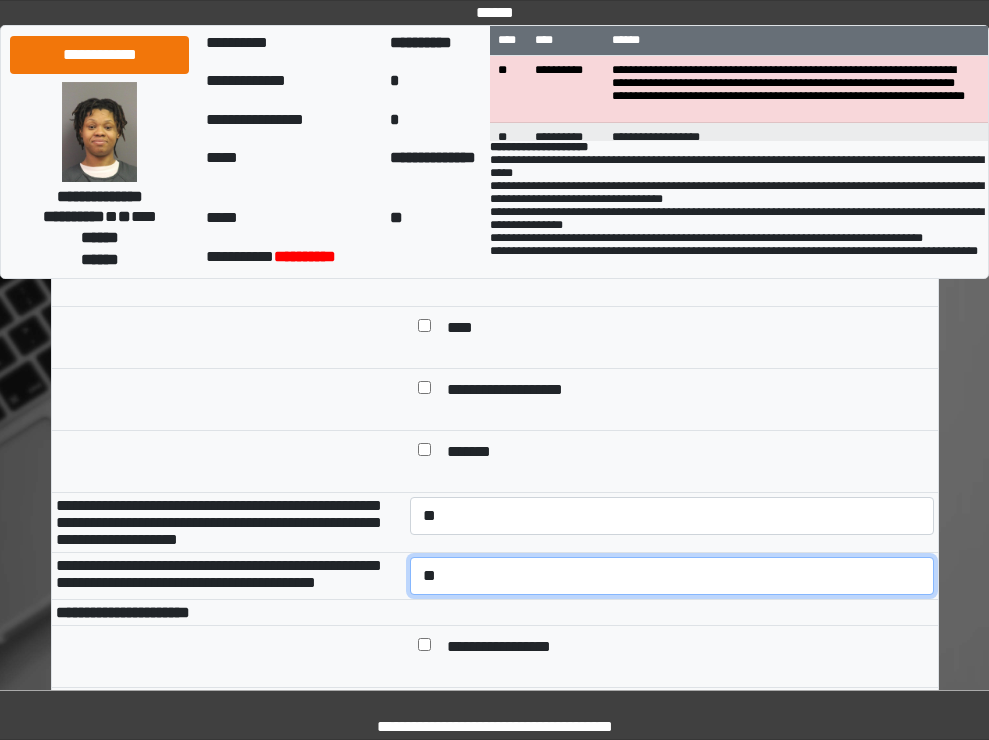 click on "**********" at bounding box center [672, 576] 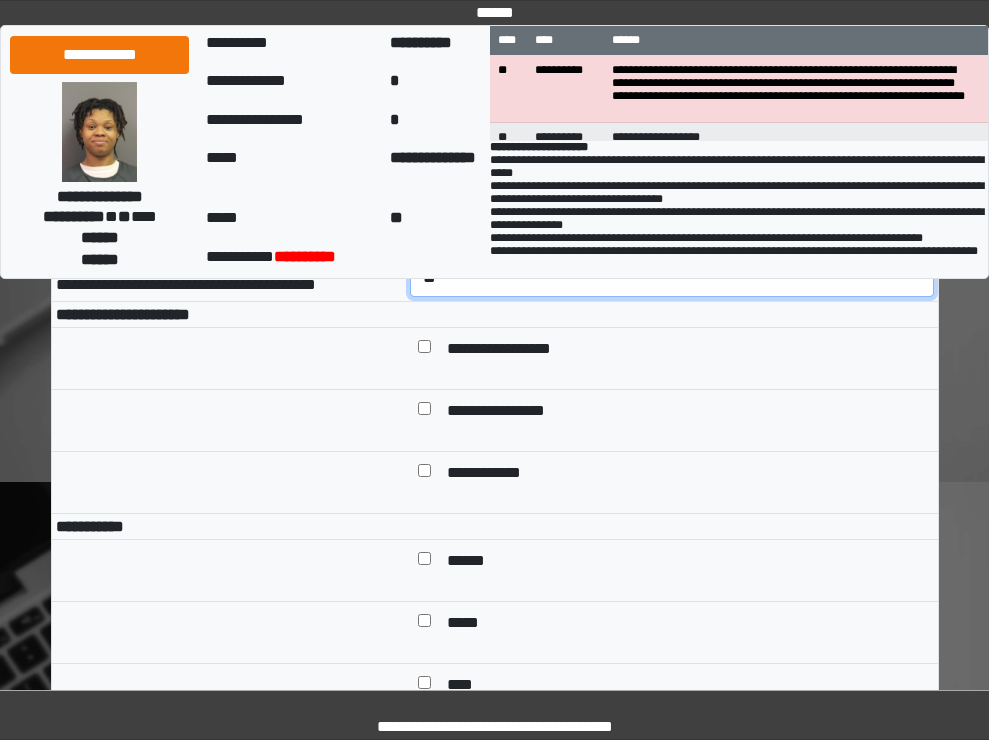 scroll, scrollTop: 1000, scrollLeft: 0, axis: vertical 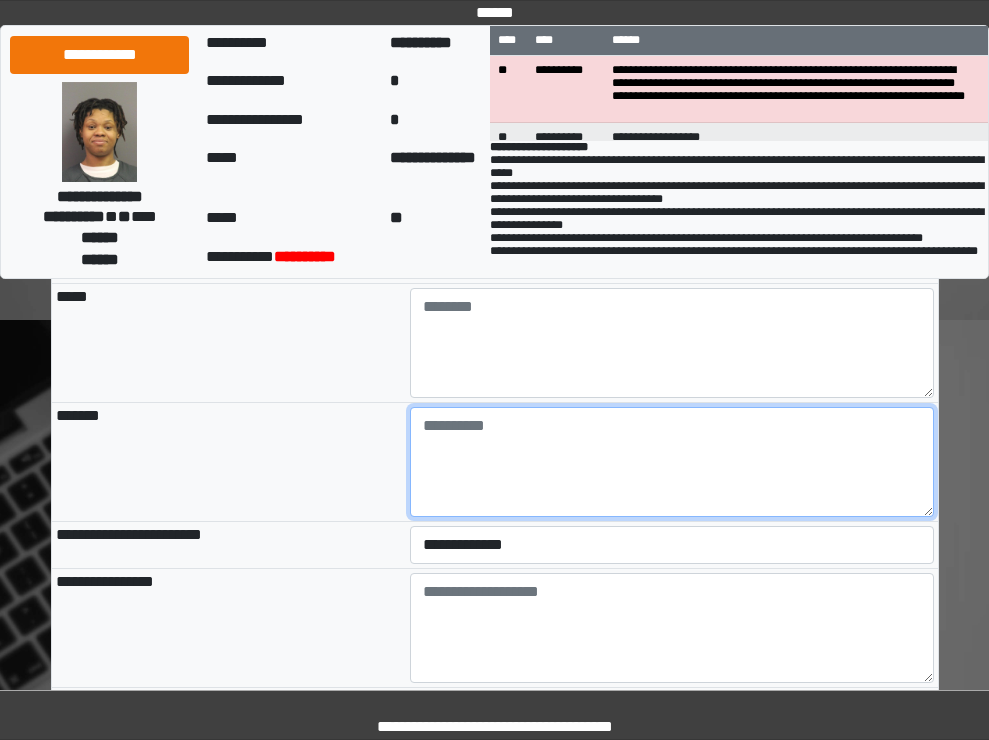 click at bounding box center [672, 462] 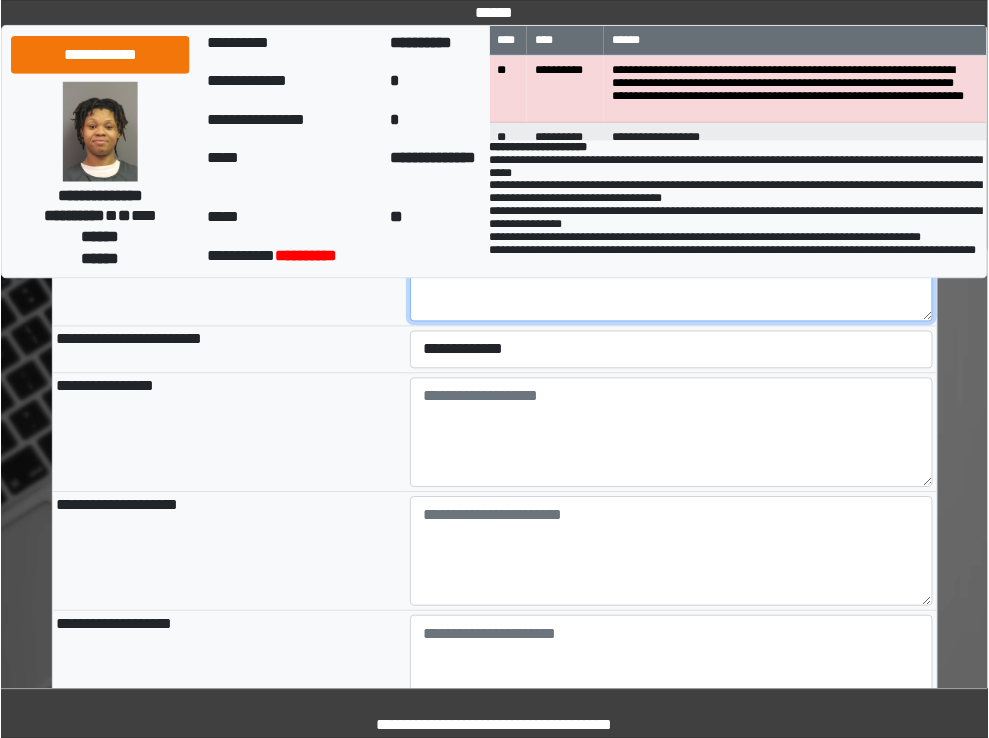 scroll, scrollTop: 2100, scrollLeft: 0, axis: vertical 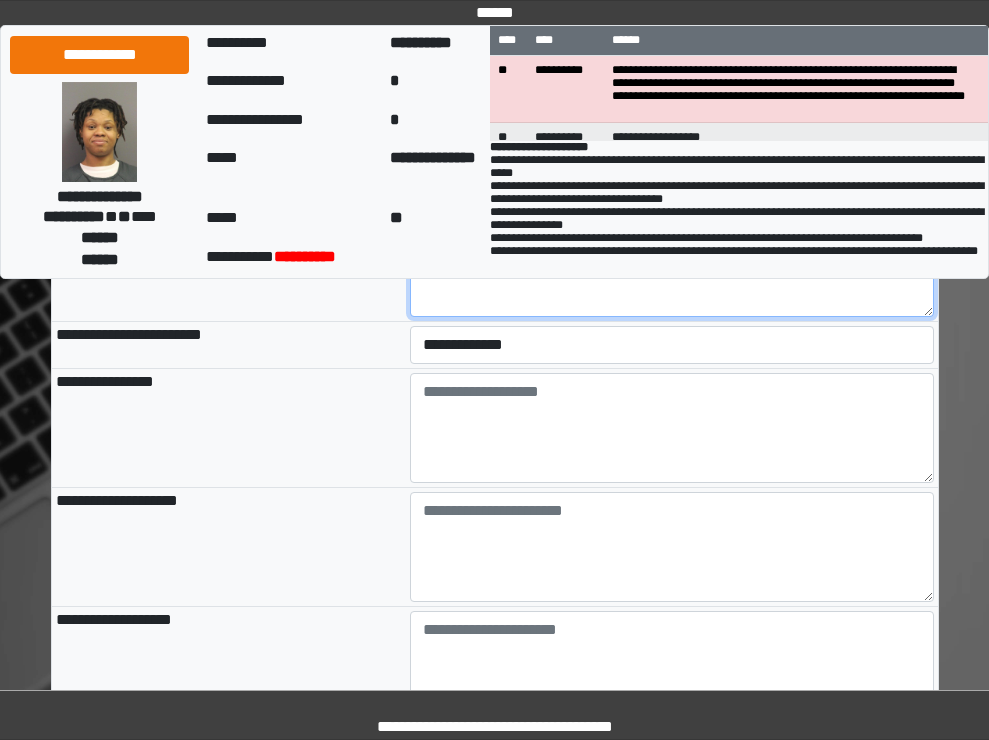type on "***" 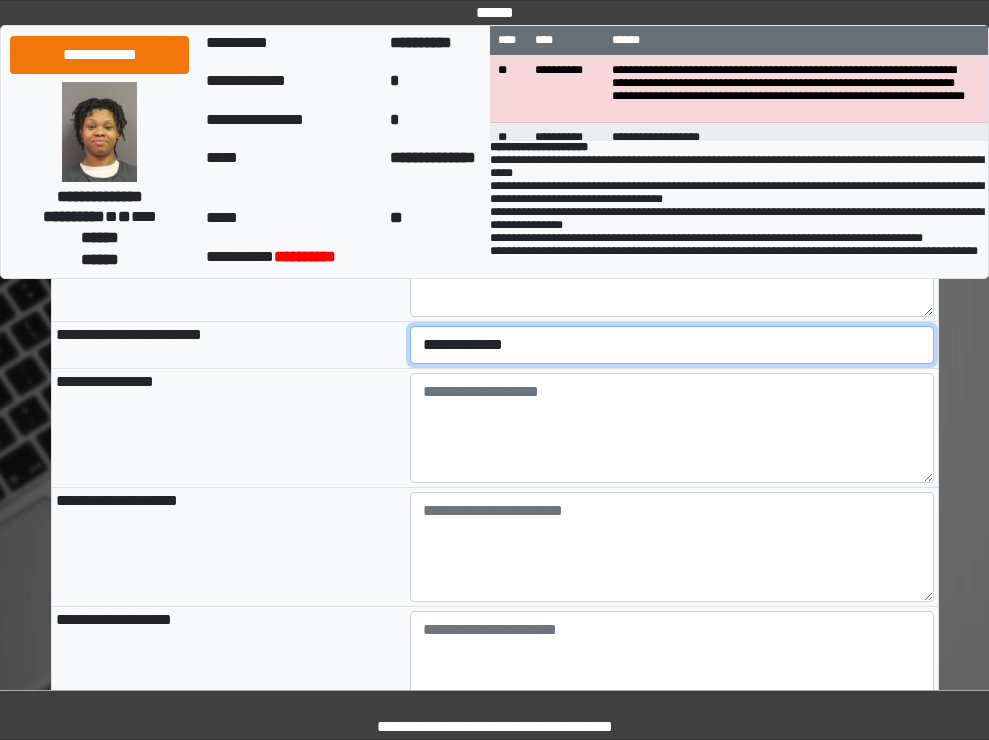 click on "**********" at bounding box center (672, 345) 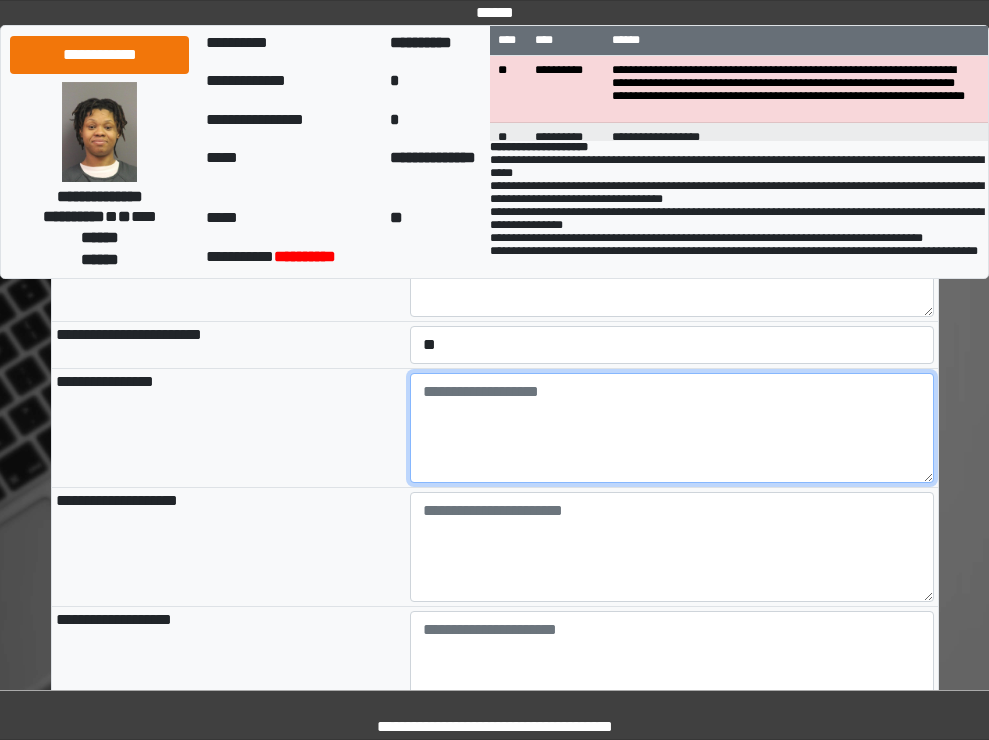 drag, startPoint x: 547, startPoint y: 527, endPoint x: 604, endPoint y: 517, distance: 57.870544 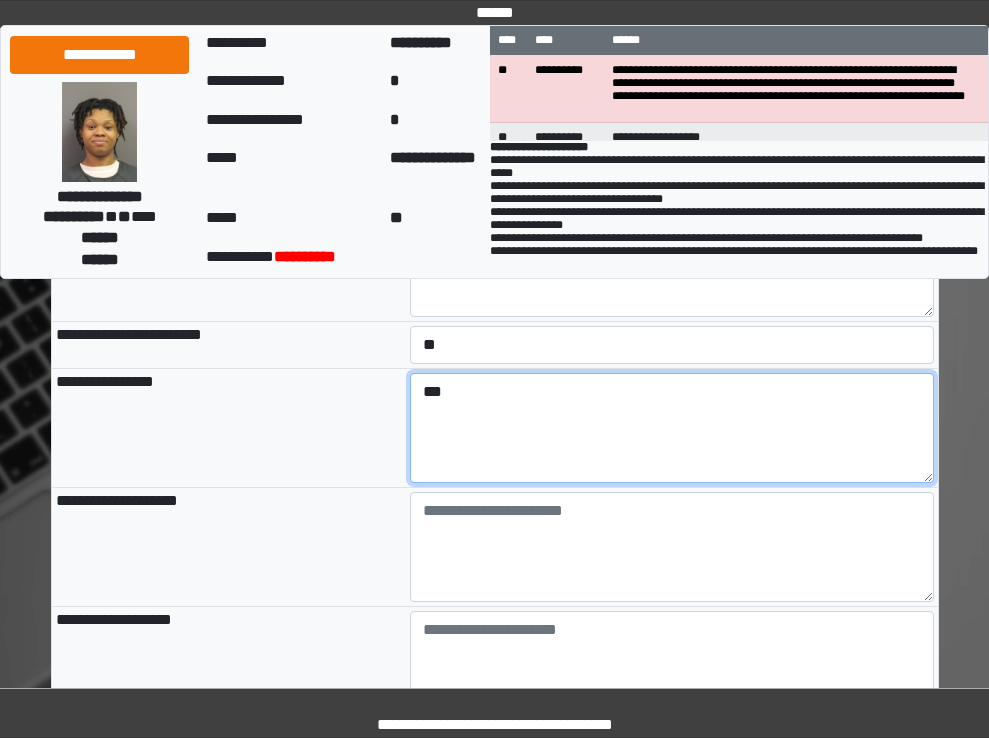 type on "***" 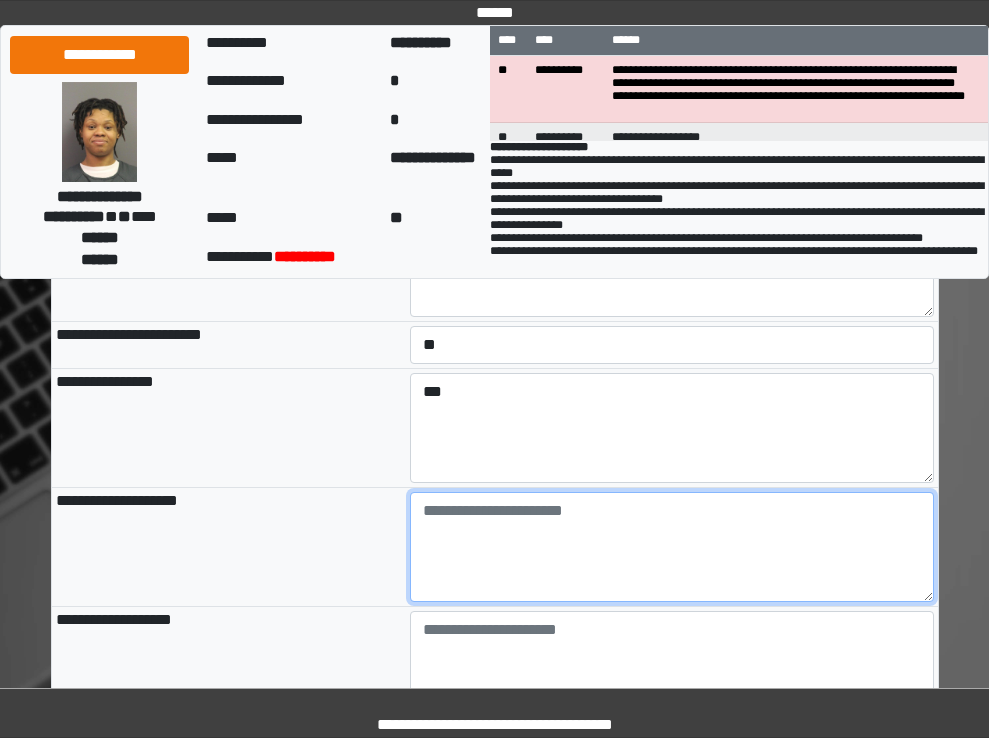 drag, startPoint x: 486, startPoint y: 616, endPoint x: 530, endPoint y: 595, distance: 48.754486 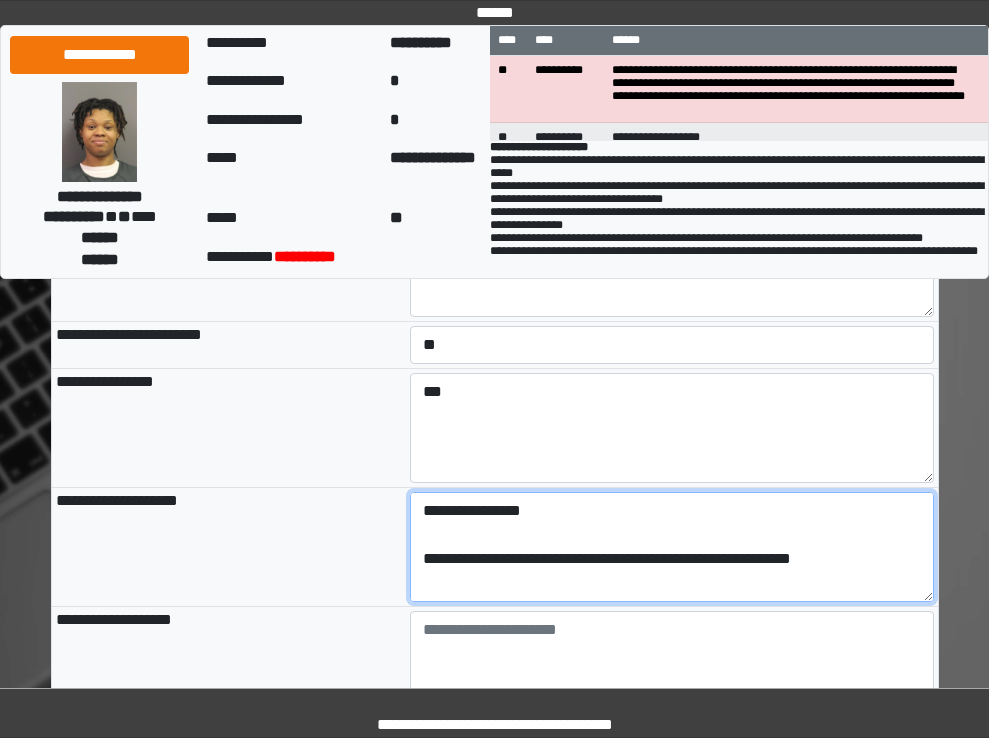 scroll, scrollTop: 209, scrollLeft: 0, axis: vertical 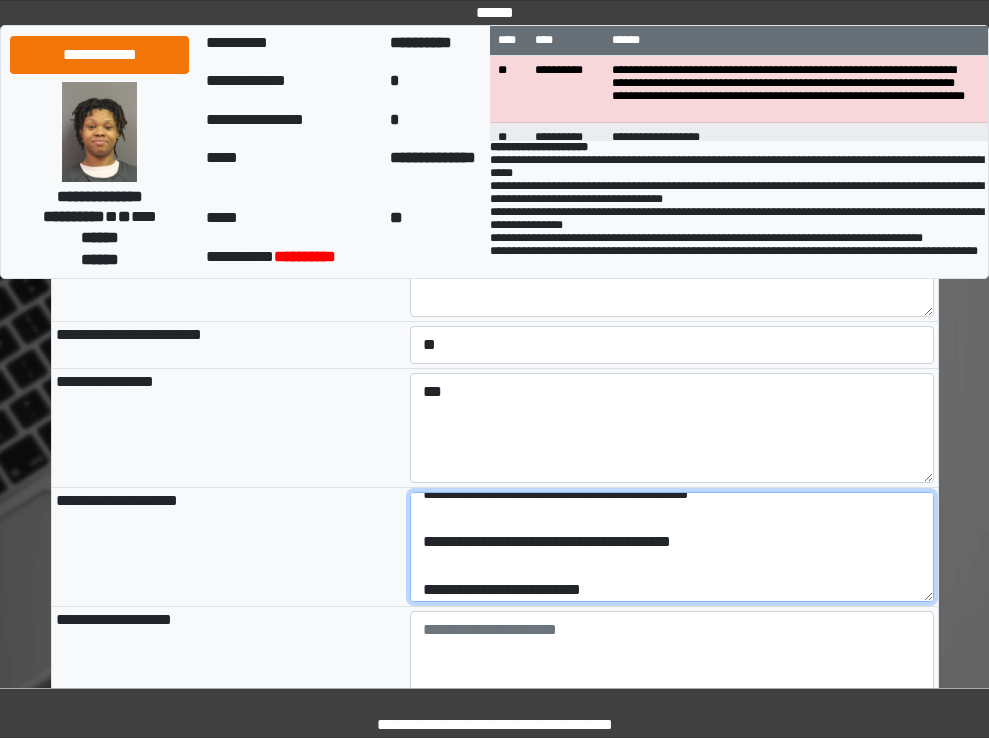 click on "**********" at bounding box center [672, 547] 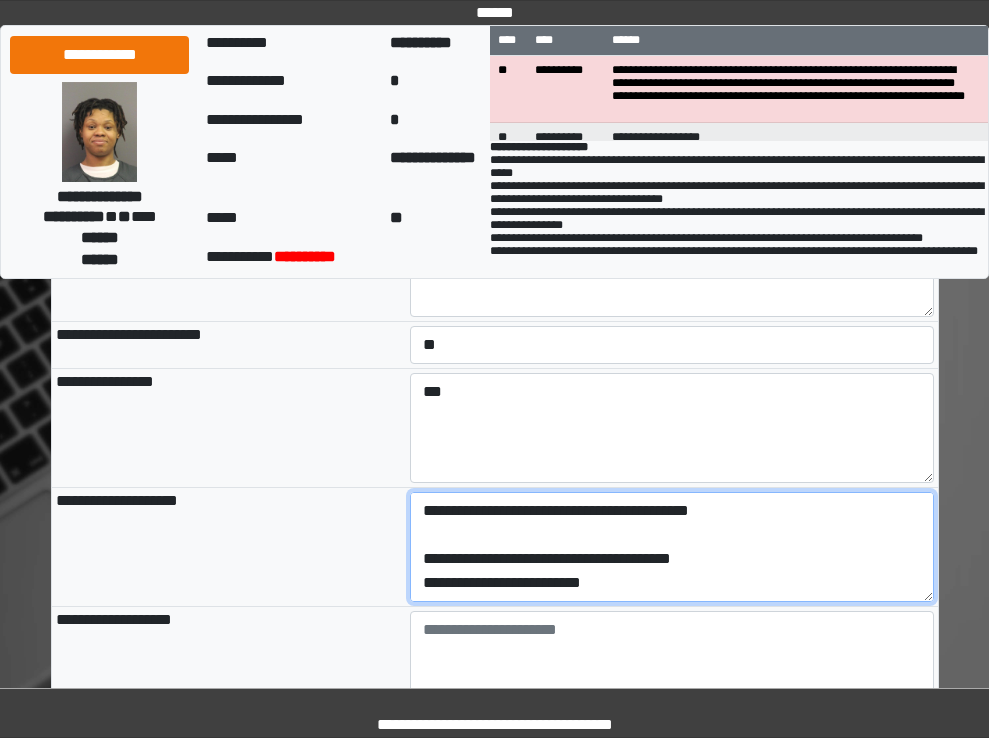 scroll, scrollTop: 192, scrollLeft: 0, axis: vertical 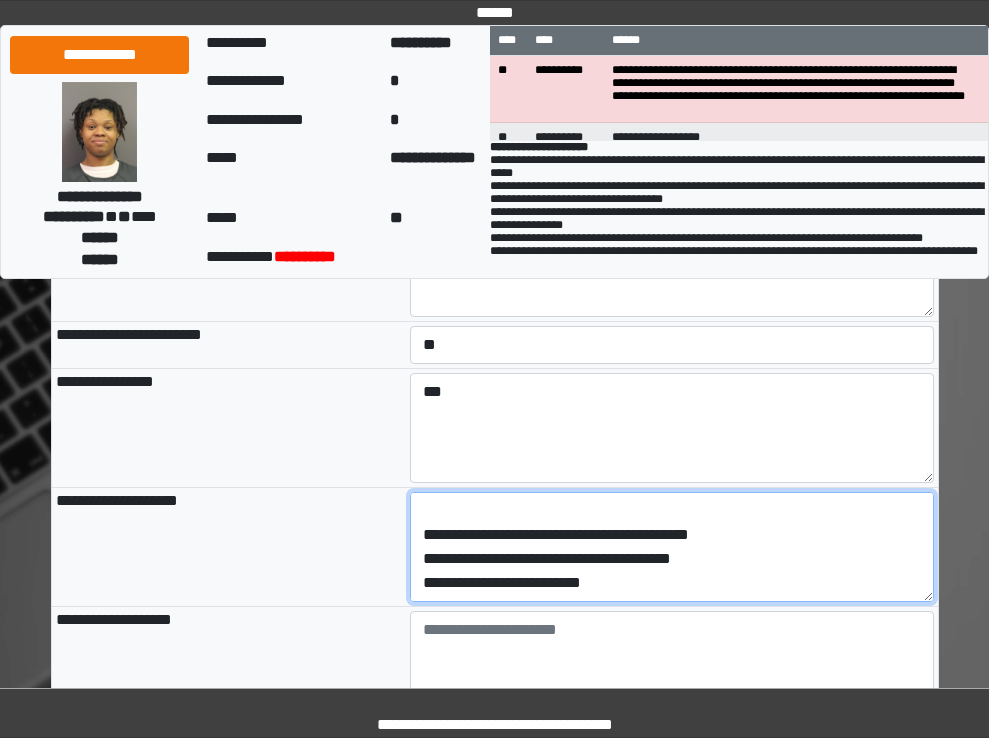 click on "**********" at bounding box center (672, 547) 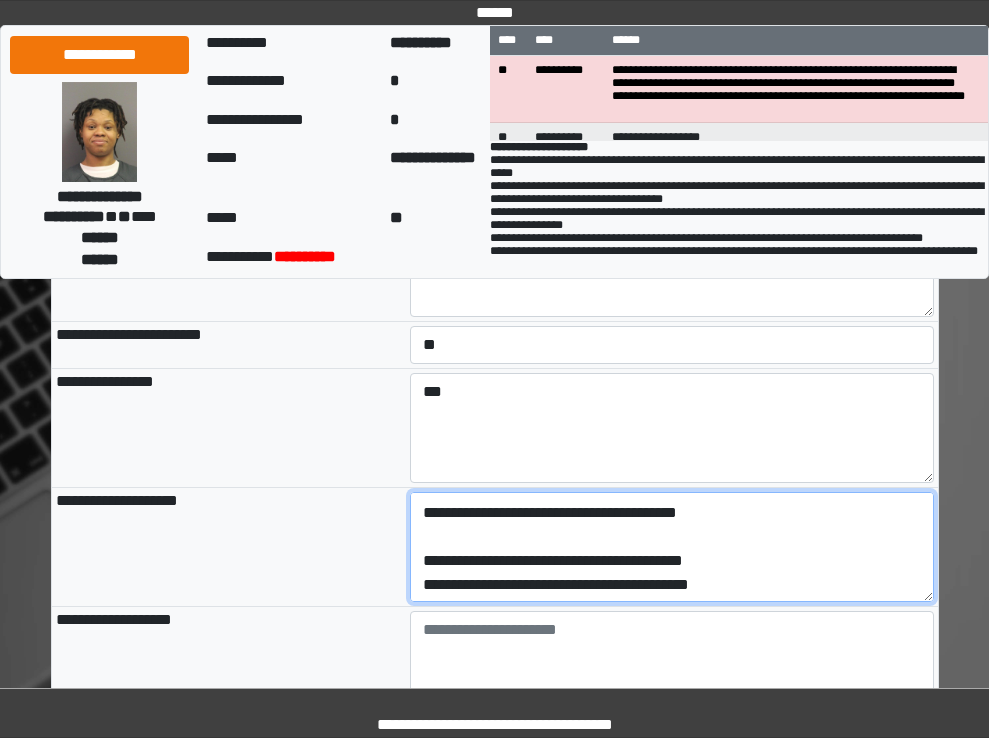 scroll, scrollTop: 44, scrollLeft: 0, axis: vertical 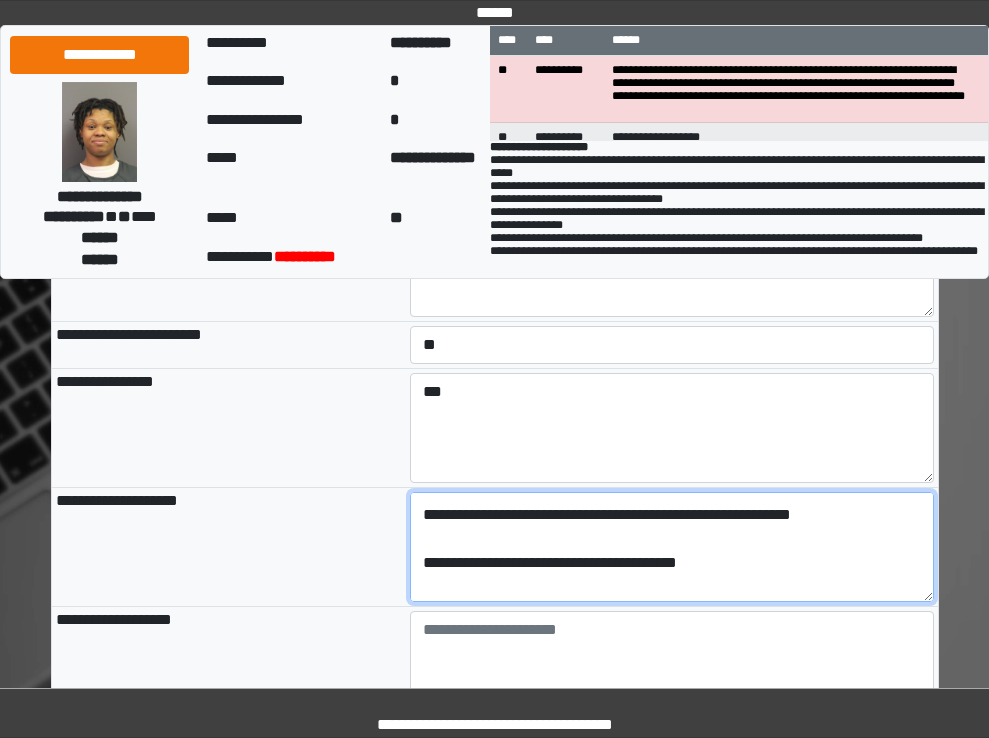 click on "**********" at bounding box center (672, 547) 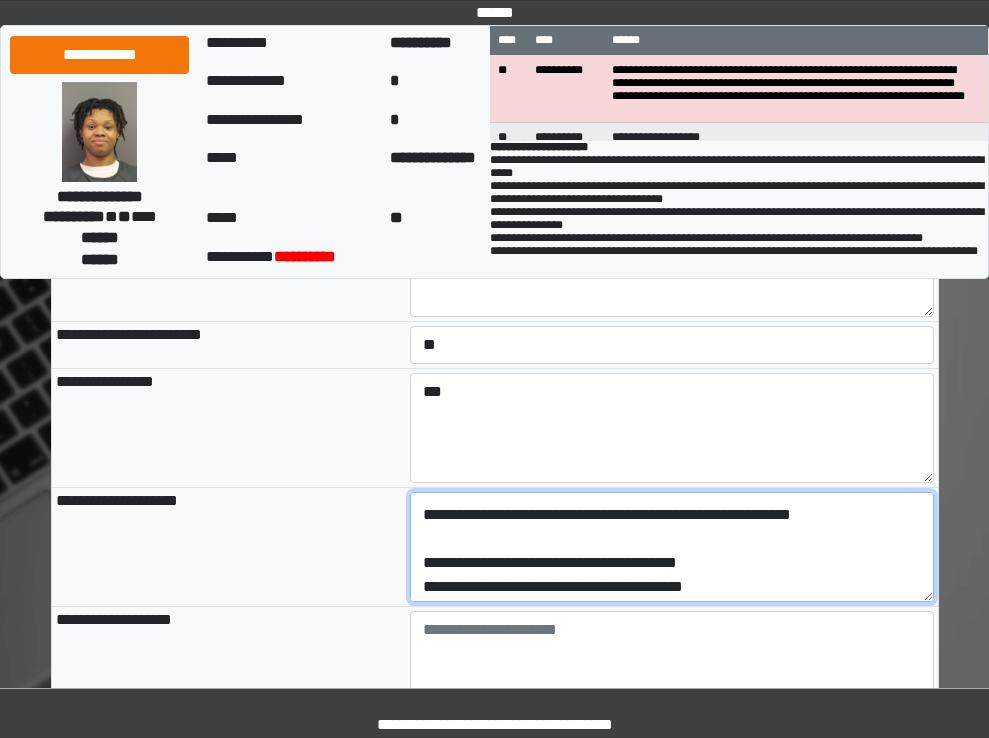 click on "**********" at bounding box center (672, 547) 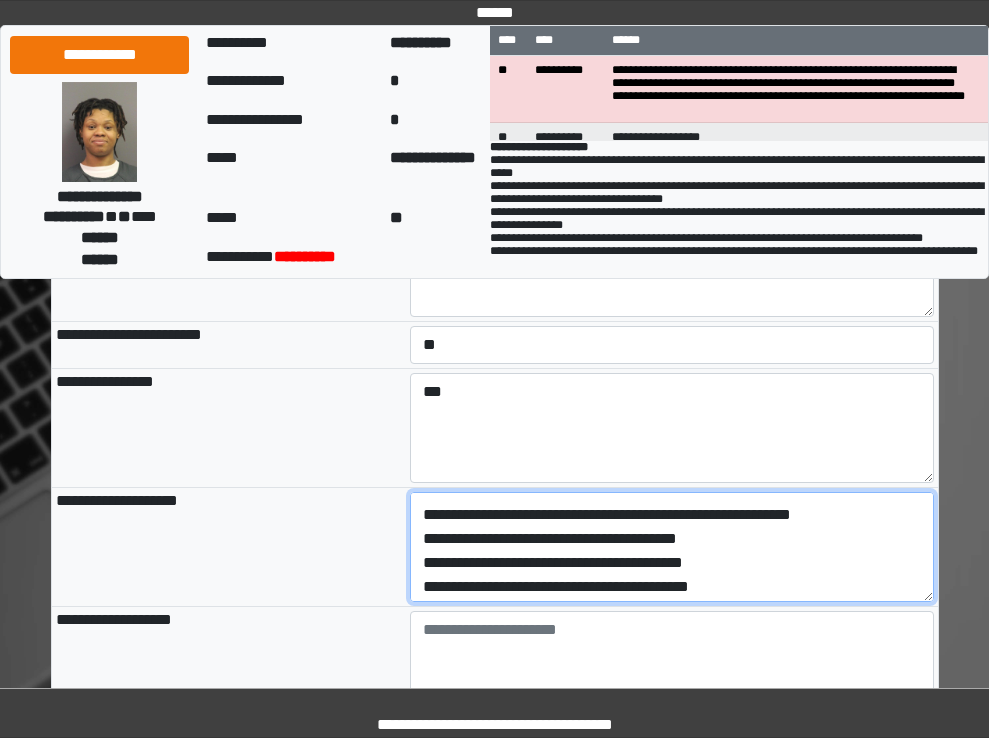 scroll, scrollTop: 20, scrollLeft: 0, axis: vertical 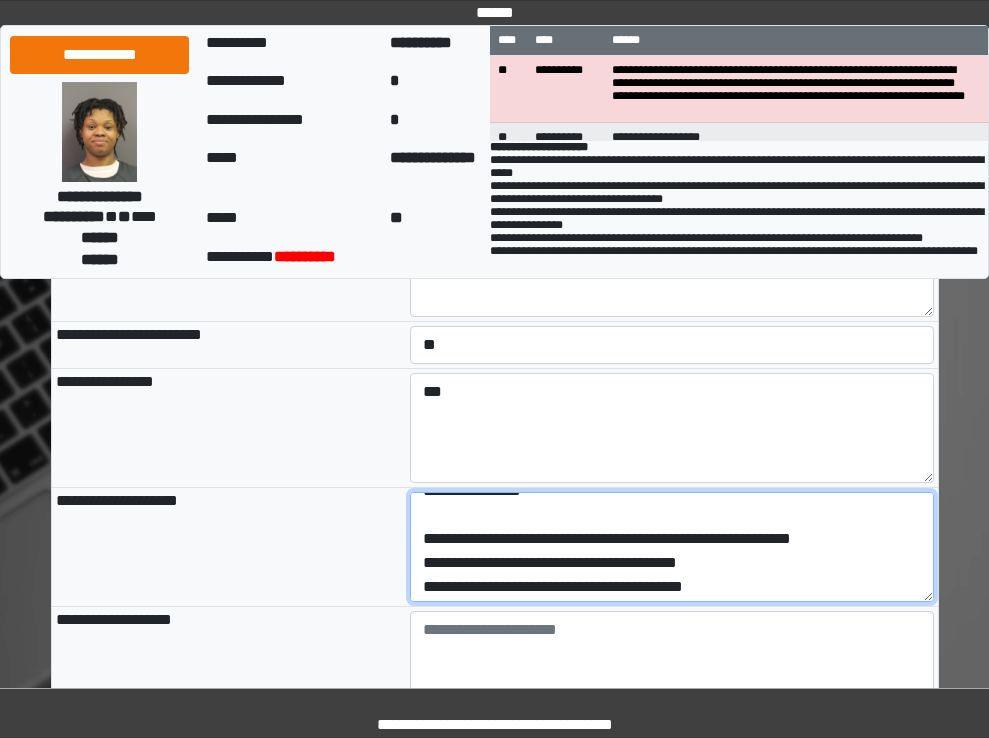click on "**********" at bounding box center (672, 547) 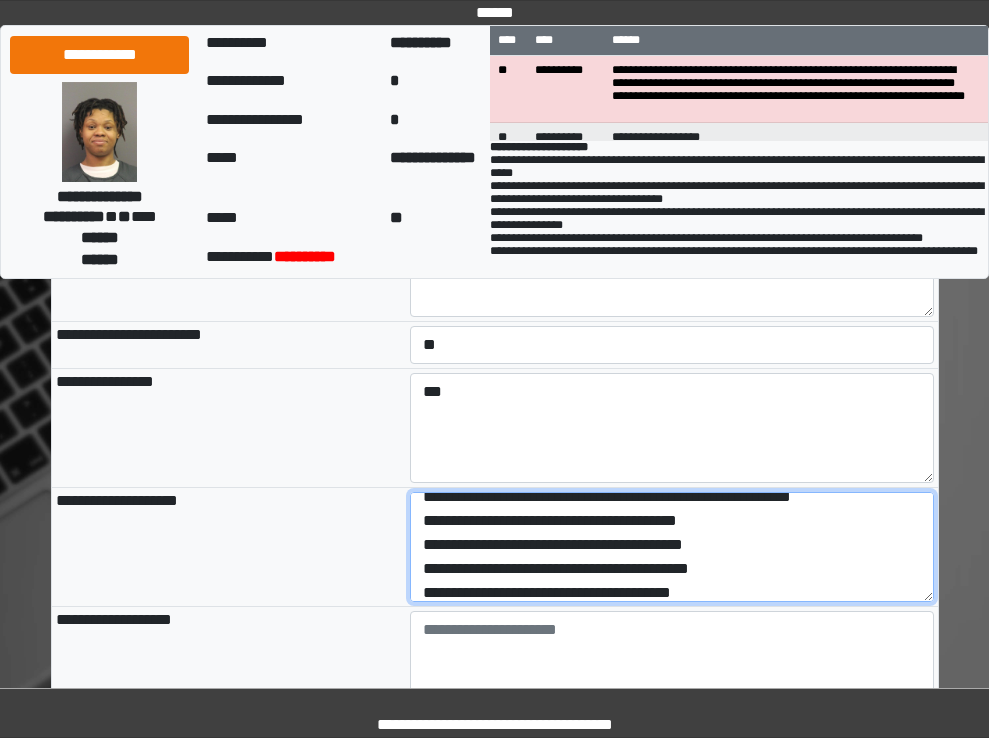 scroll, scrollTop: 72, scrollLeft: 0, axis: vertical 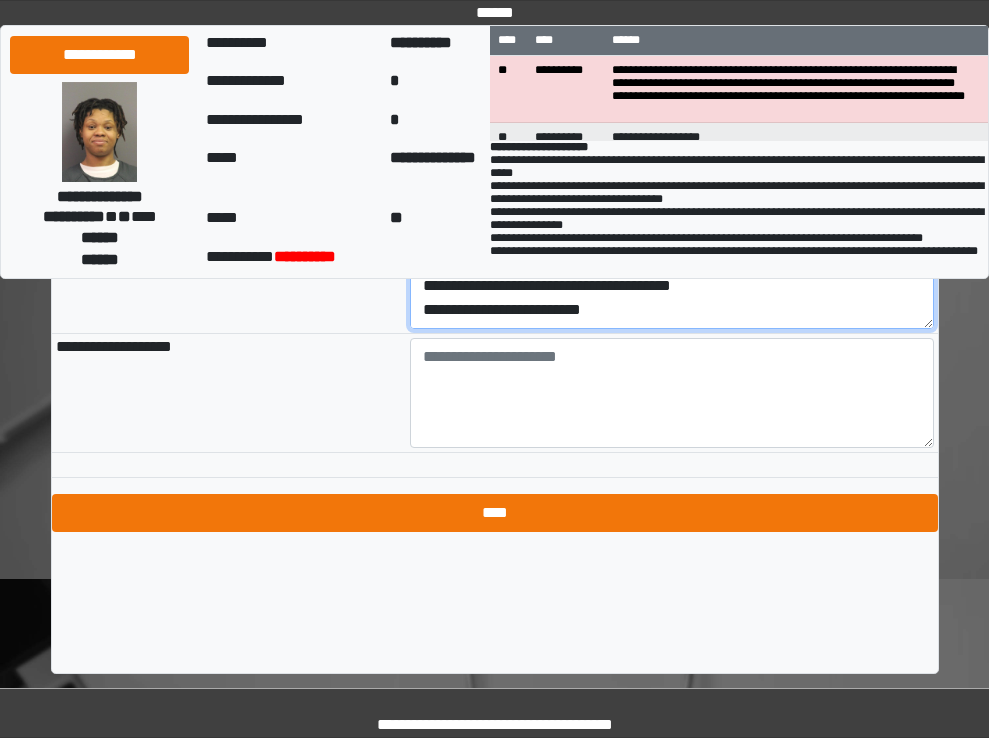 type on "**********" 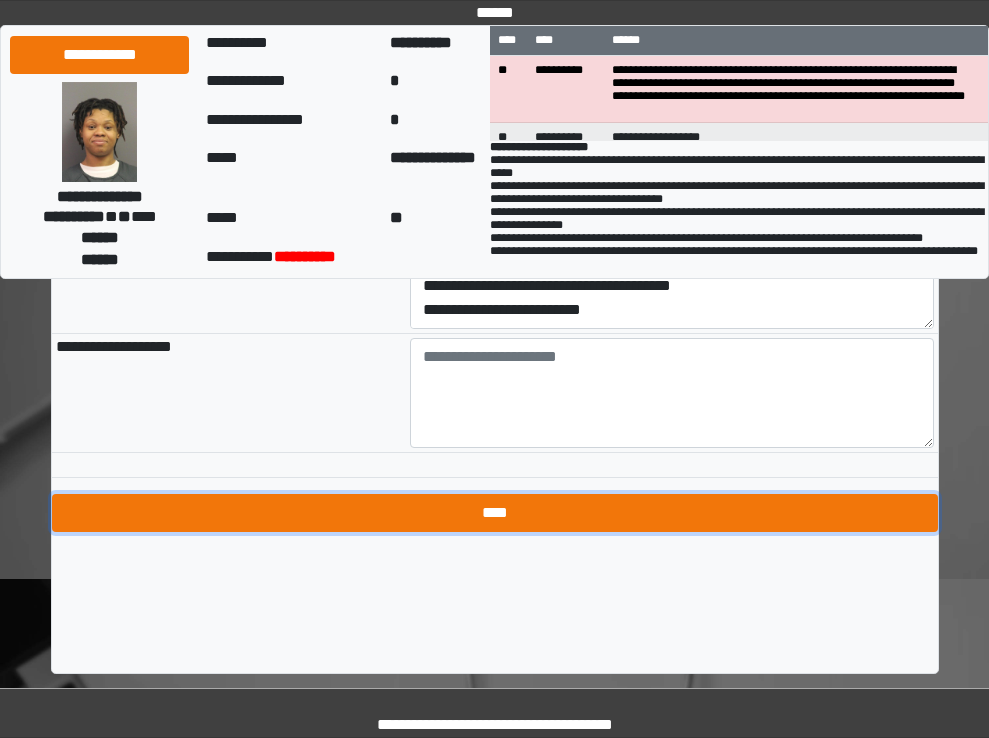 click on "****" at bounding box center [495, 513] 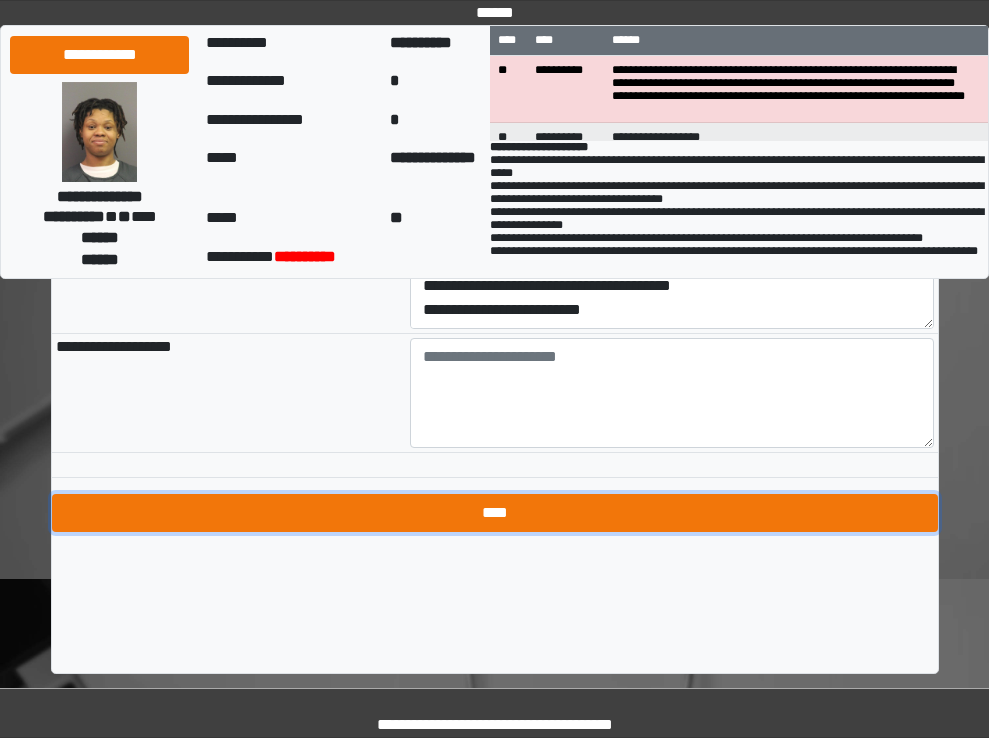 click on "****" at bounding box center [495, 513] 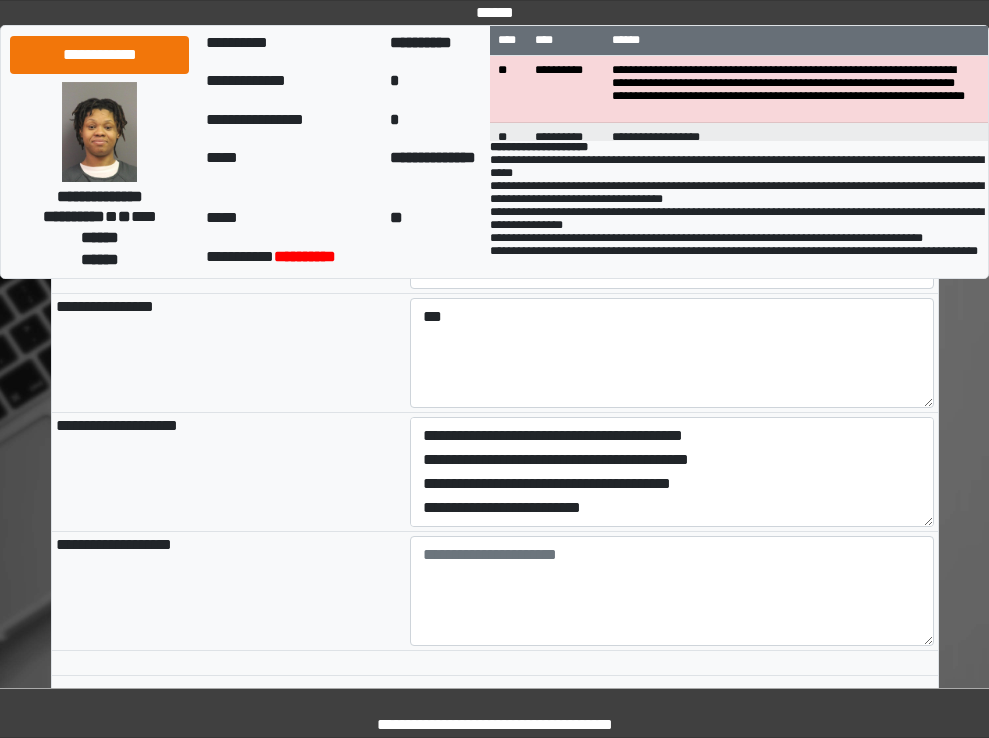 scroll, scrollTop: 2173, scrollLeft: 0, axis: vertical 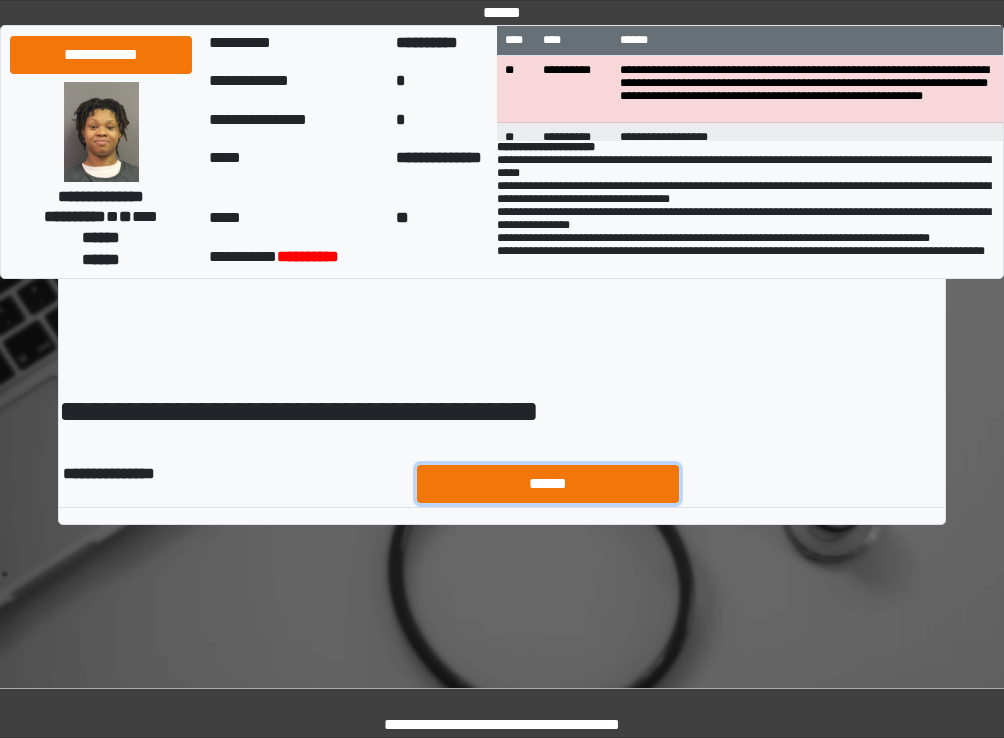 click on "******" at bounding box center (548, 484) 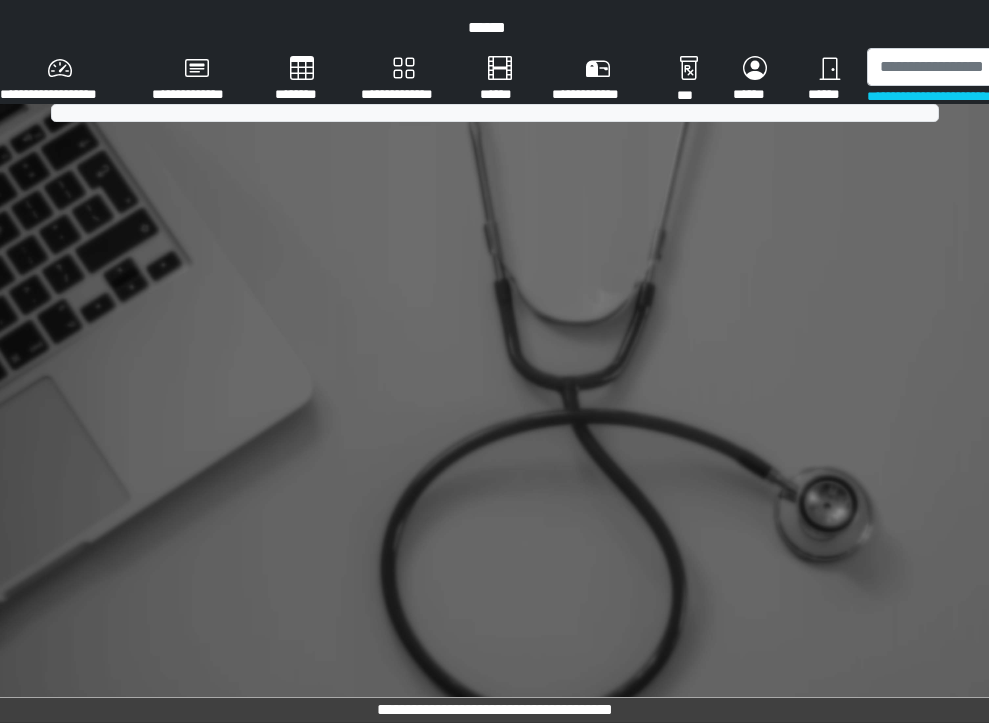 scroll, scrollTop: 0, scrollLeft: 0, axis: both 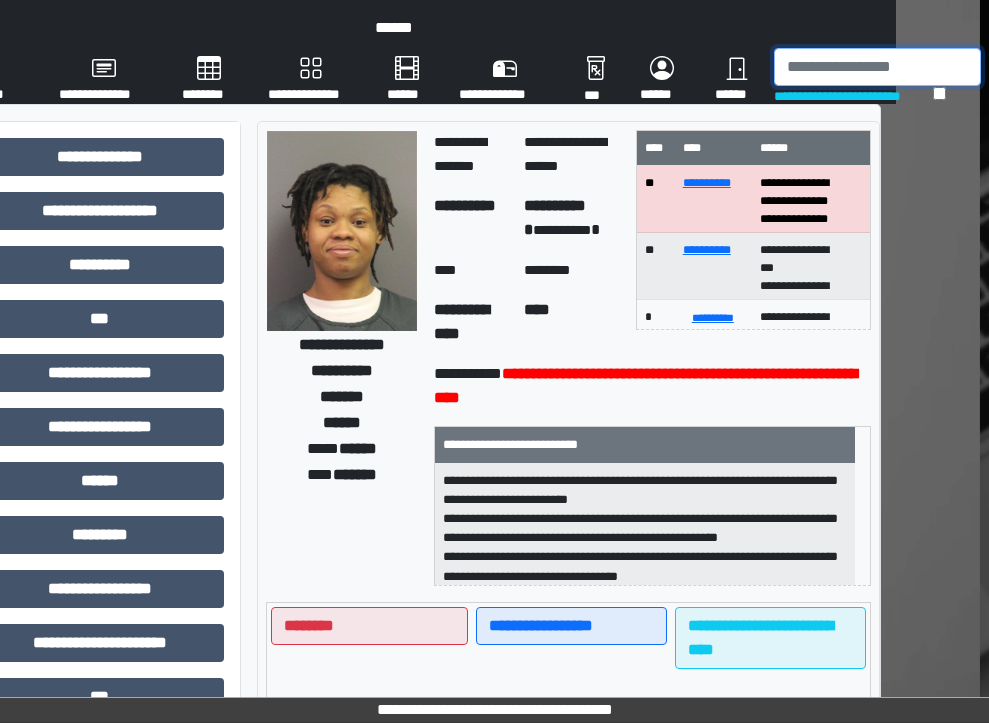 click at bounding box center [877, 67] 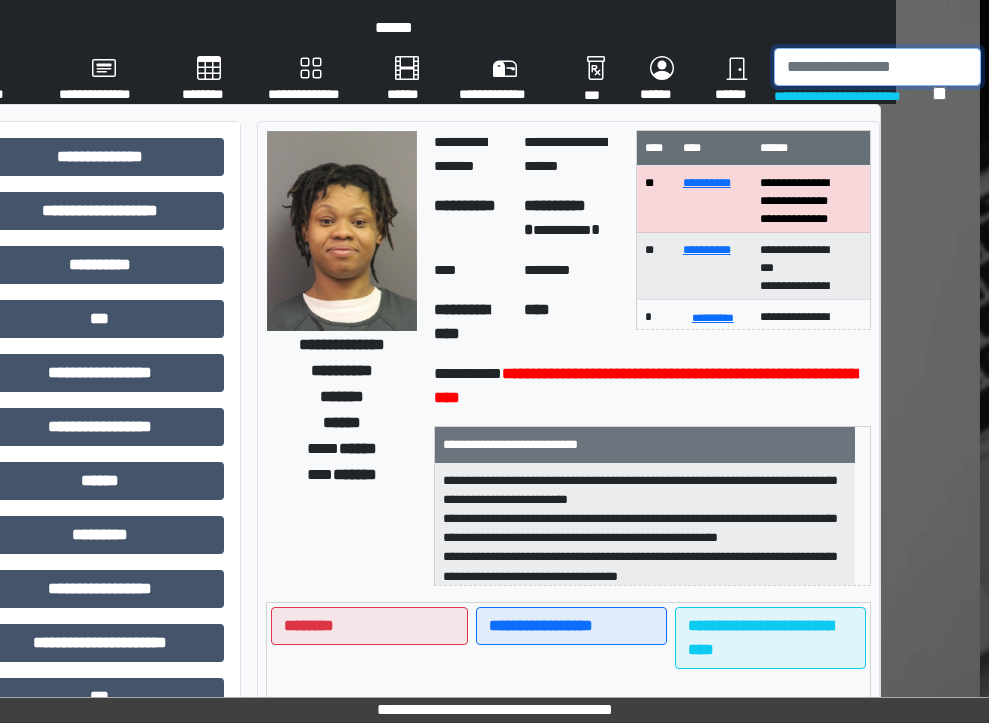 click at bounding box center [877, 67] 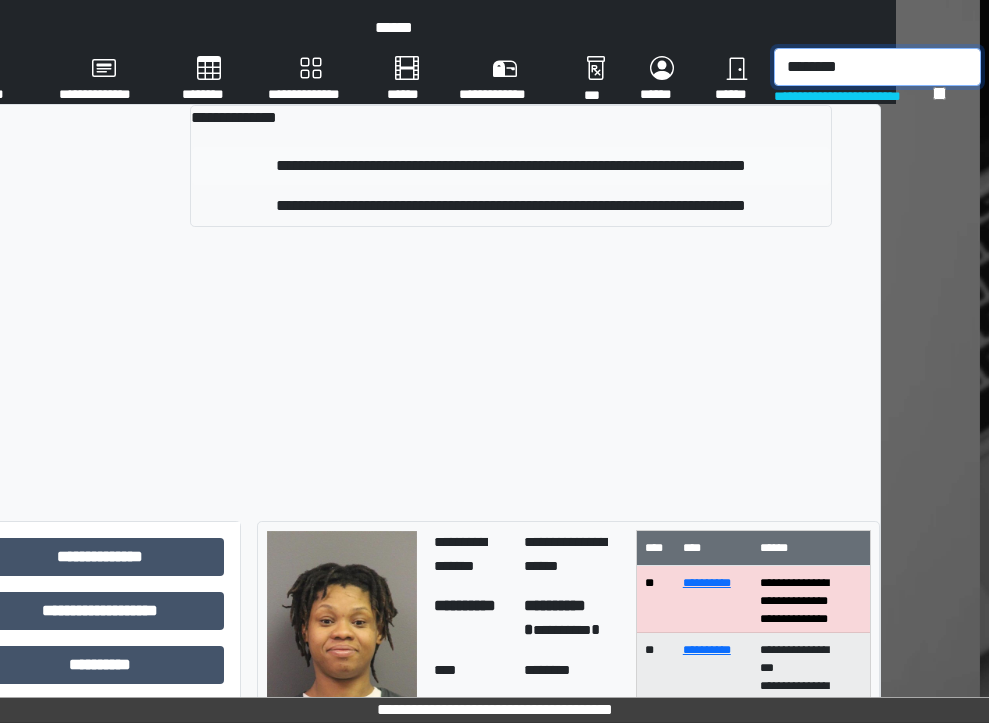 type on "********" 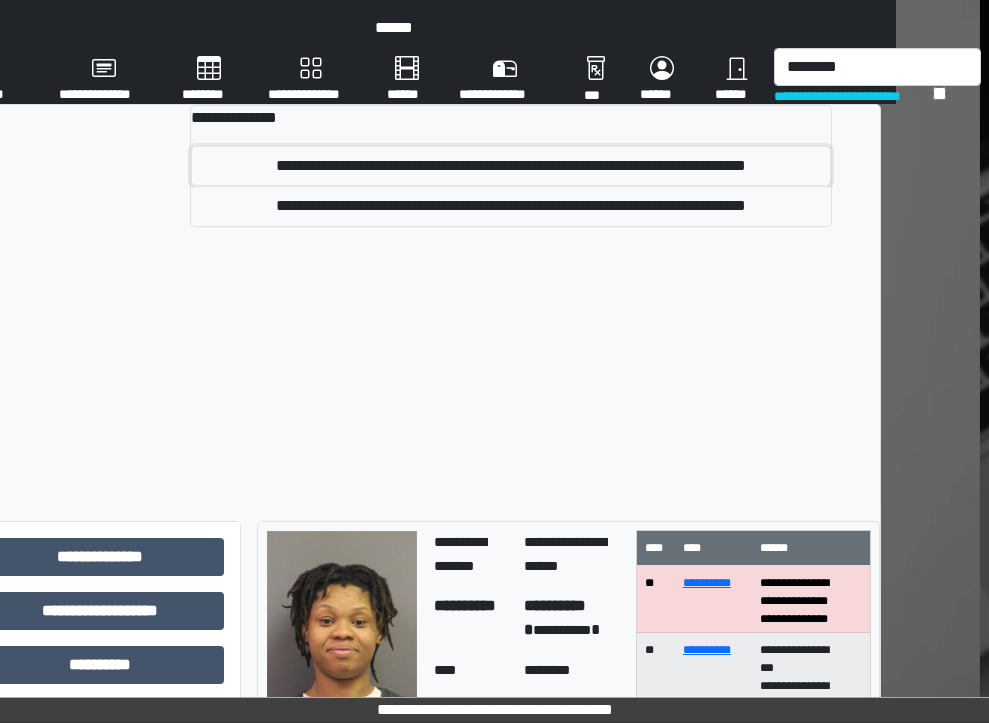 click on "**********" at bounding box center [511, 166] 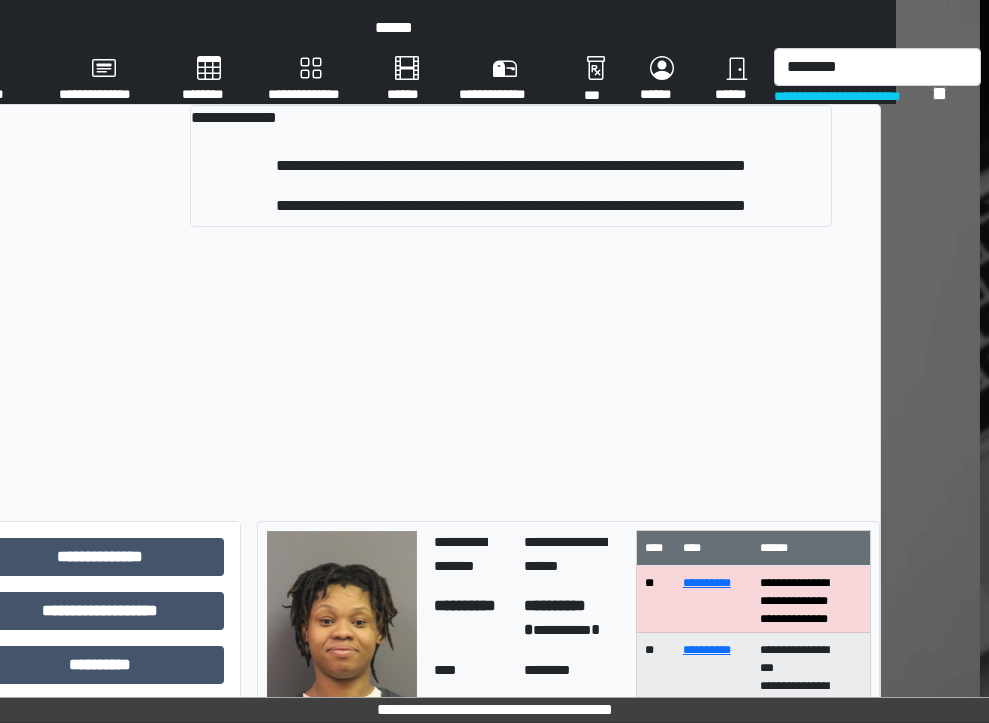 type 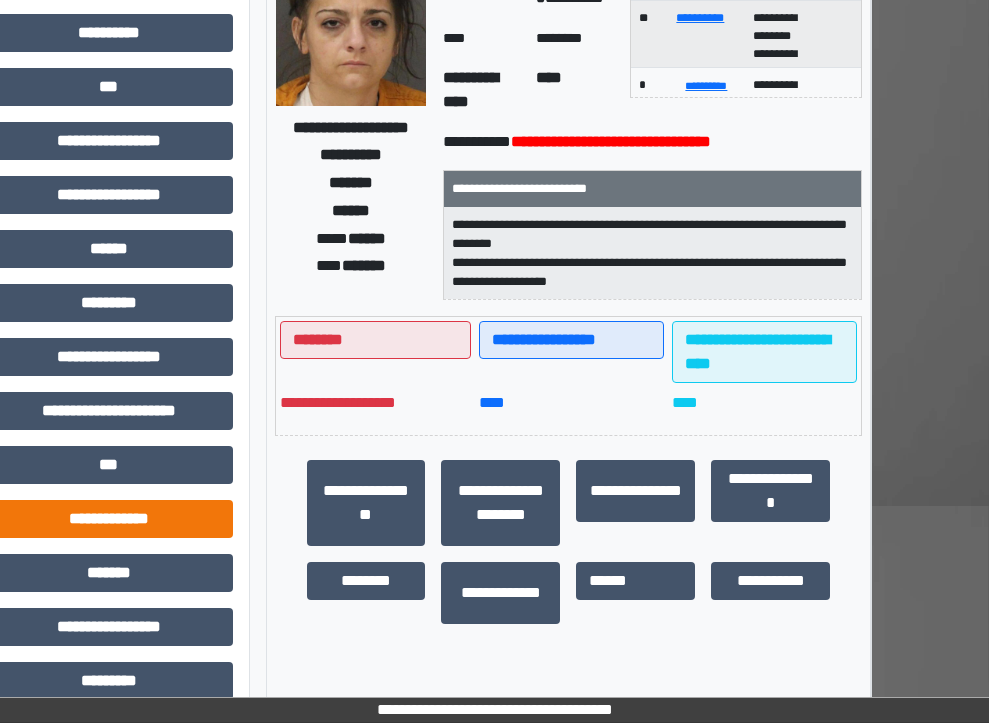 scroll, scrollTop: 300, scrollLeft: 84, axis: both 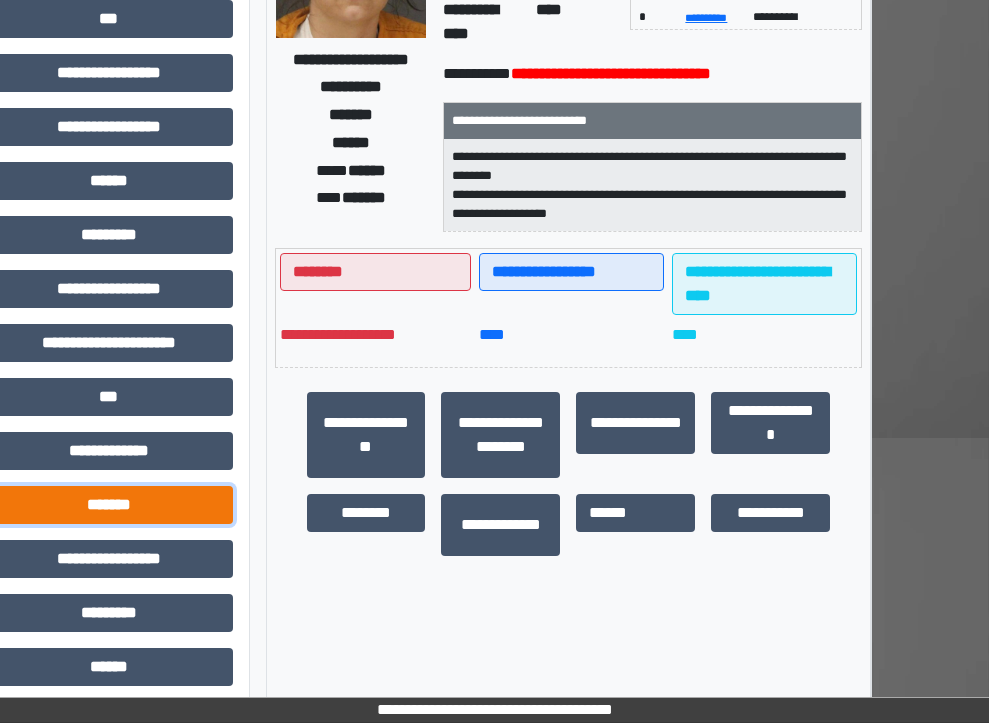 click on "*******" at bounding box center [109, 505] 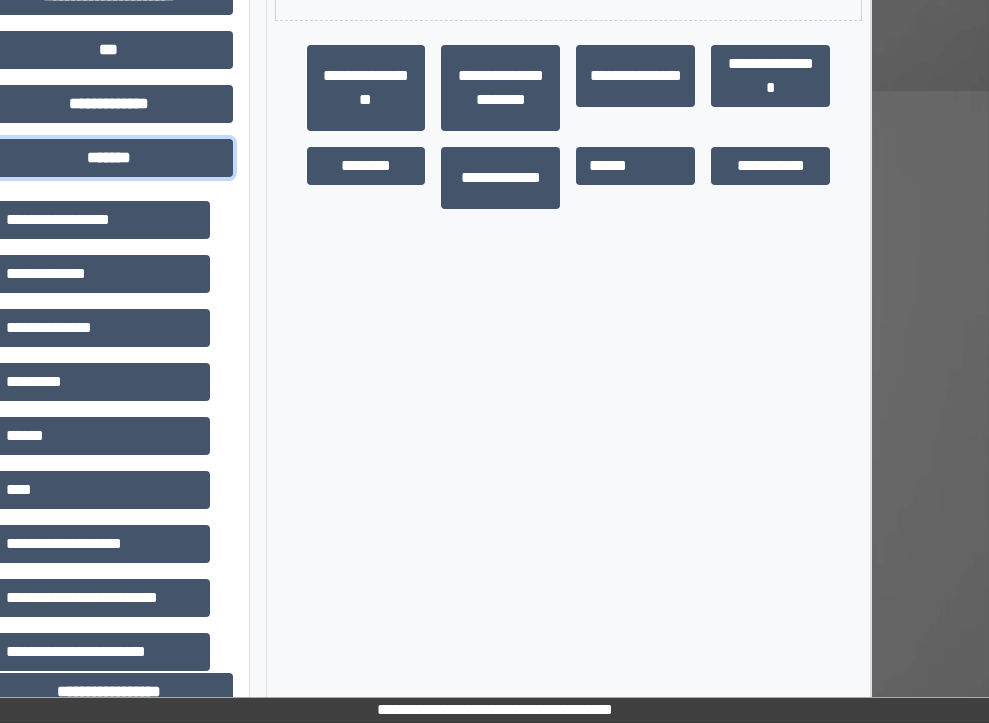 scroll, scrollTop: 700, scrollLeft: 84, axis: both 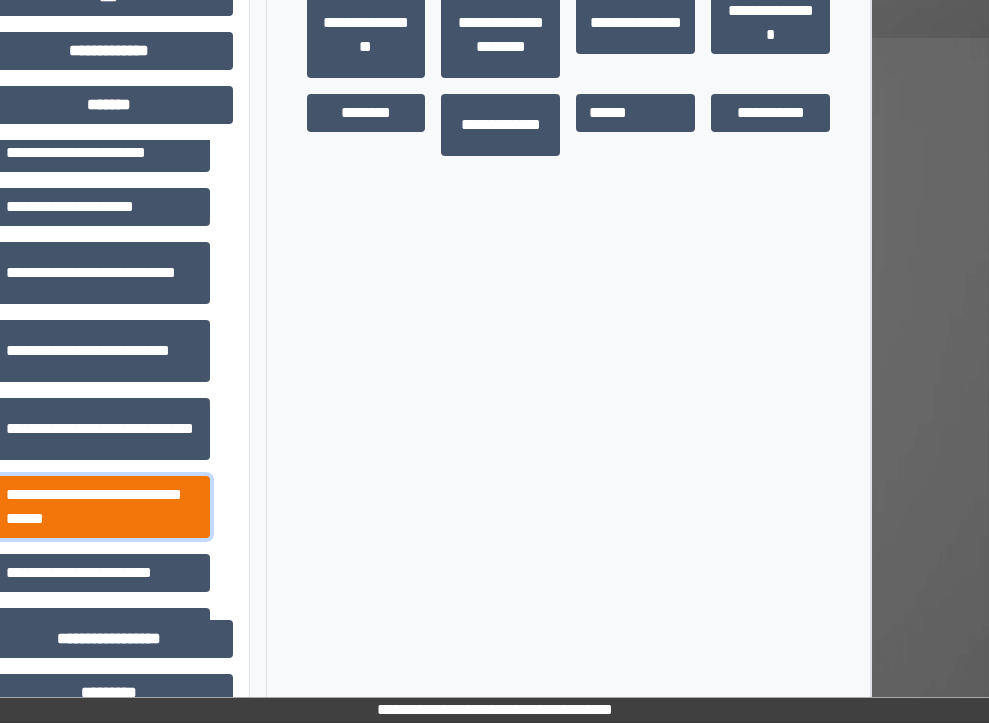 click on "**********" at bounding box center (101, 507) 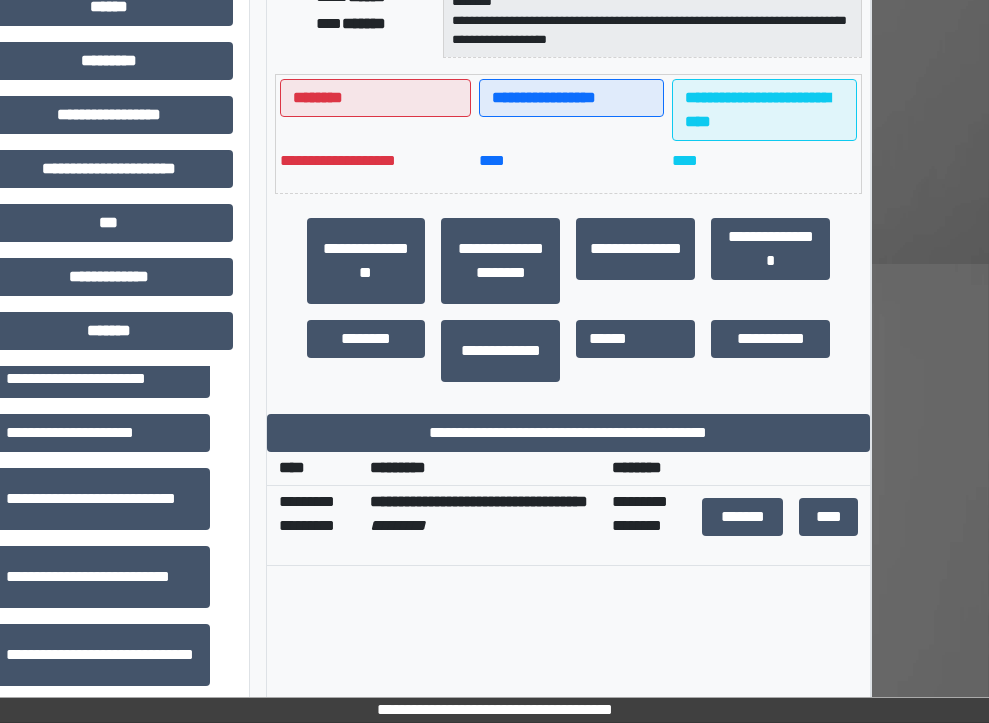 scroll, scrollTop: 400, scrollLeft: 84, axis: both 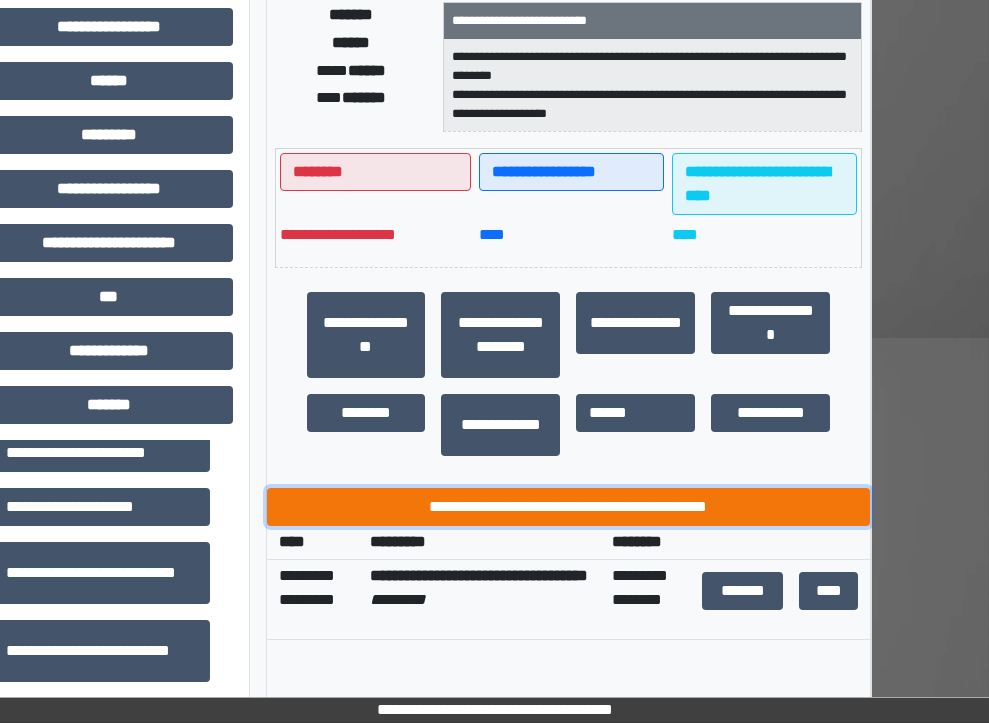 click on "**********" at bounding box center [569, 507] 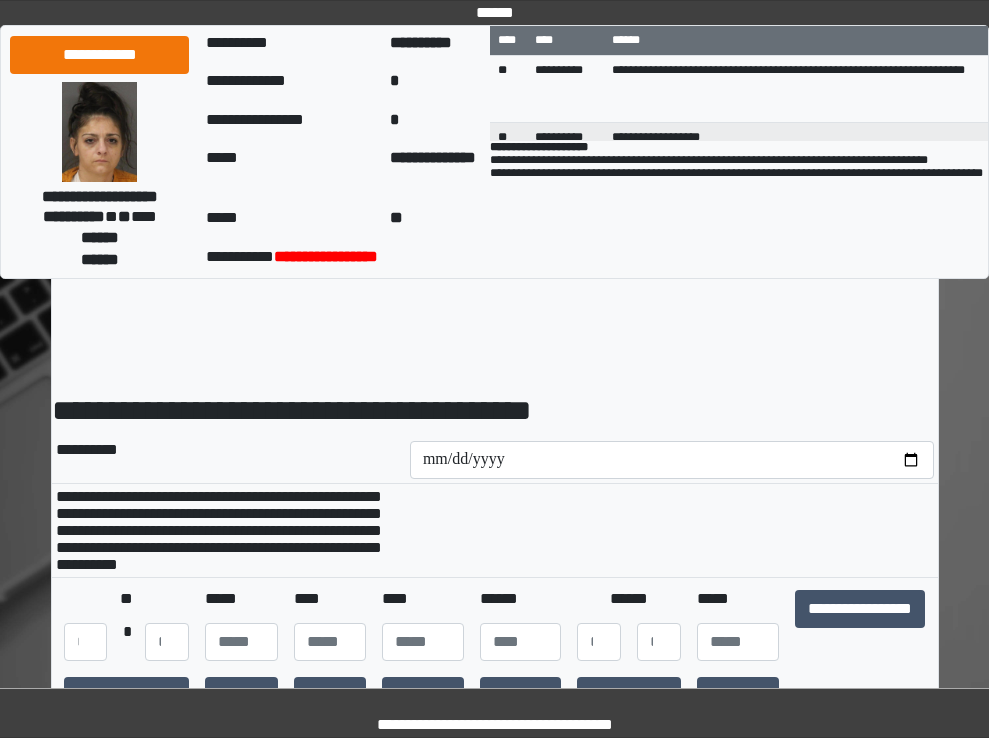scroll, scrollTop: 0, scrollLeft: 0, axis: both 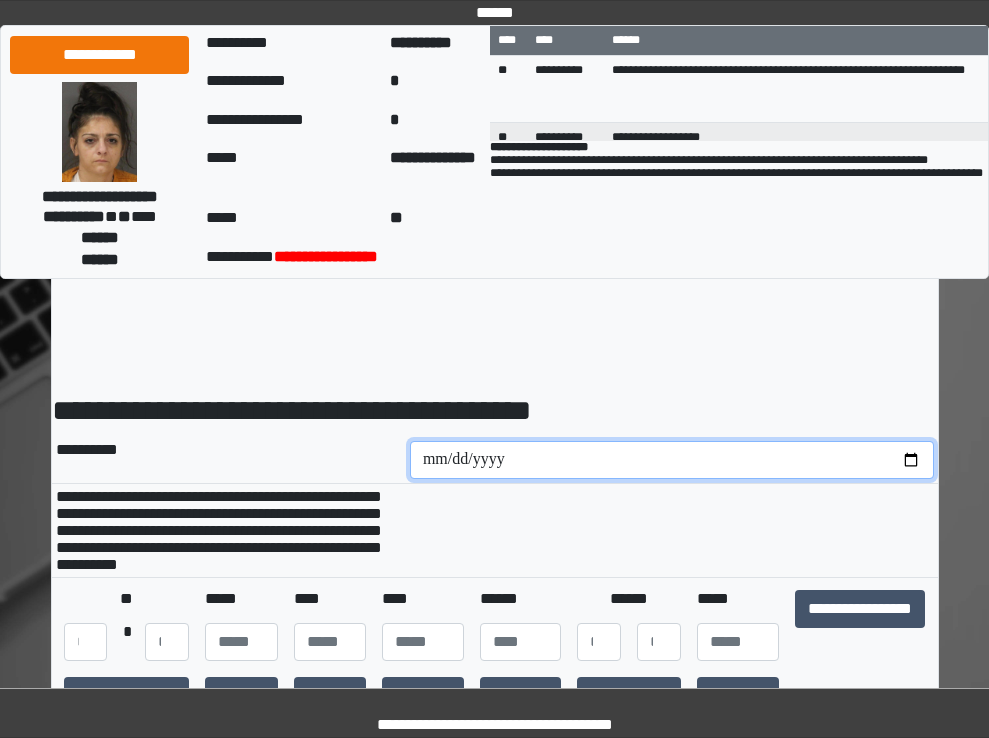 click at bounding box center (672, 460) 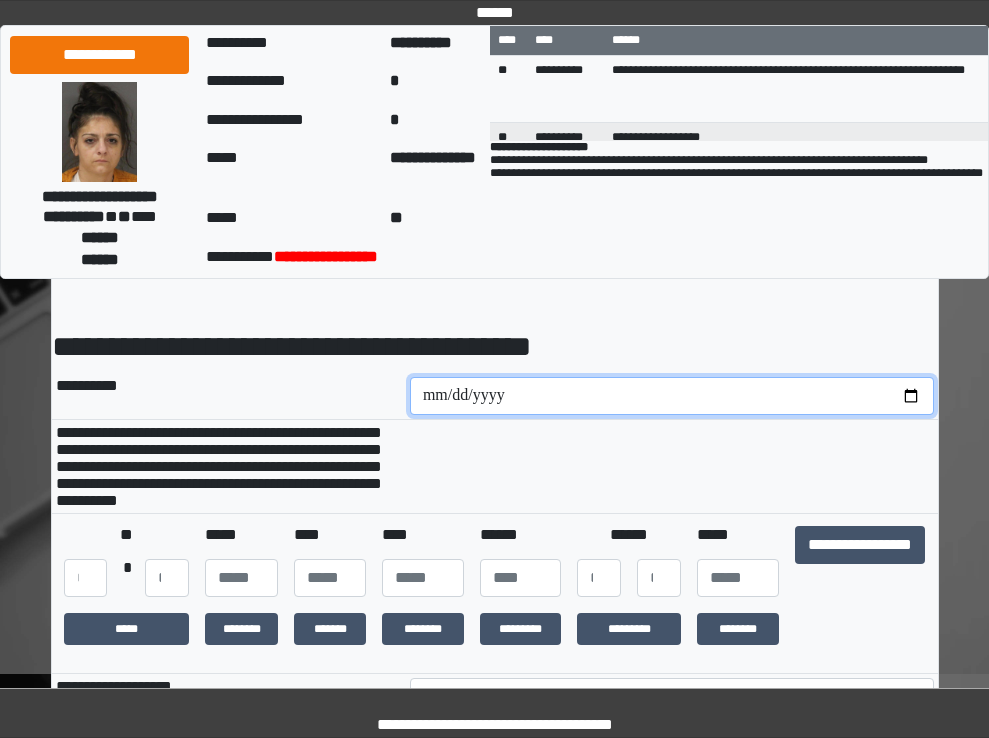 scroll, scrollTop: 100, scrollLeft: 0, axis: vertical 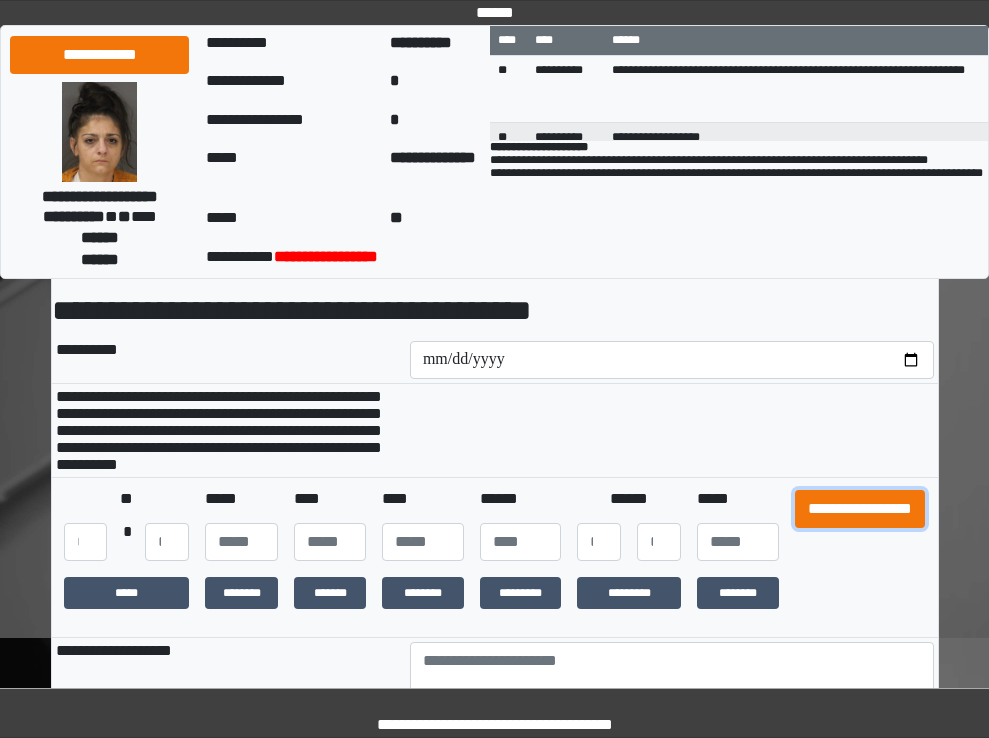 click on "**********" at bounding box center [860, 509] 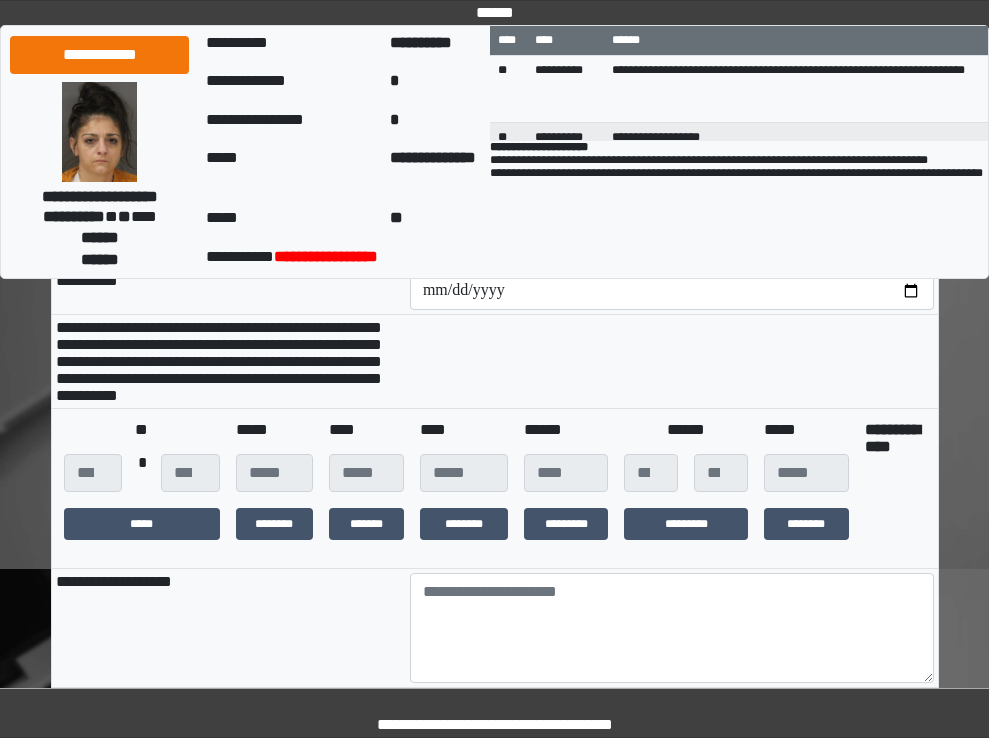 scroll, scrollTop: 200, scrollLeft: 0, axis: vertical 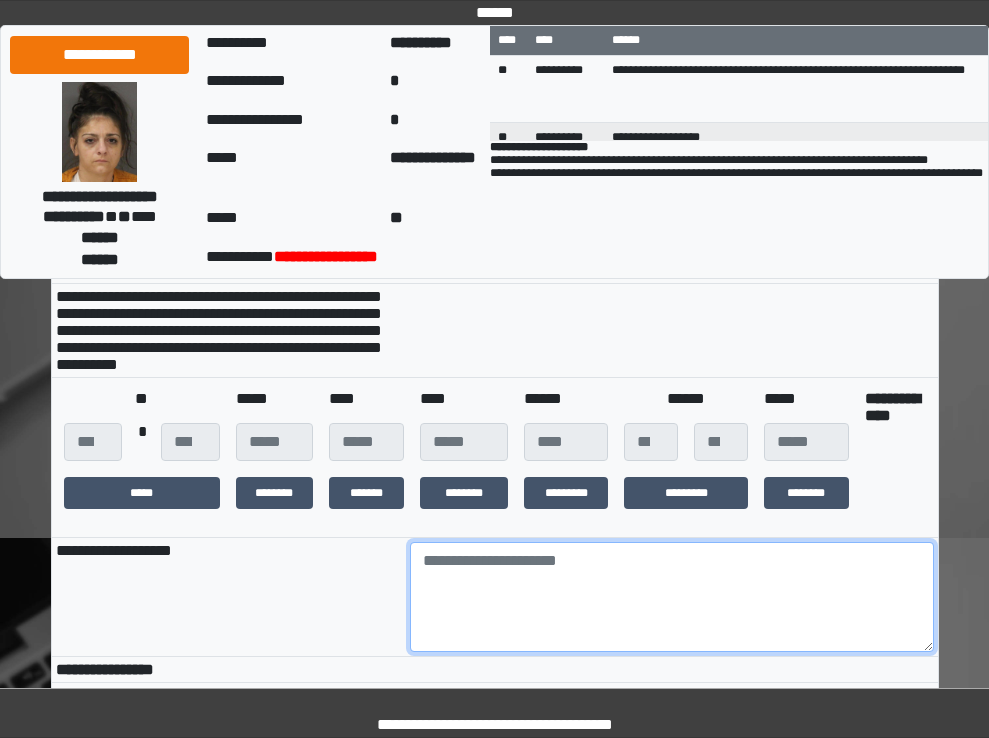 click at bounding box center (672, 597) 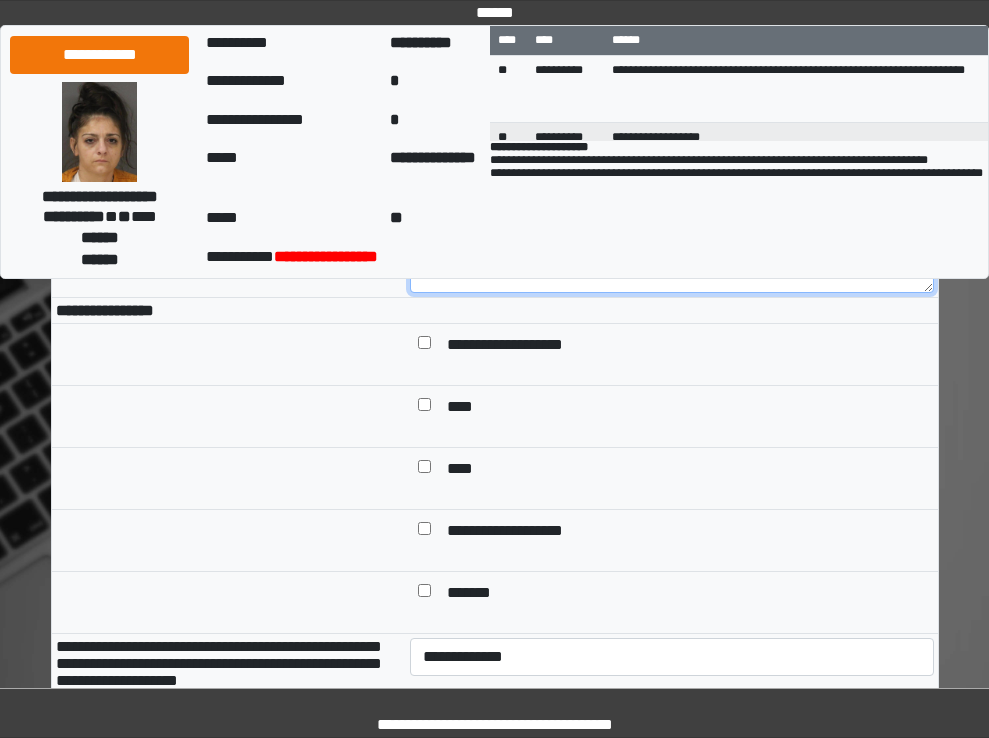 scroll, scrollTop: 600, scrollLeft: 0, axis: vertical 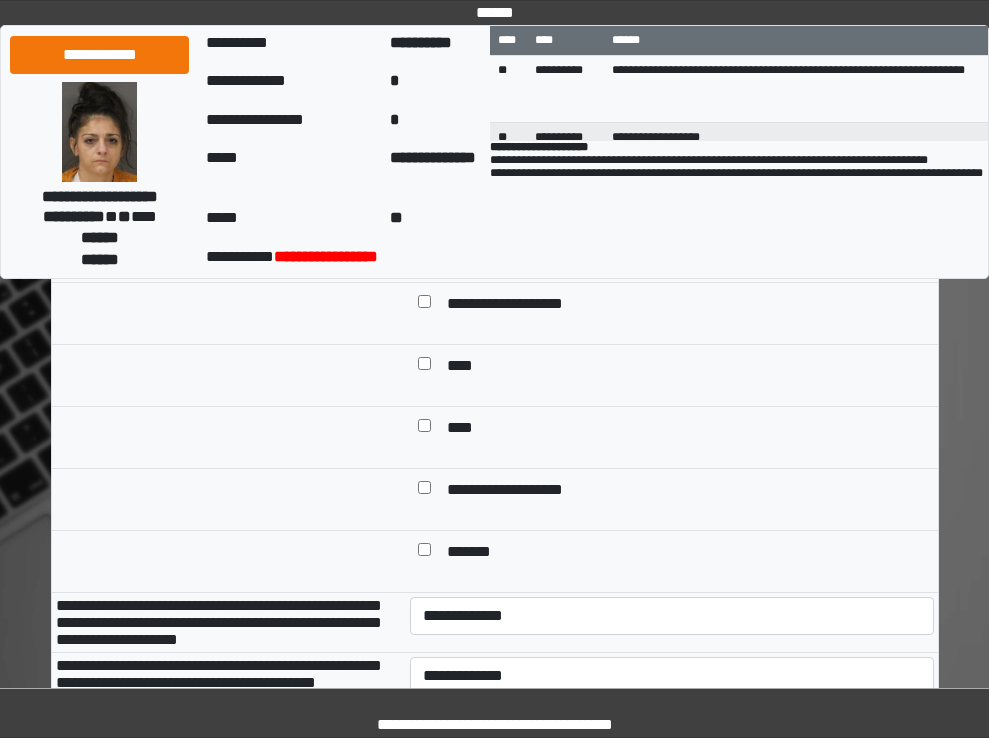 type on "***" 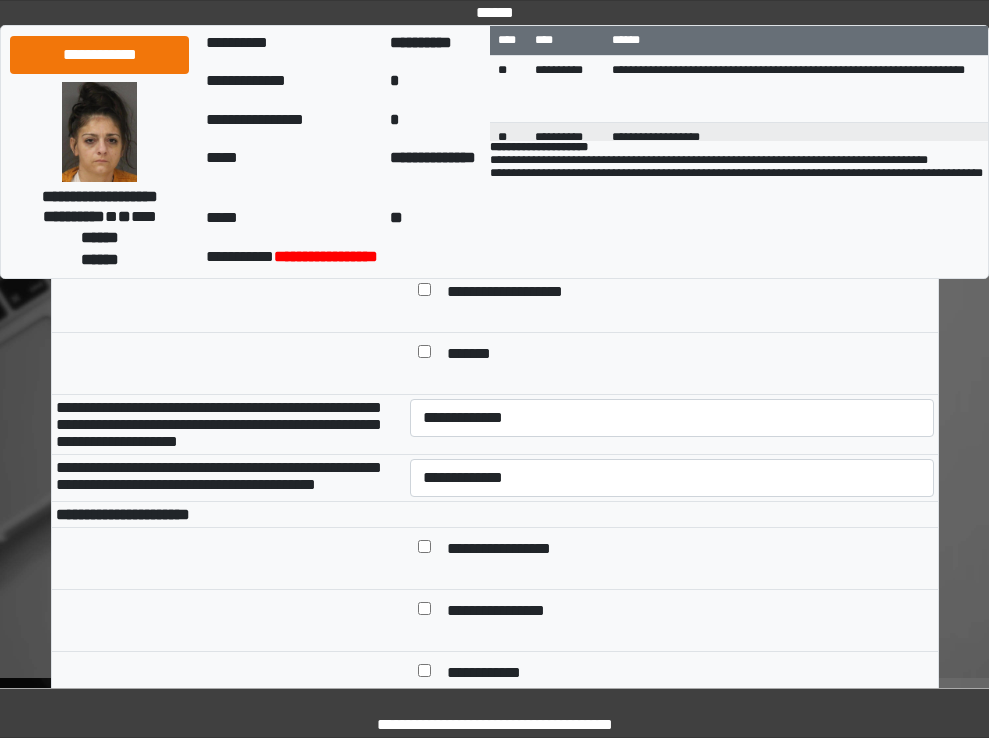 scroll, scrollTop: 800, scrollLeft: 0, axis: vertical 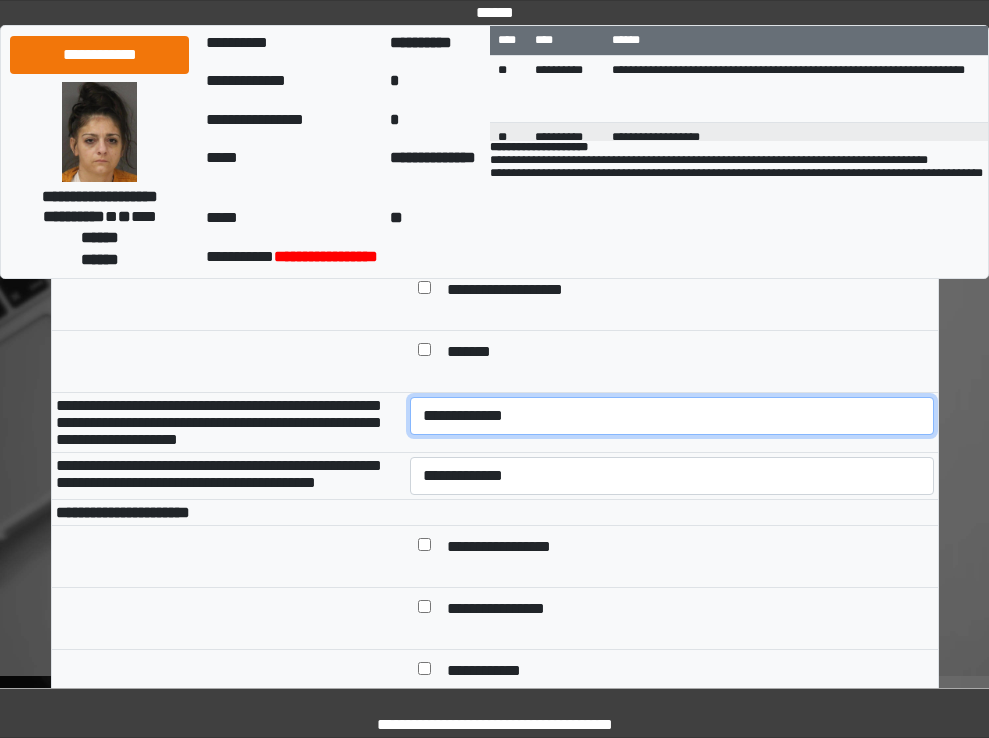 click on "**********" at bounding box center (672, 416) 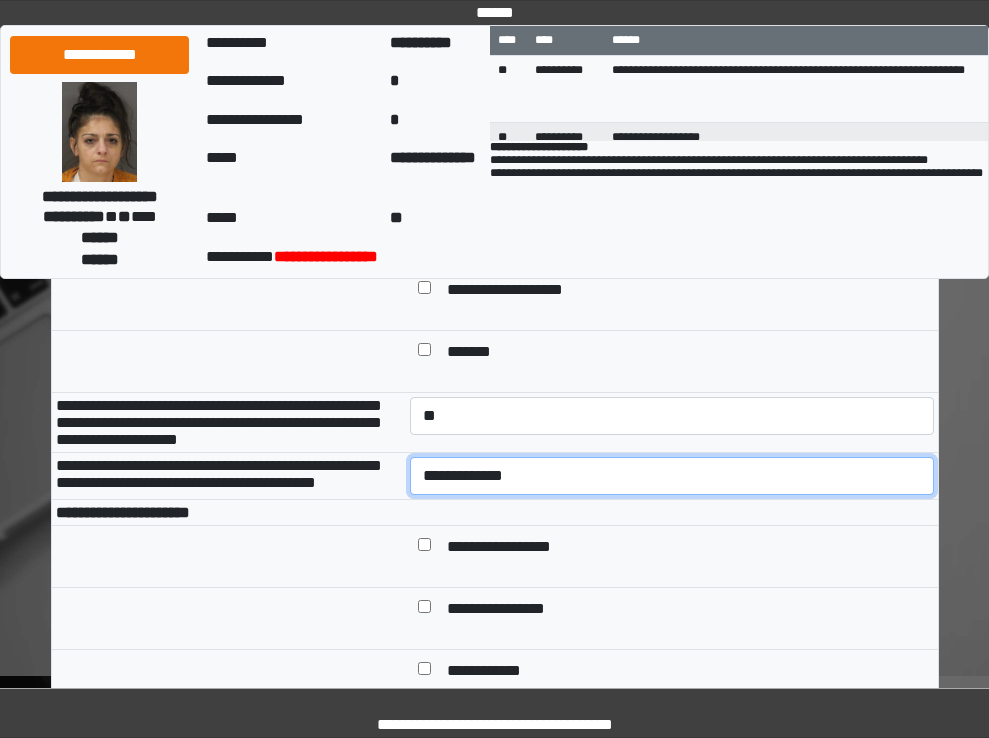 drag, startPoint x: 491, startPoint y: 511, endPoint x: 491, endPoint y: 522, distance: 11 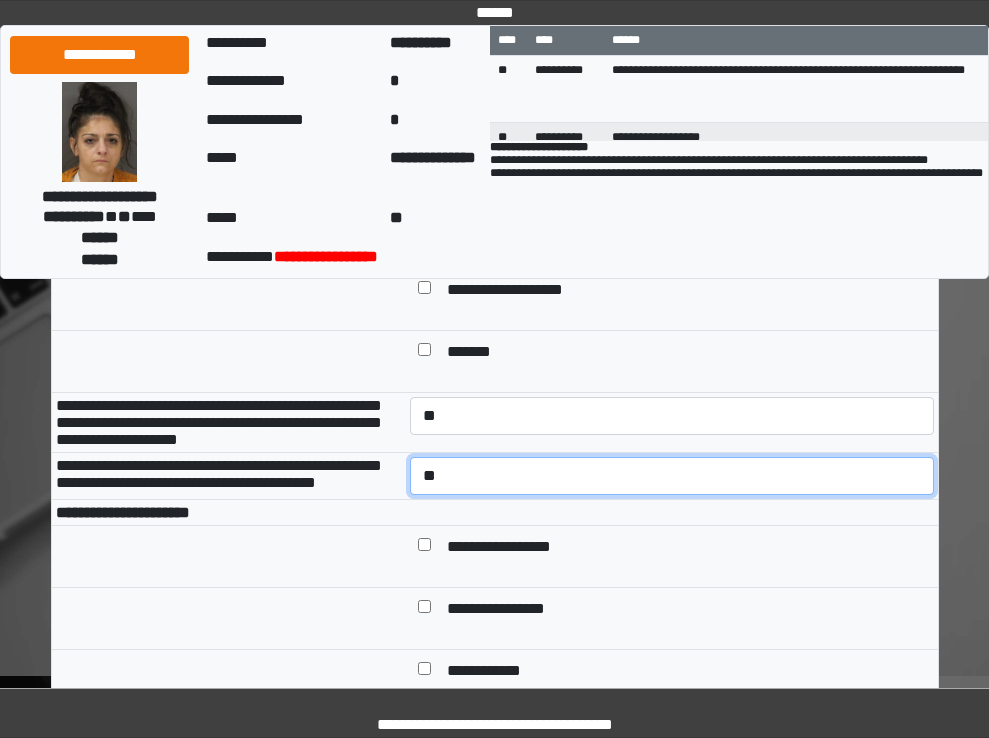 click on "**********" at bounding box center [672, 476] 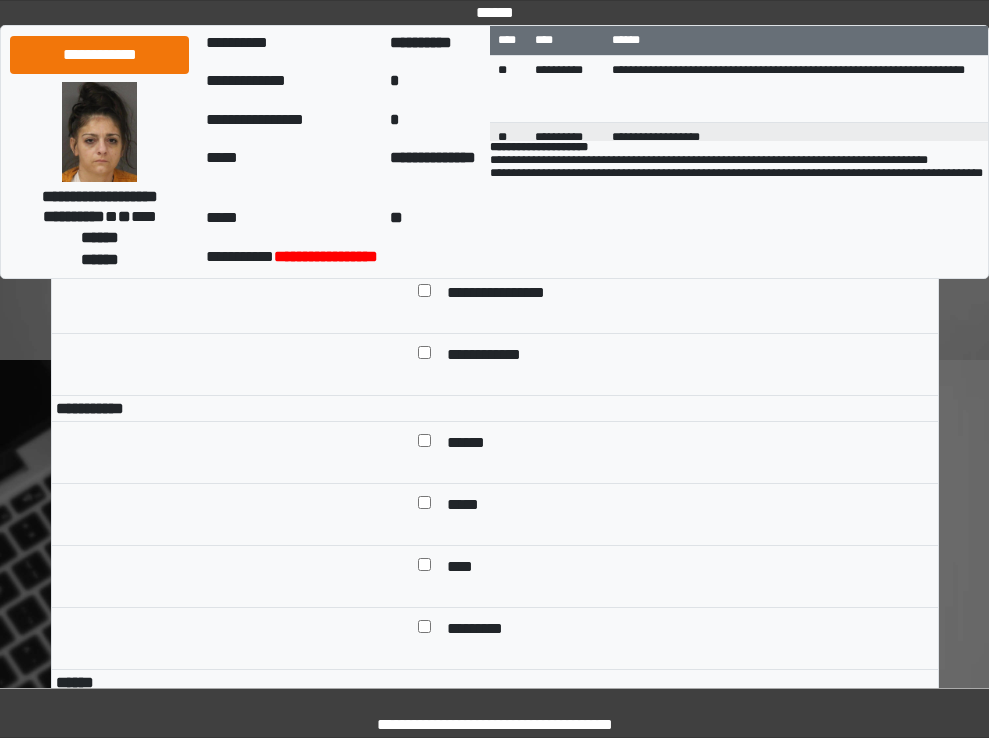 scroll, scrollTop: 1200, scrollLeft: 0, axis: vertical 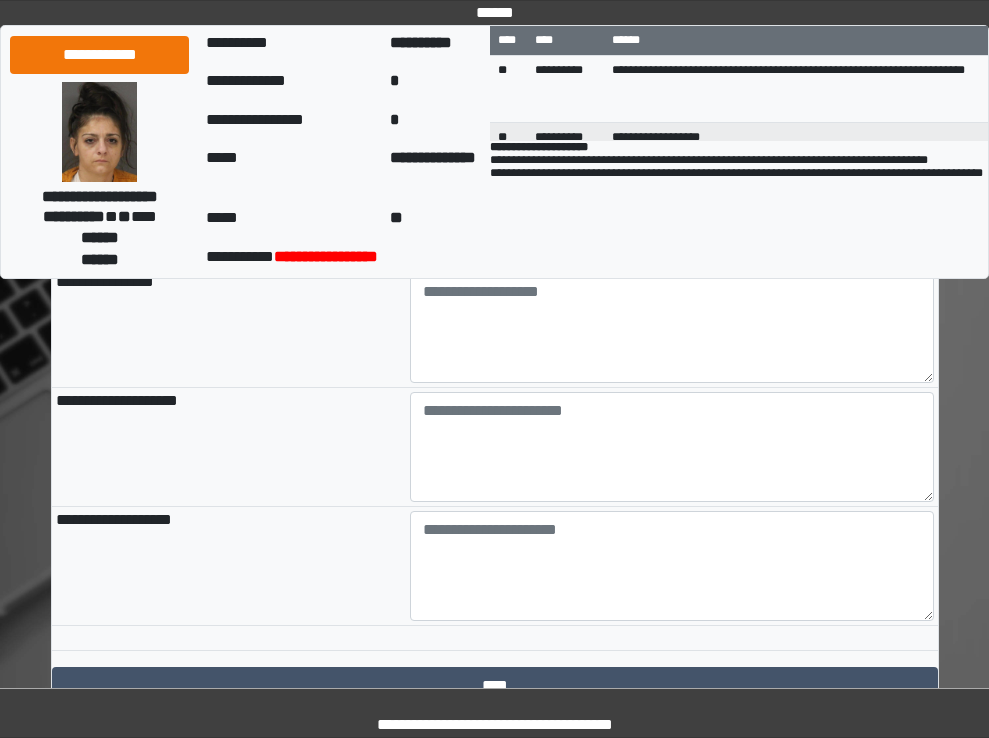 click on "**********" at bounding box center (672, 245) 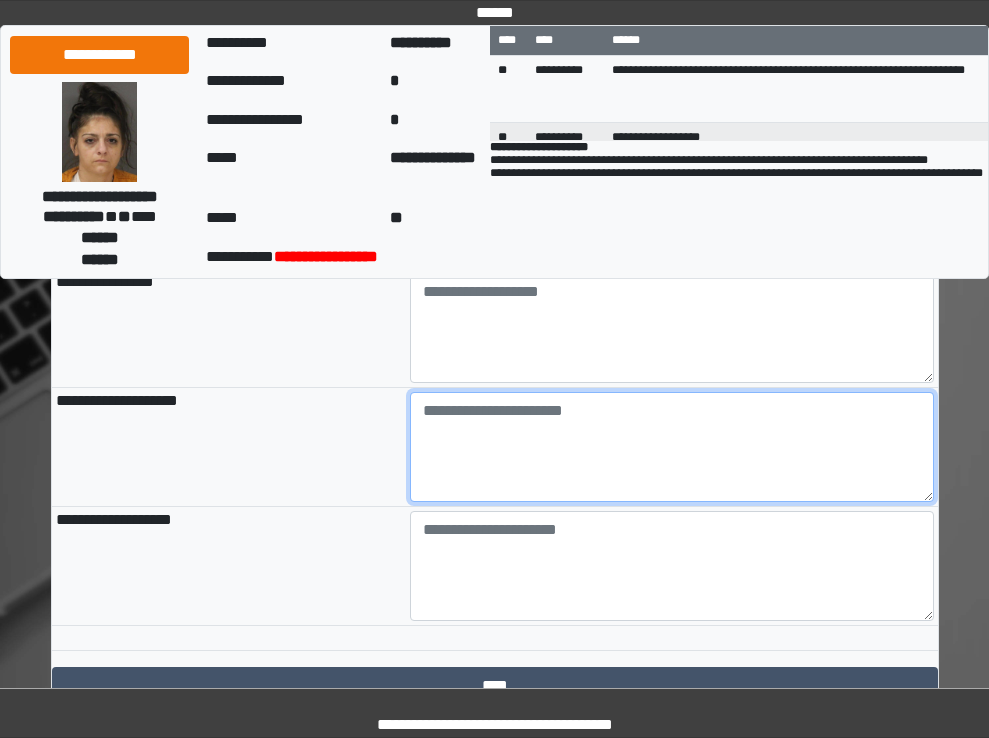 click at bounding box center (672, 447) 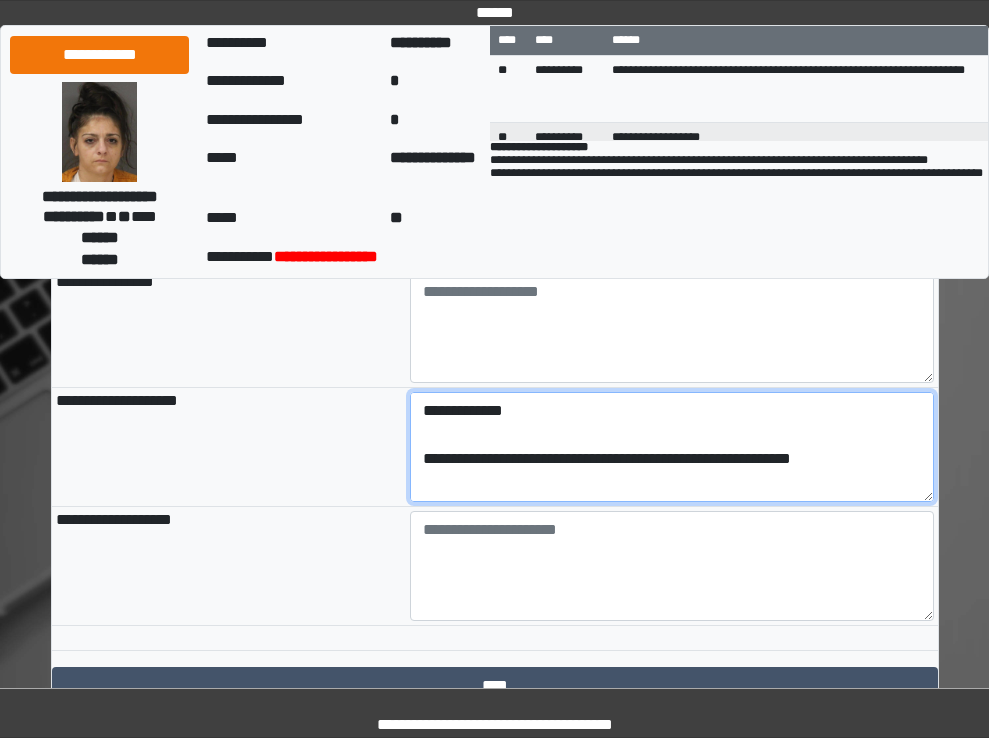 scroll, scrollTop: 113, scrollLeft: 0, axis: vertical 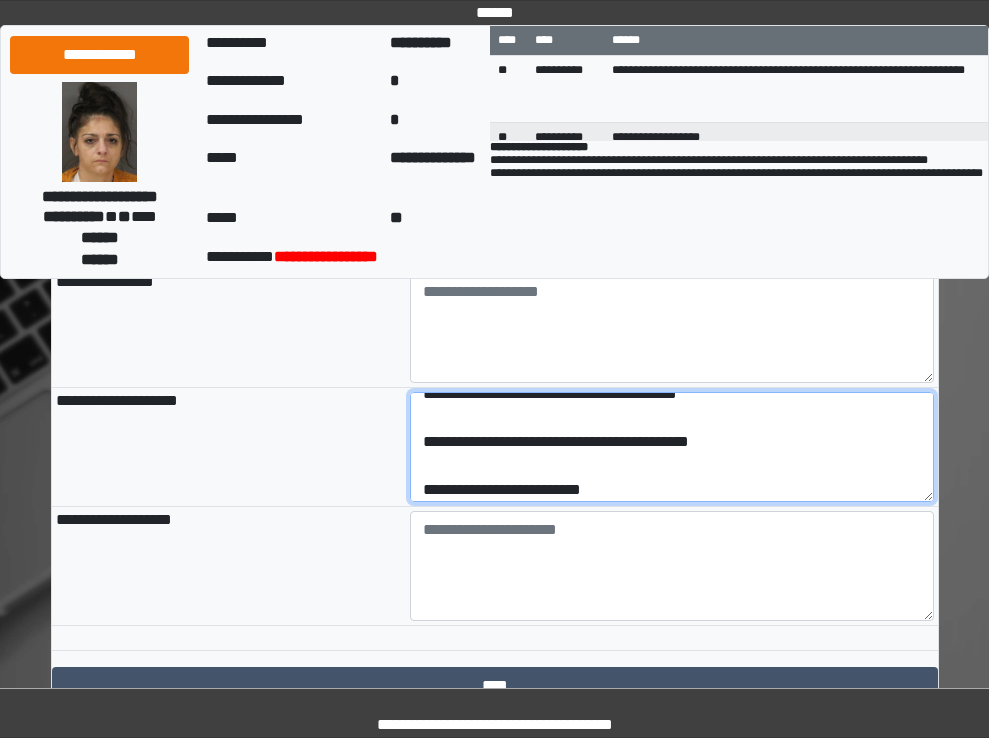 click on "**********" at bounding box center [672, 447] 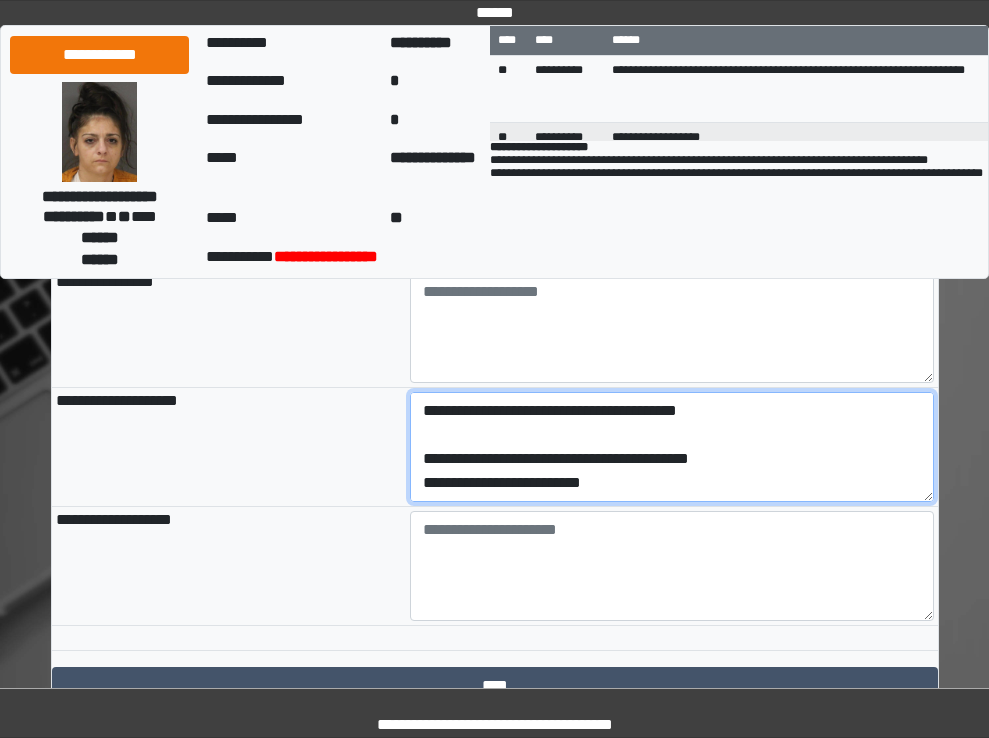 click on "**********" at bounding box center [672, 447] 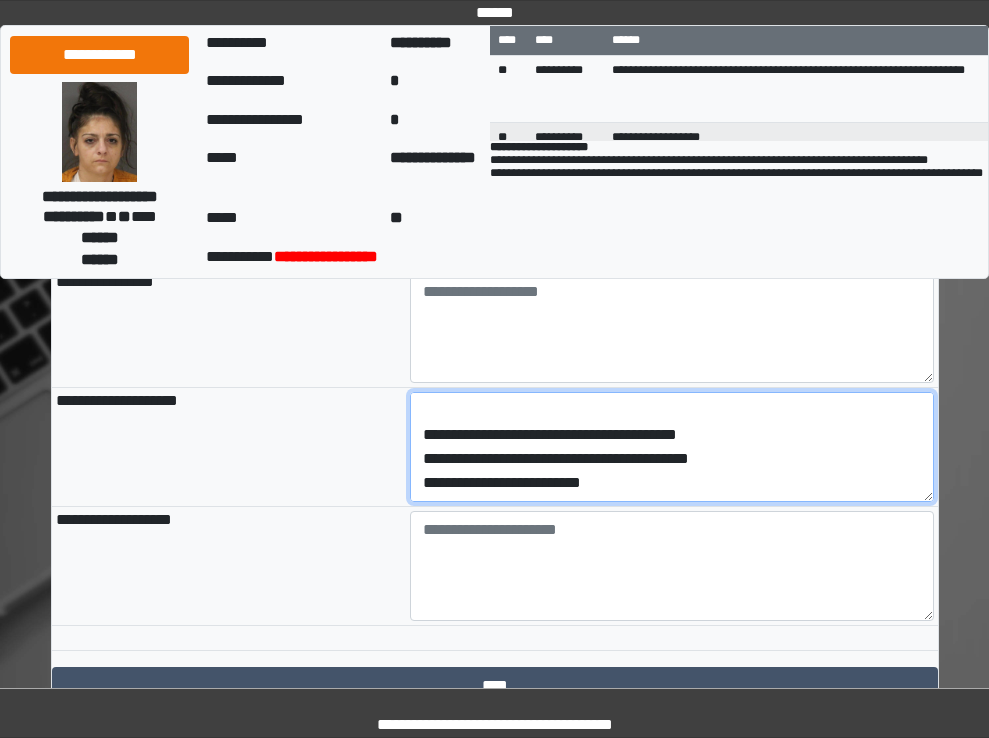 click on "**********" at bounding box center (672, 447) 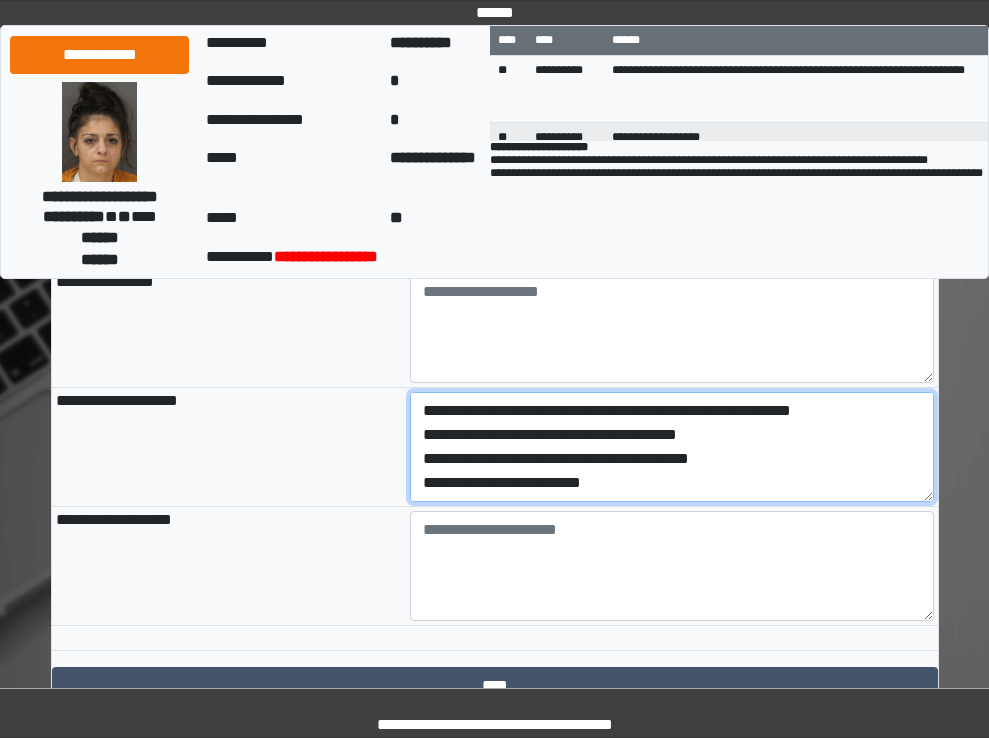 scroll, scrollTop: 0, scrollLeft: 0, axis: both 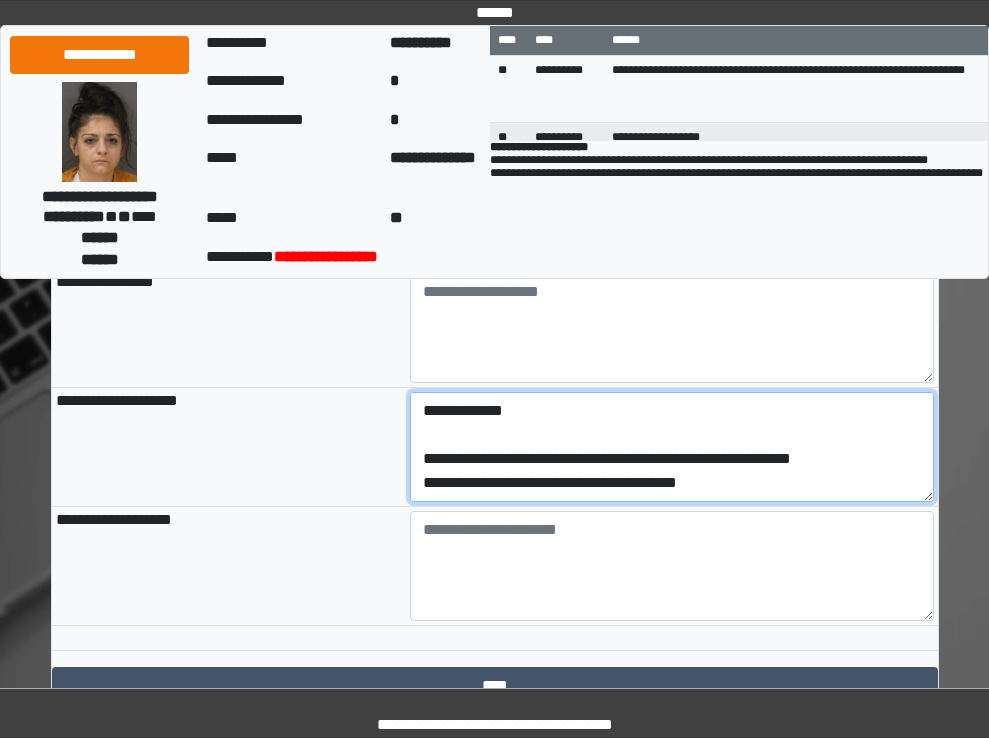 click on "**********" at bounding box center (672, 447) 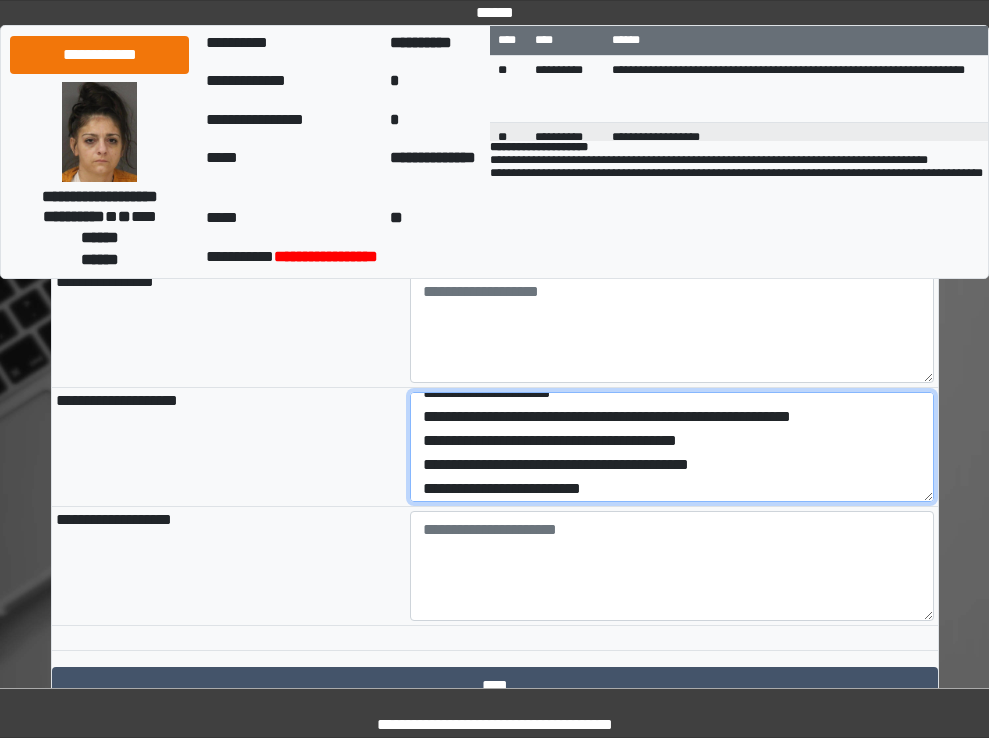 scroll, scrollTop: 24, scrollLeft: 0, axis: vertical 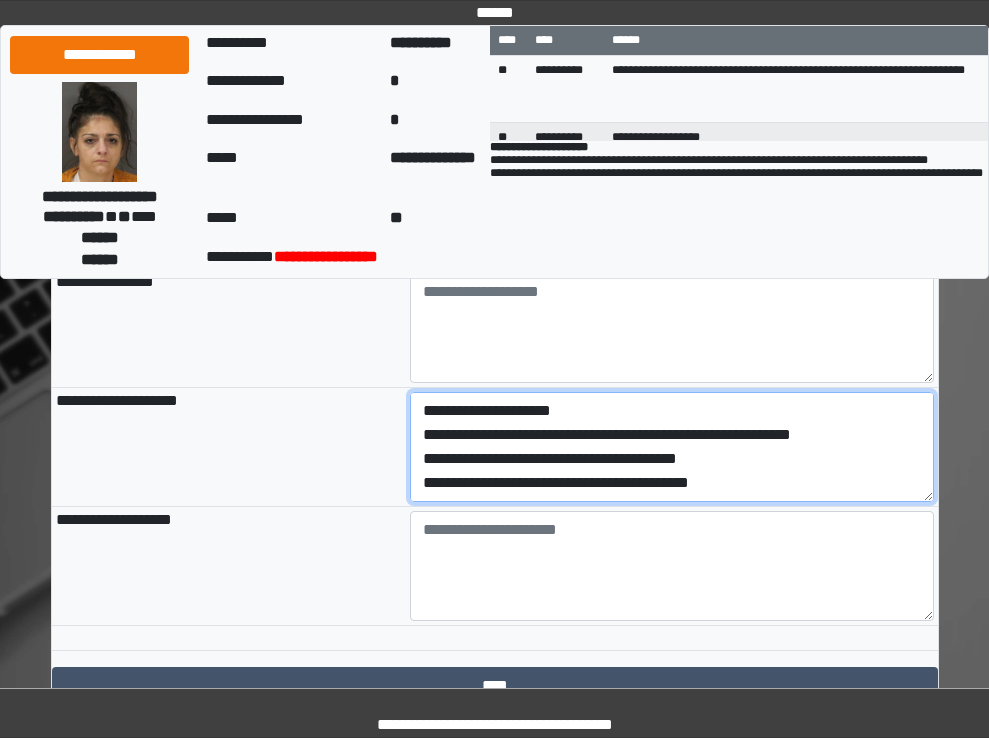 type on "**********" 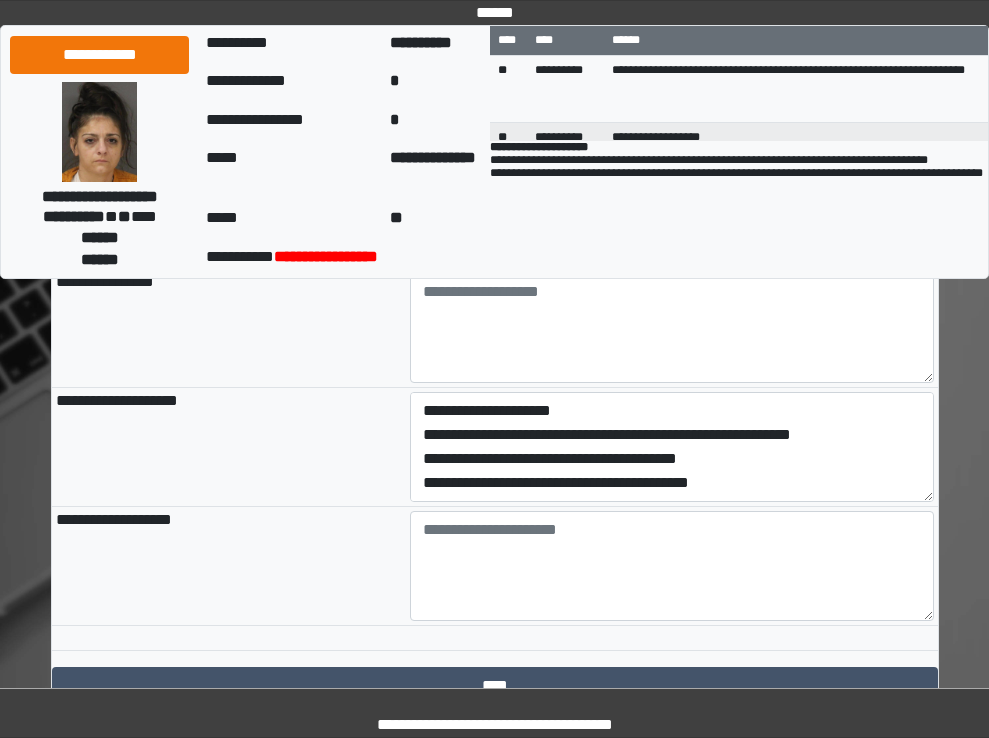 click on "**********" at bounding box center [229, 328] 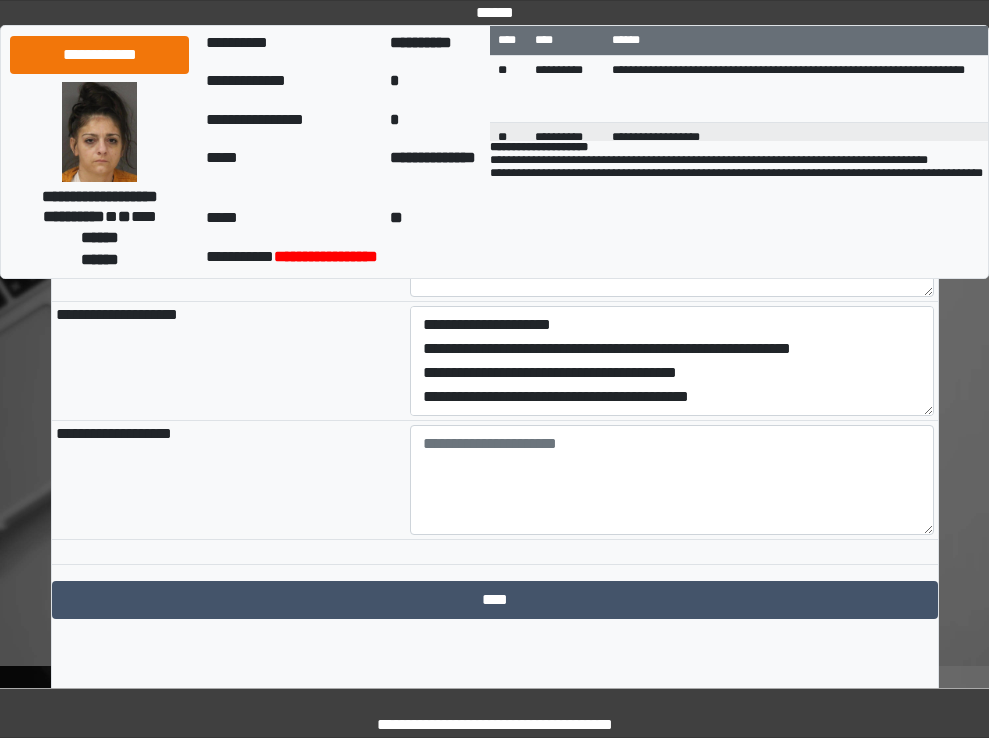 scroll, scrollTop: 2373, scrollLeft: 0, axis: vertical 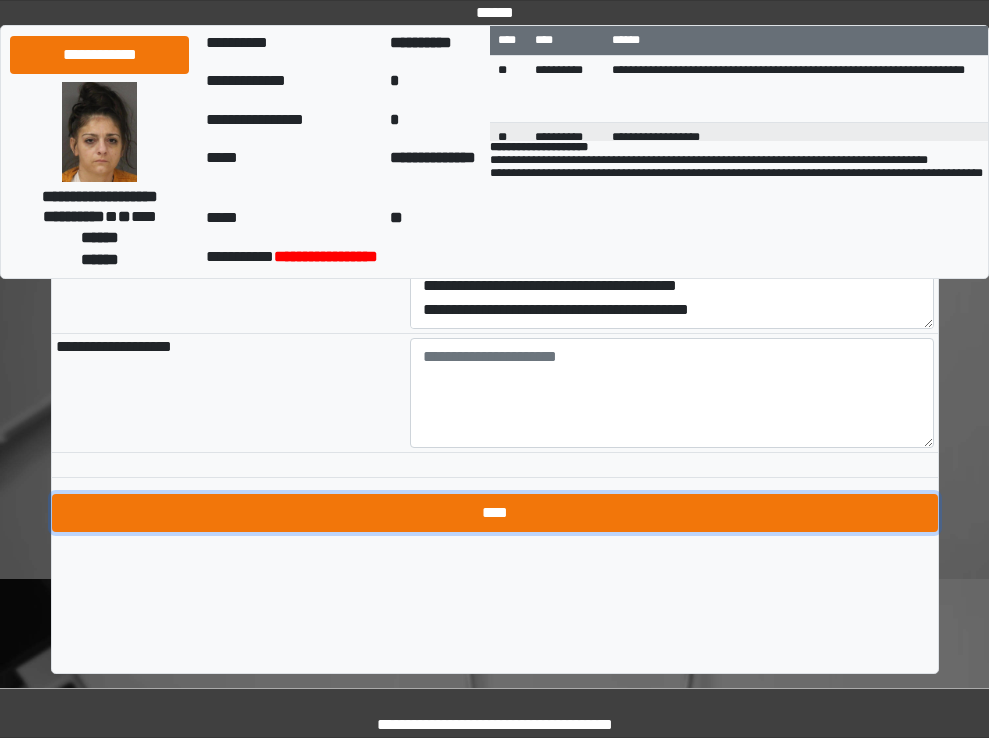click on "****" at bounding box center (495, 513) 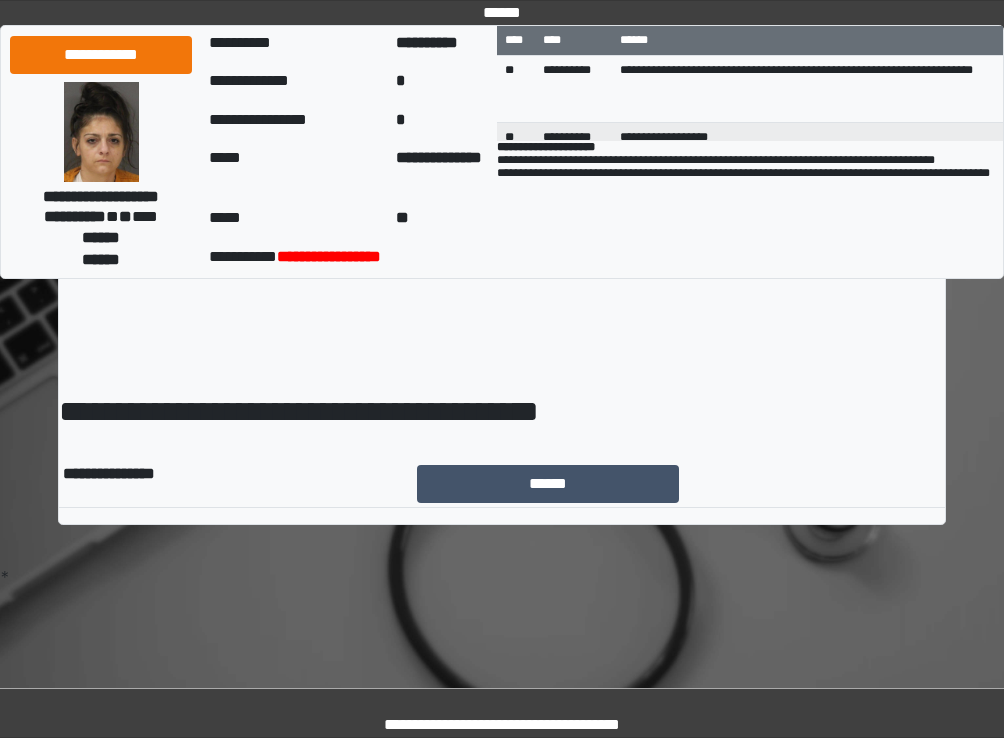 scroll, scrollTop: 0, scrollLeft: 0, axis: both 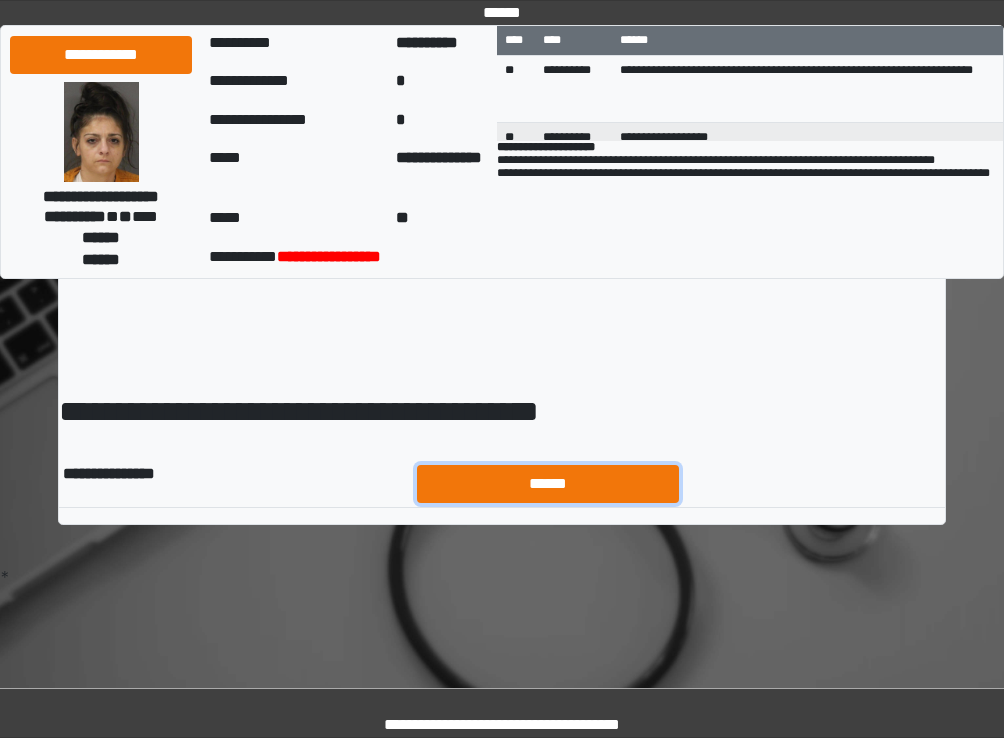 click on "******" at bounding box center [548, 484] 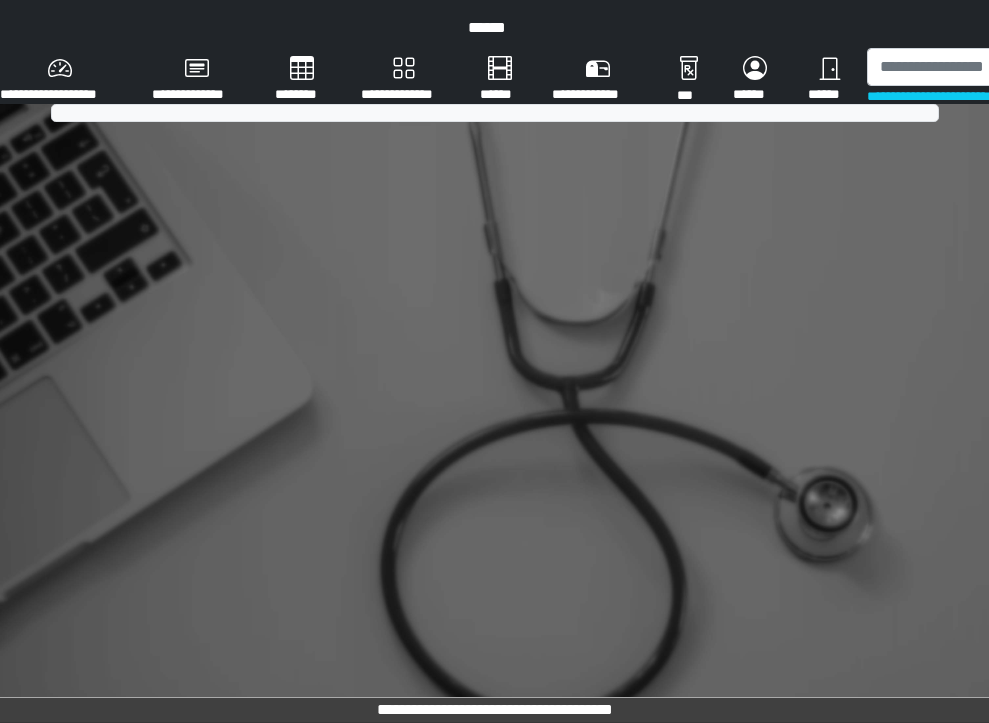 scroll, scrollTop: 0, scrollLeft: 0, axis: both 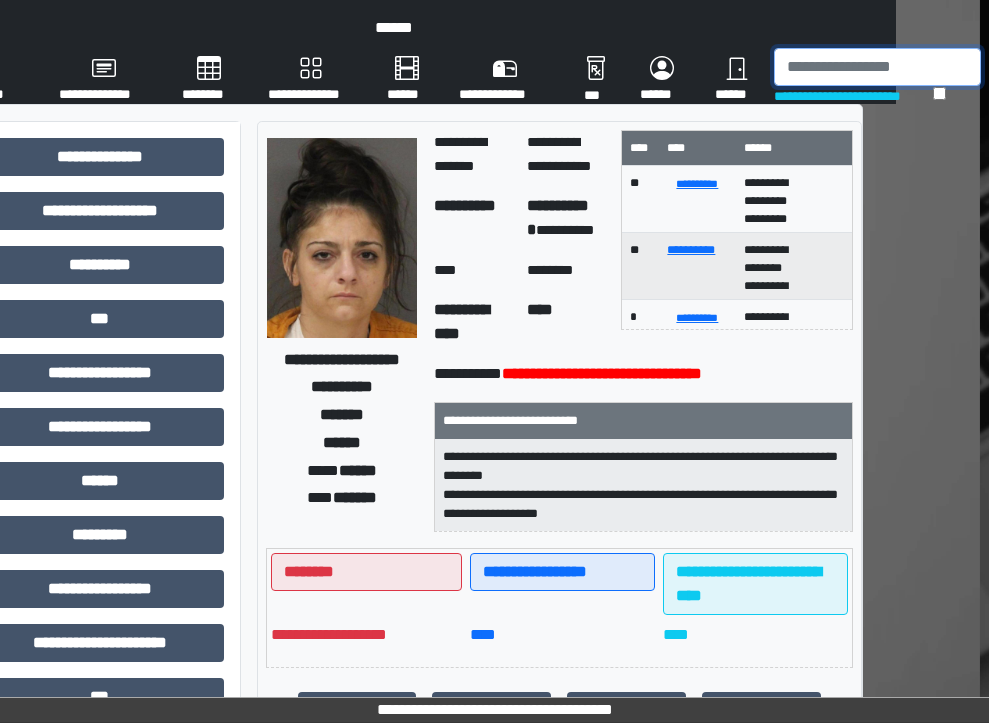 click at bounding box center [877, 67] 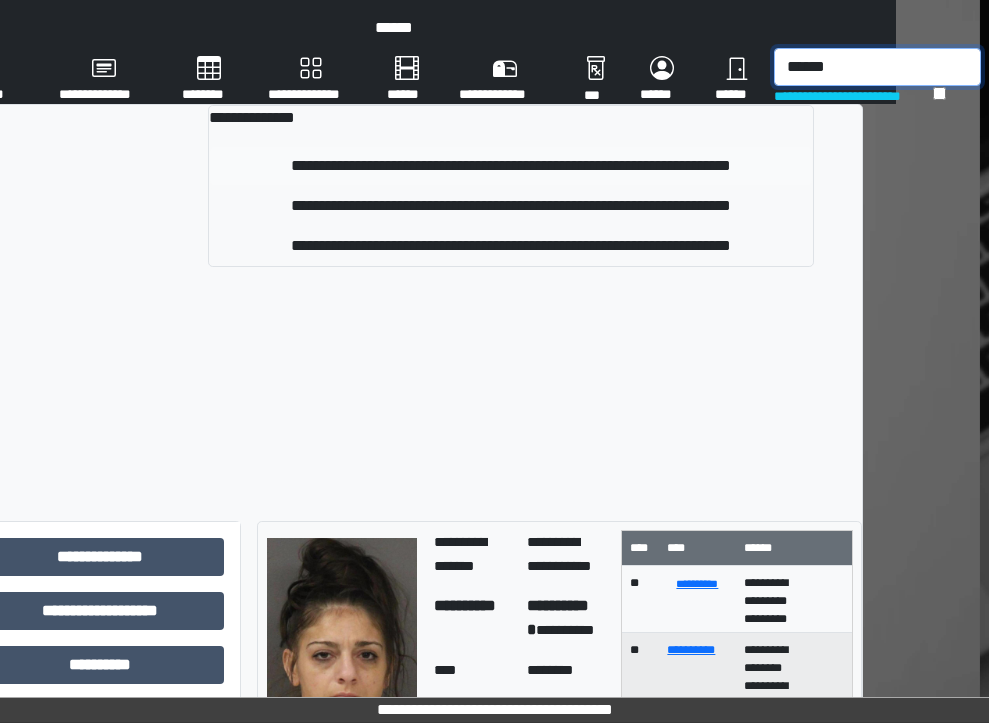 type on "******" 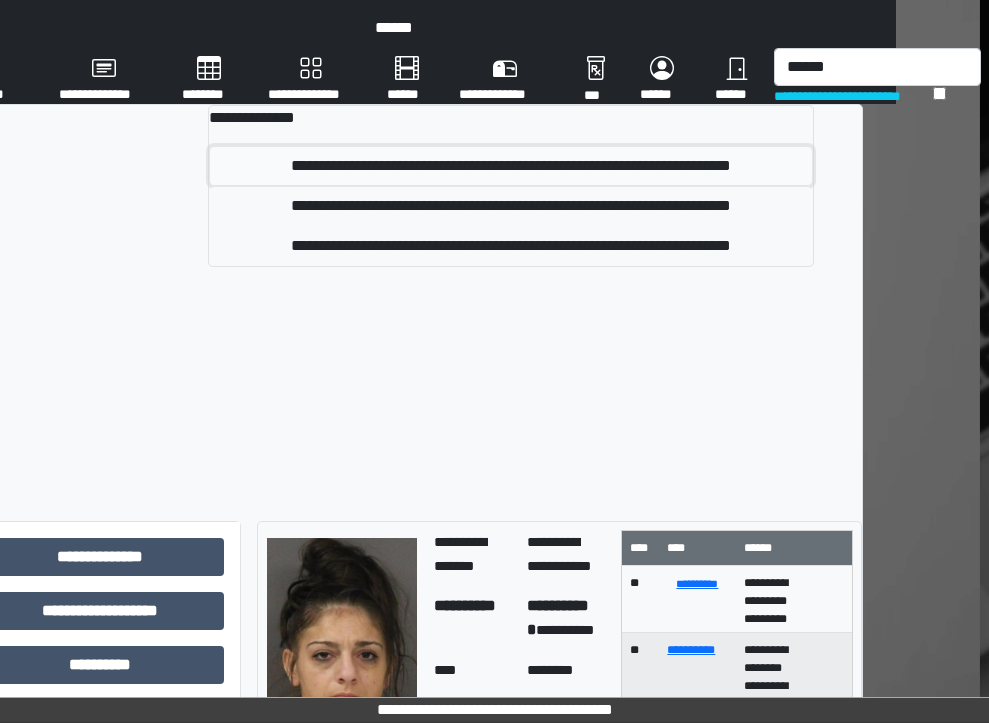 click on "**********" at bounding box center [511, 166] 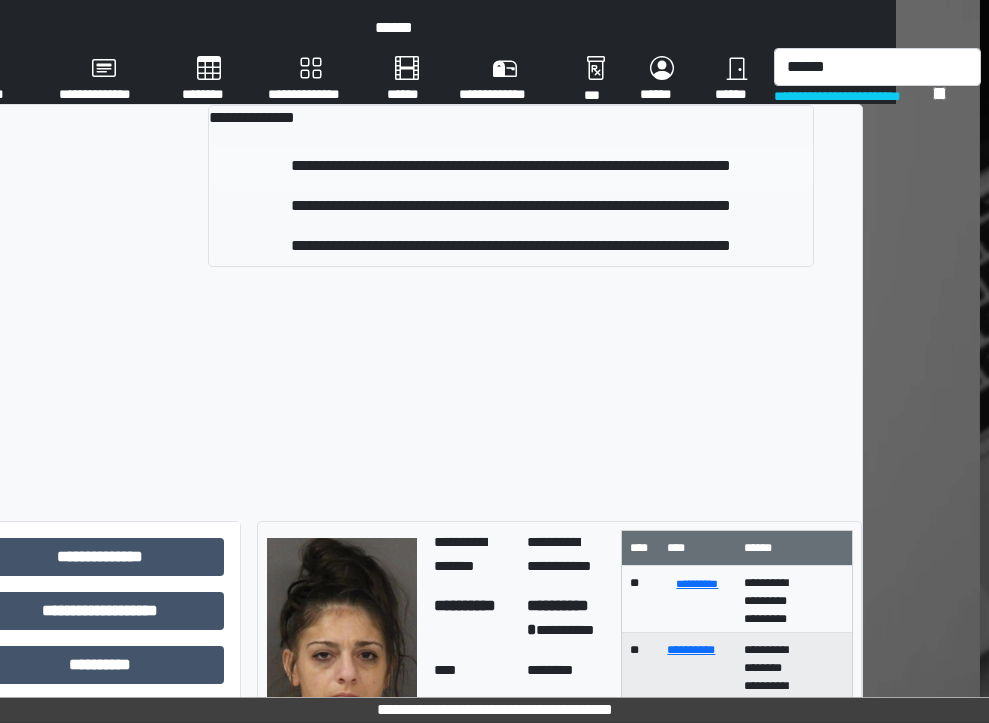 type 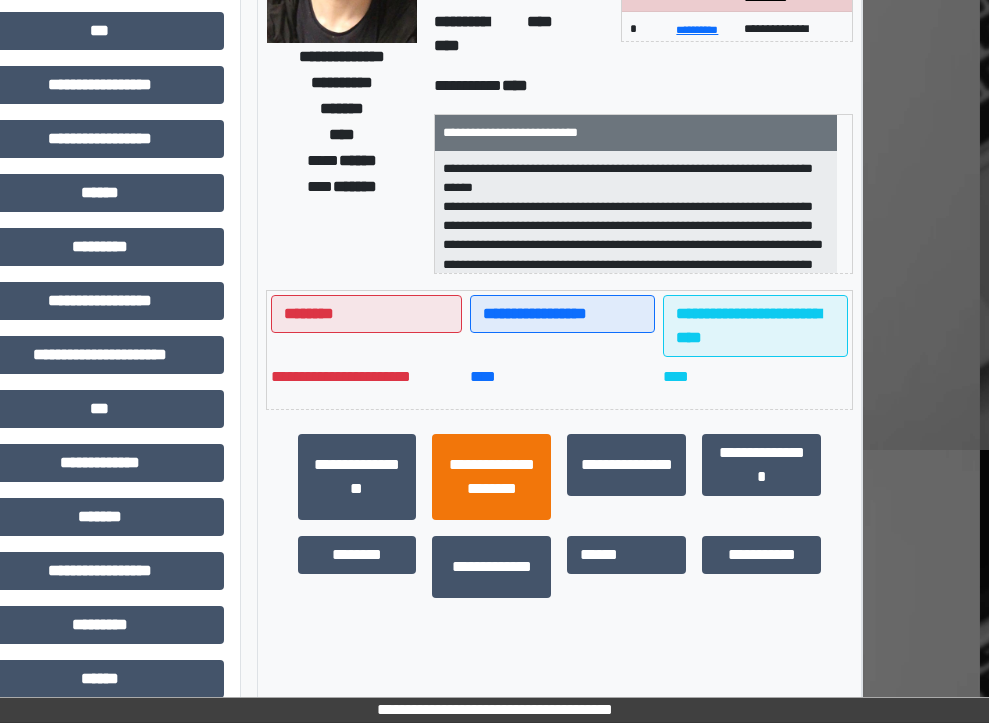 scroll, scrollTop: 300, scrollLeft: 214, axis: both 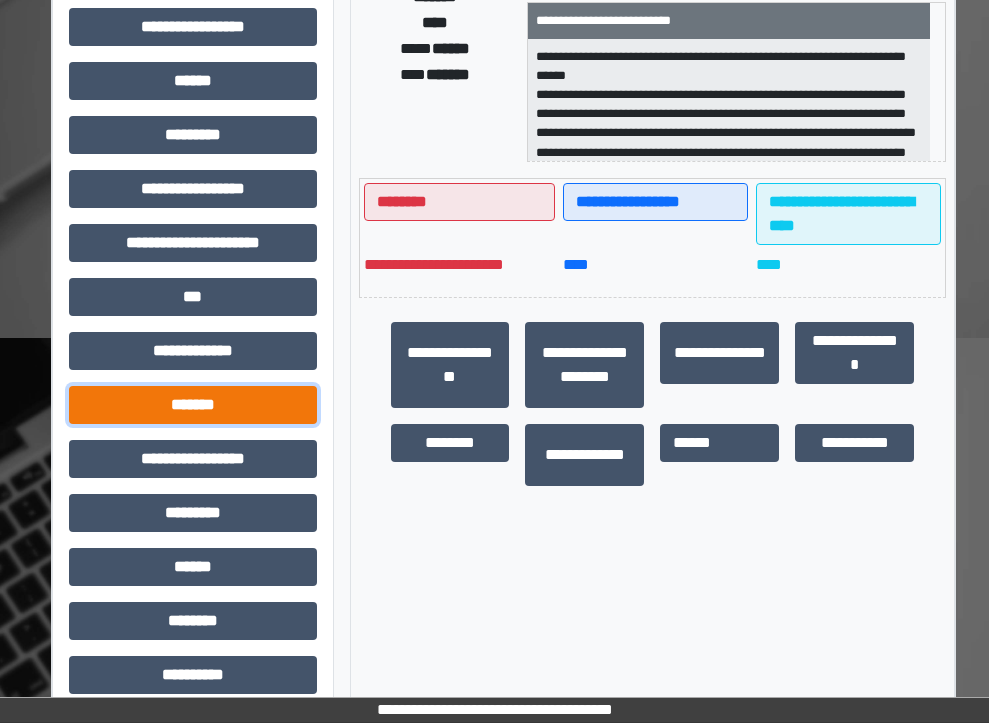 click on "*******" at bounding box center (193, 405) 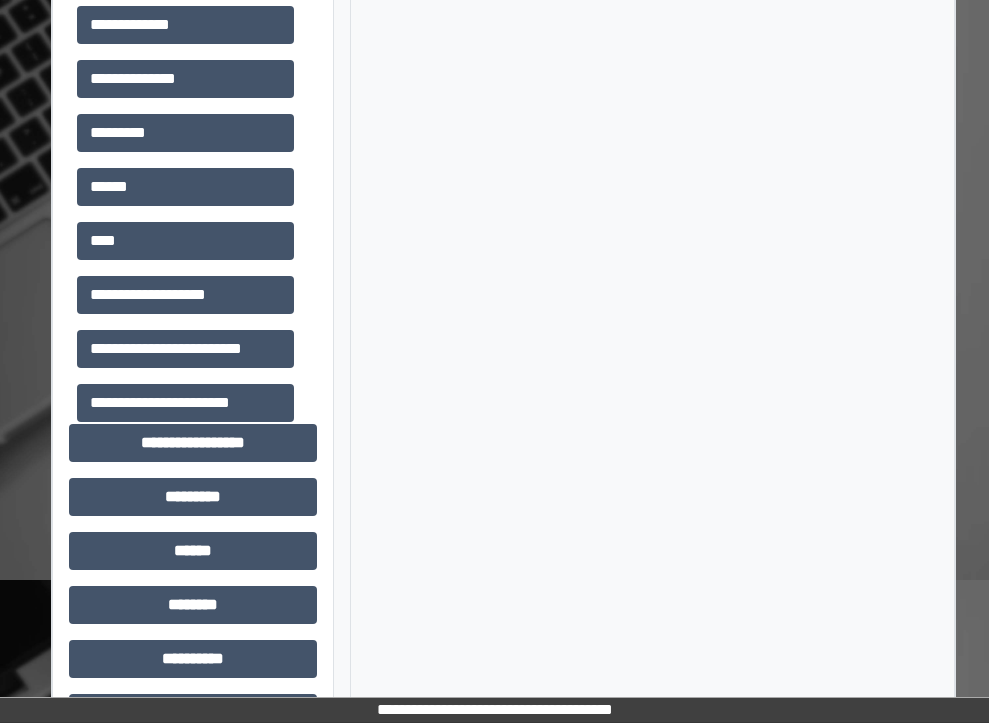 scroll, scrollTop: 900, scrollLeft: 0, axis: vertical 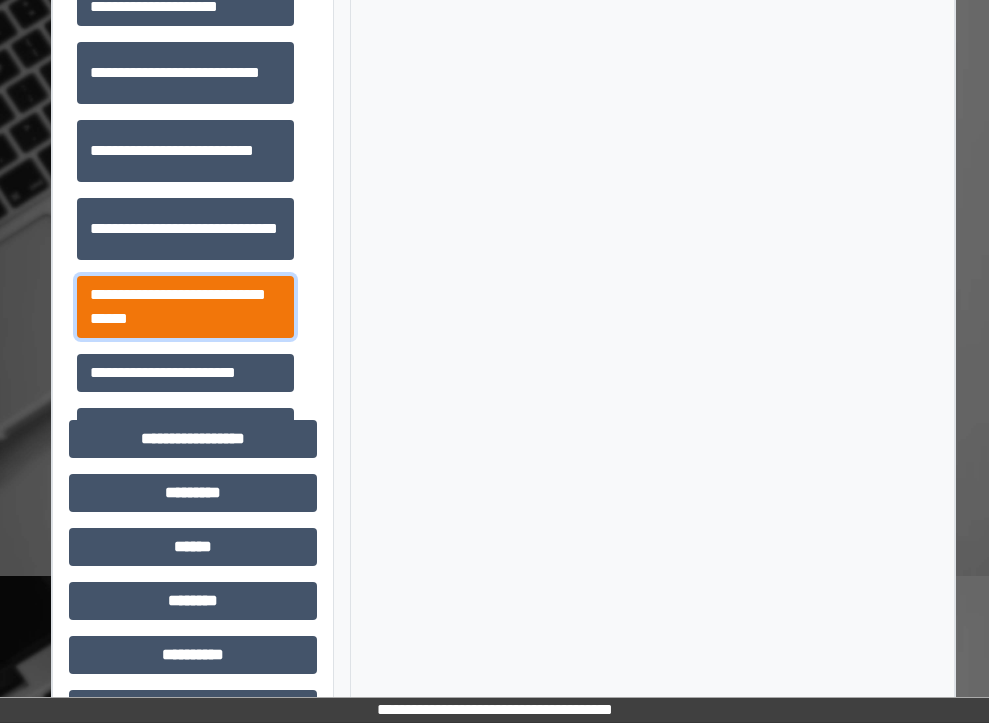 click on "**********" at bounding box center [185, 307] 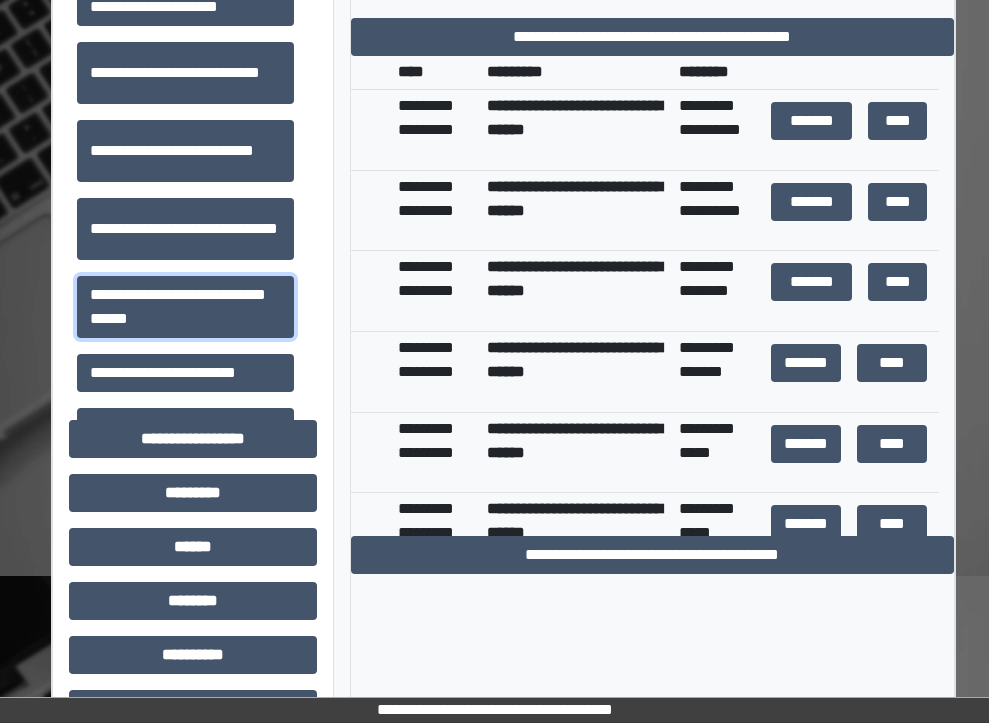 scroll, scrollTop: 600, scrollLeft: 0, axis: vertical 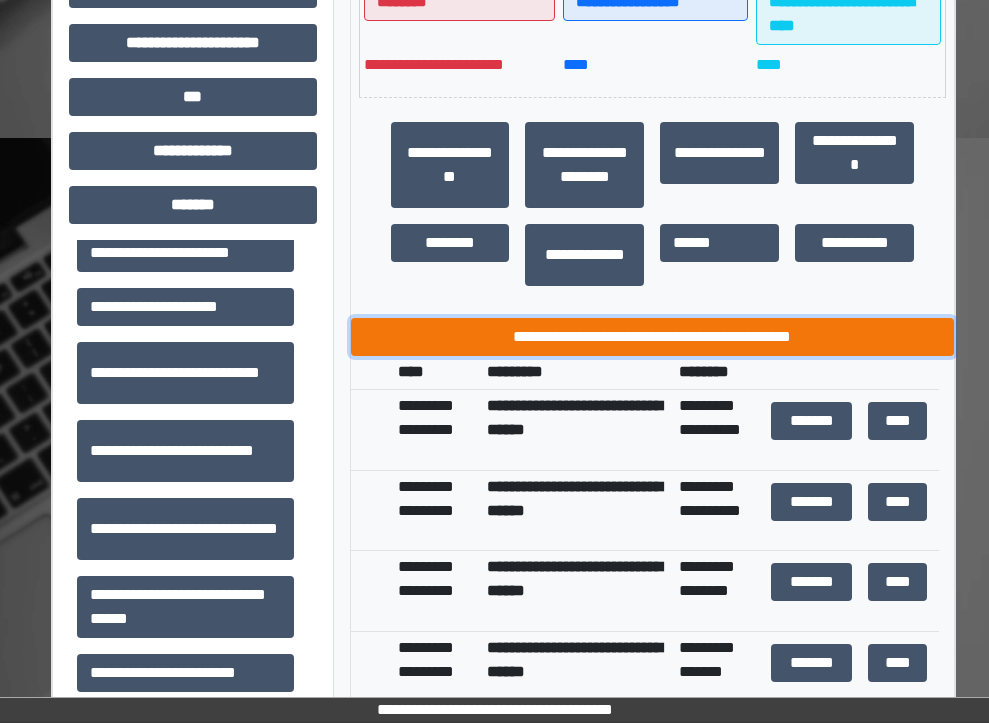 click on "**********" at bounding box center (653, 337) 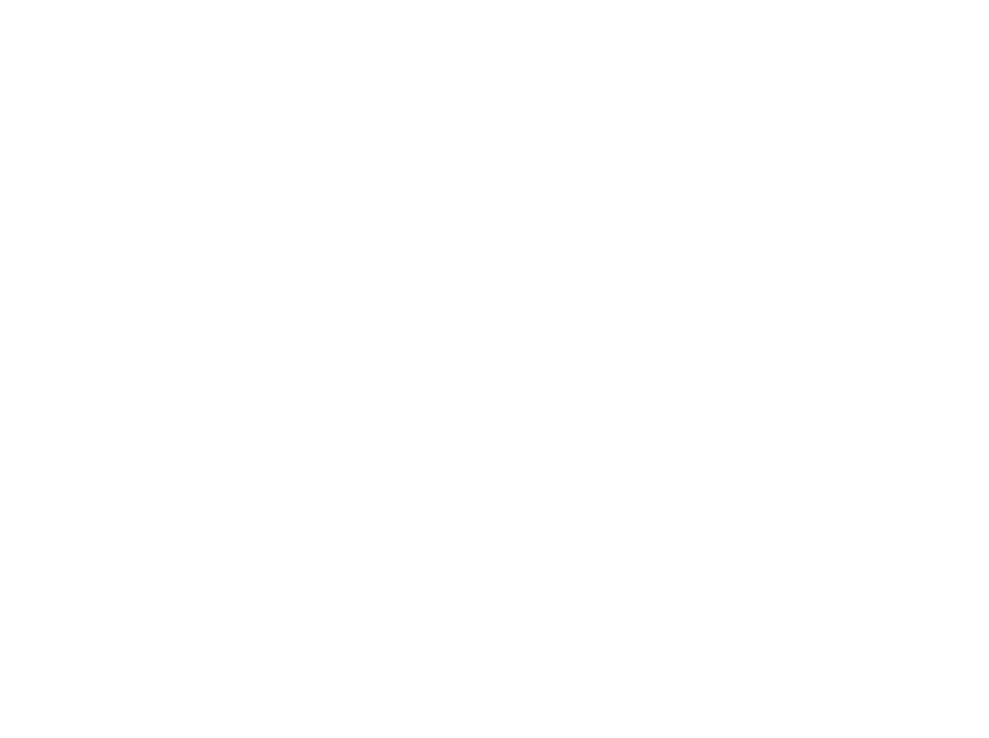 scroll, scrollTop: 0, scrollLeft: 0, axis: both 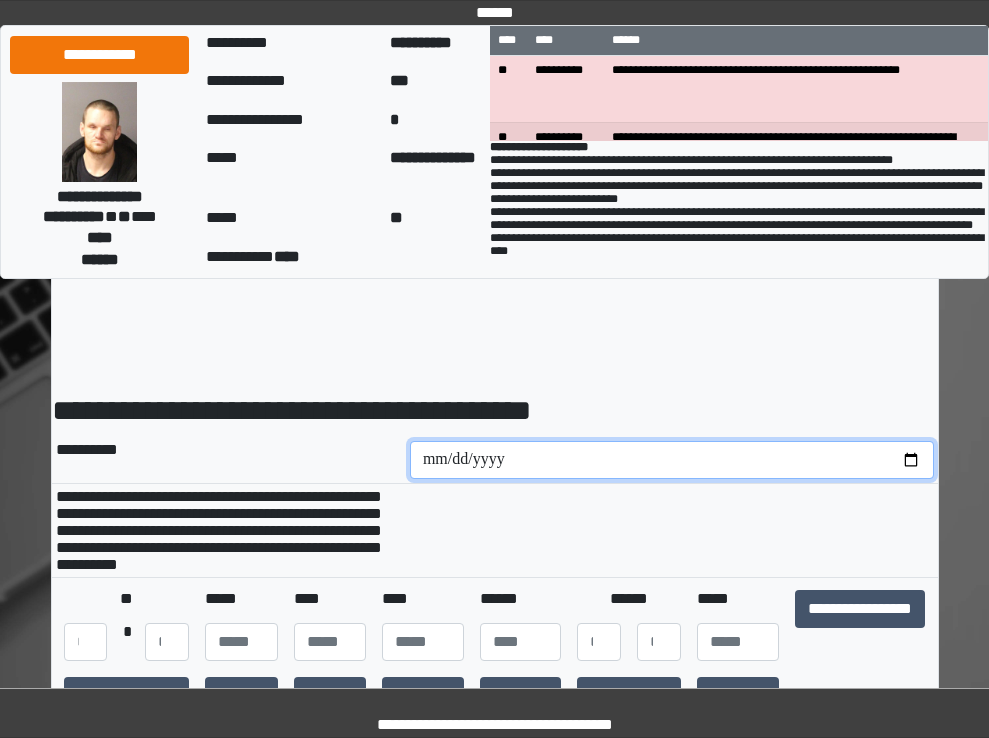 click at bounding box center (672, 460) 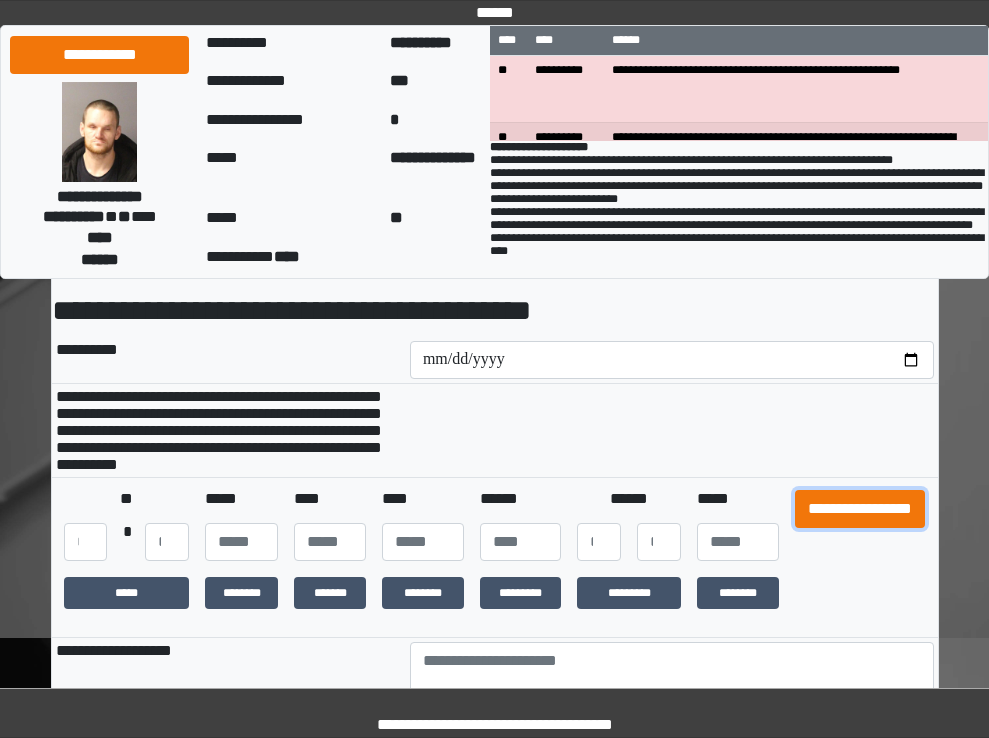 click on "**********" at bounding box center [860, 509] 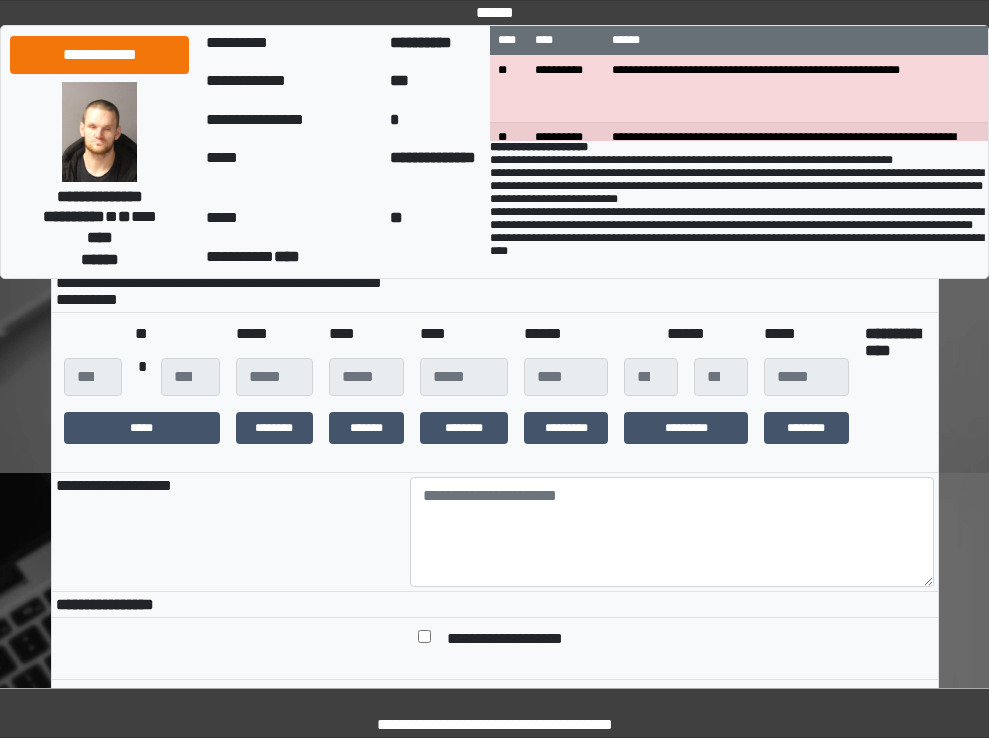 scroll, scrollTop: 300, scrollLeft: 0, axis: vertical 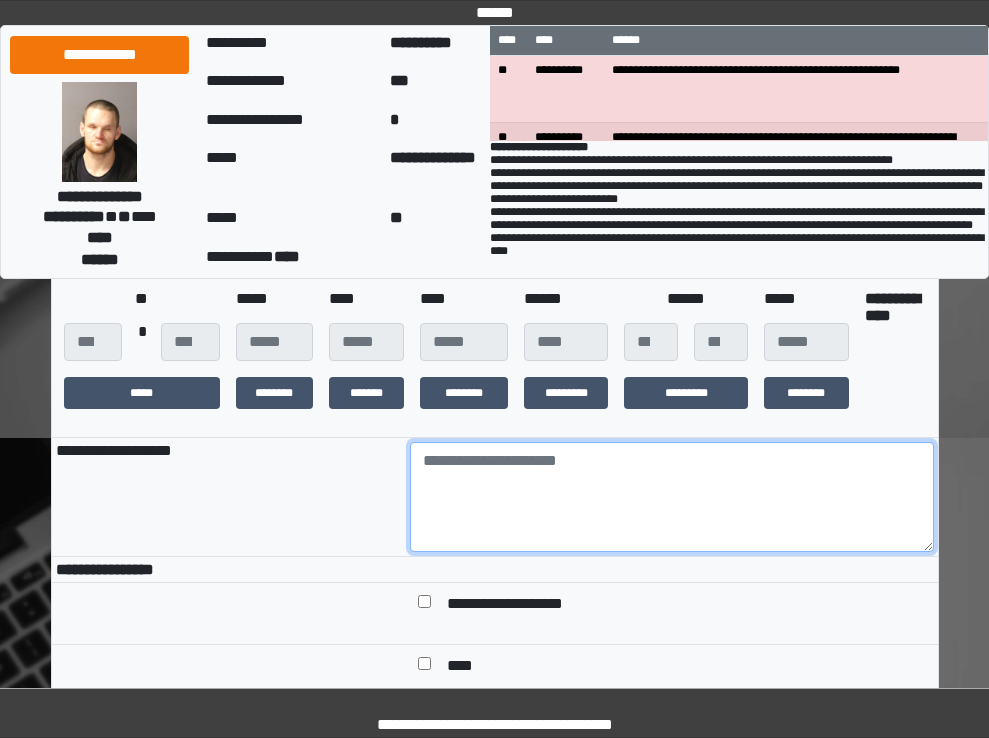 click at bounding box center [672, 497] 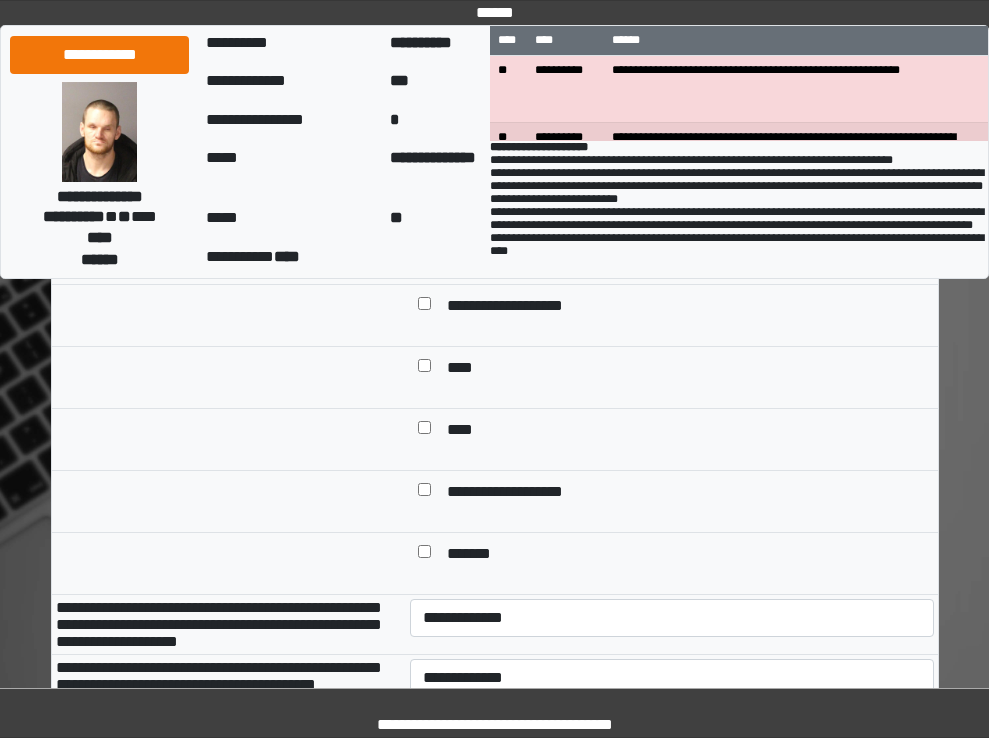 scroll, scrollTop: 600, scrollLeft: 0, axis: vertical 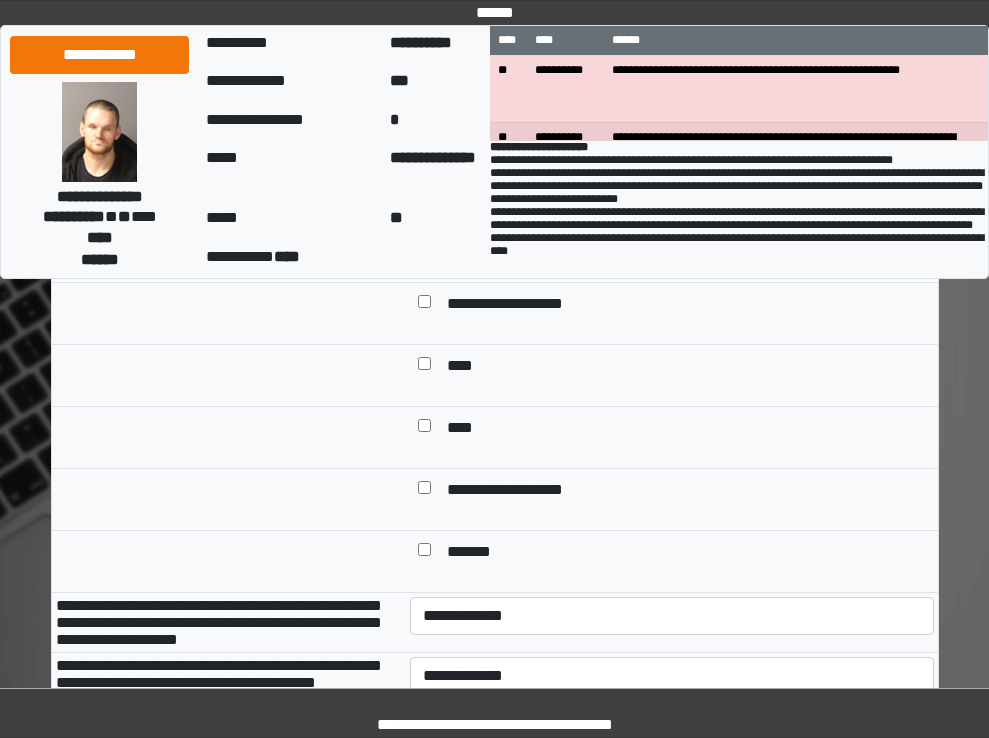 type on "***" 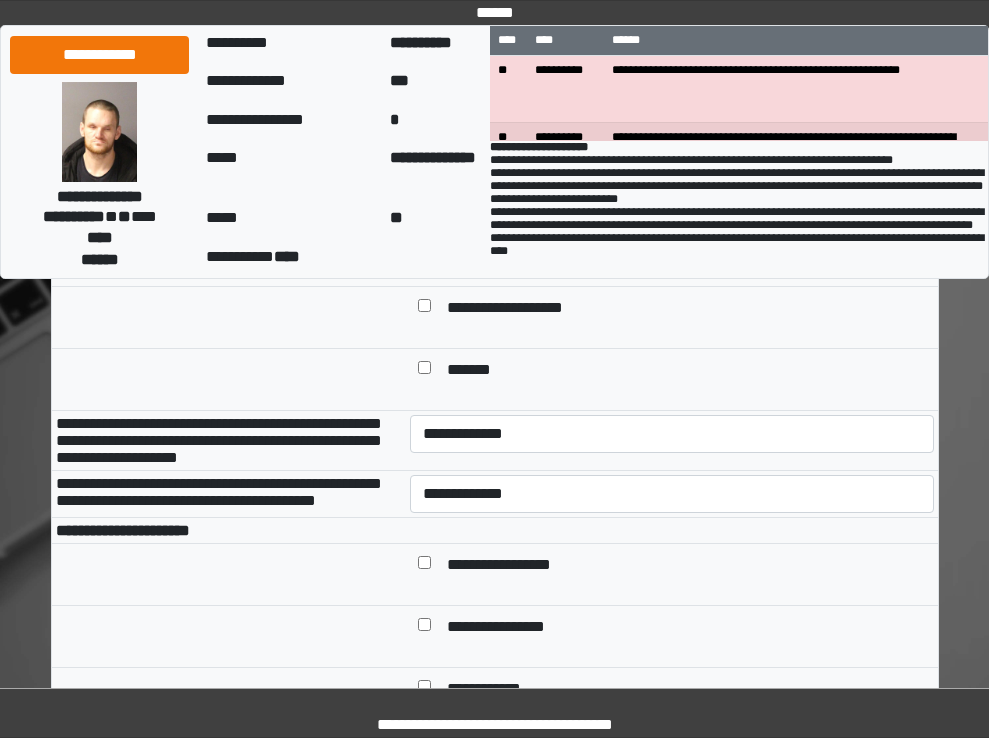 scroll, scrollTop: 800, scrollLeft: 0, axis: vertical 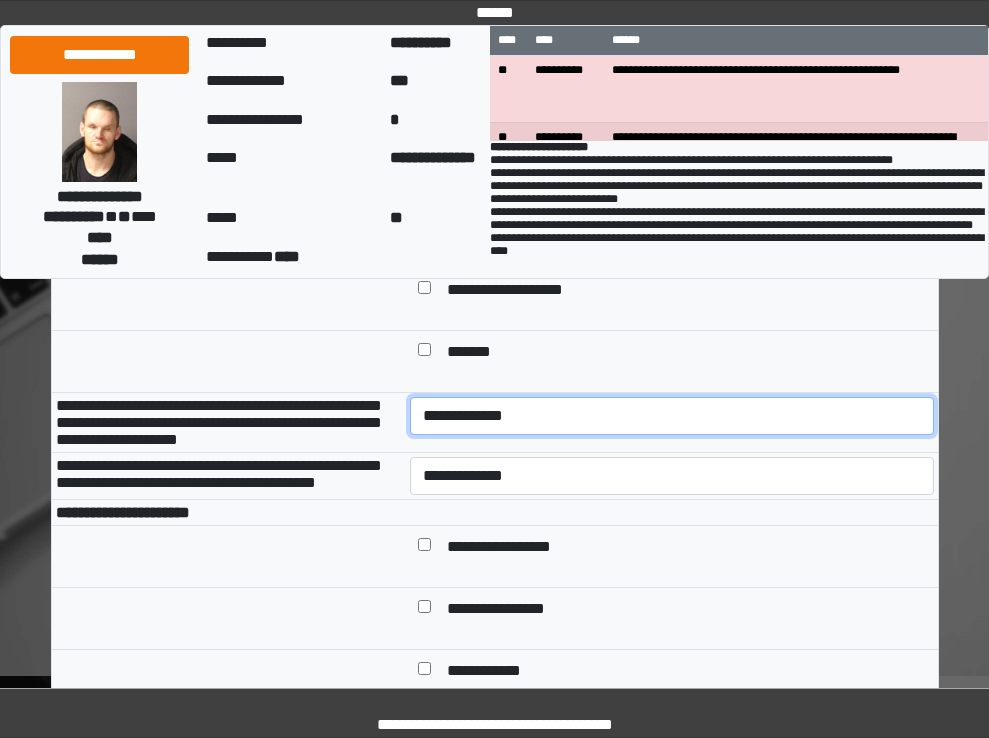 click on "**********" at bounding box center (672, 416) 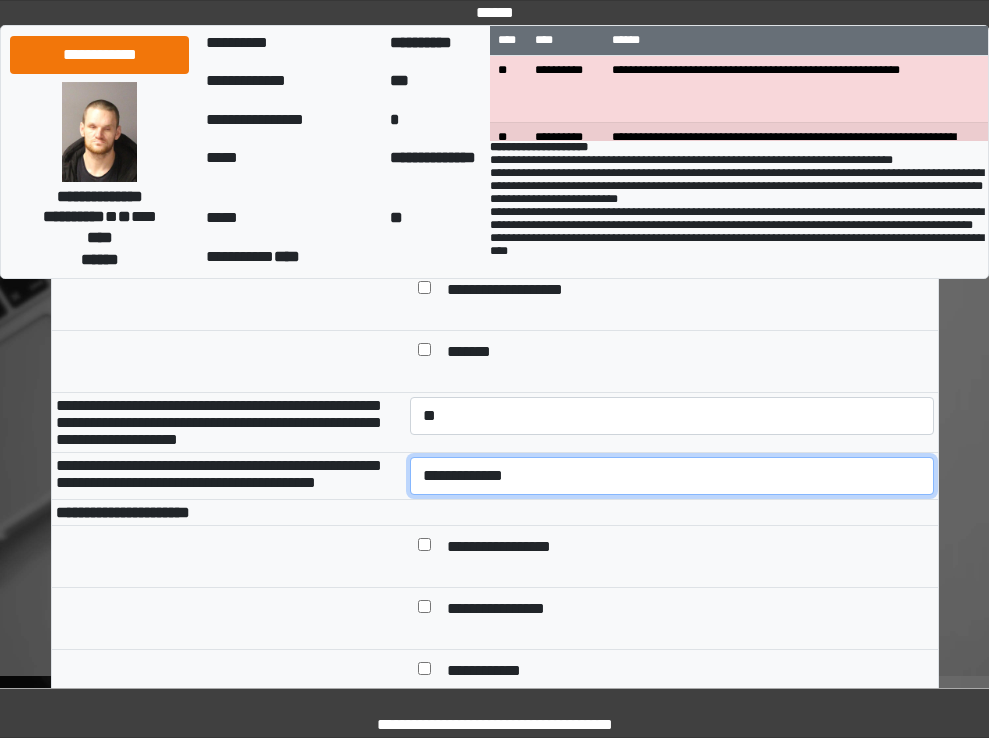 click on "**********" at bounding box center [672, 476] 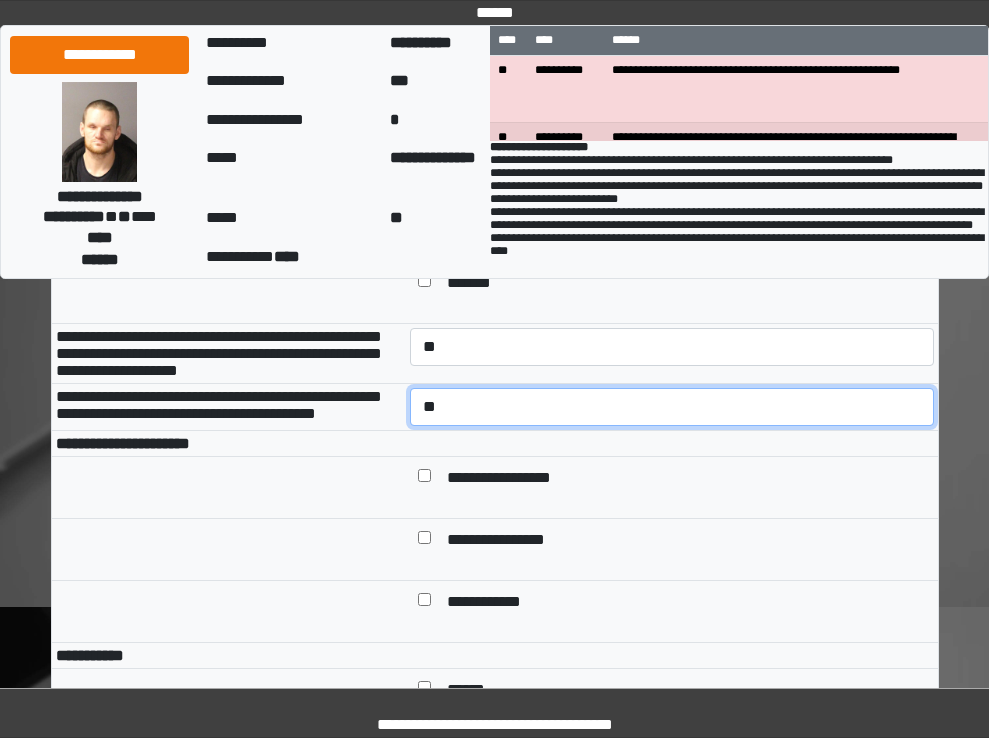 scroll, scrollTop: 900, scrollLeft: 0, axis: vertical 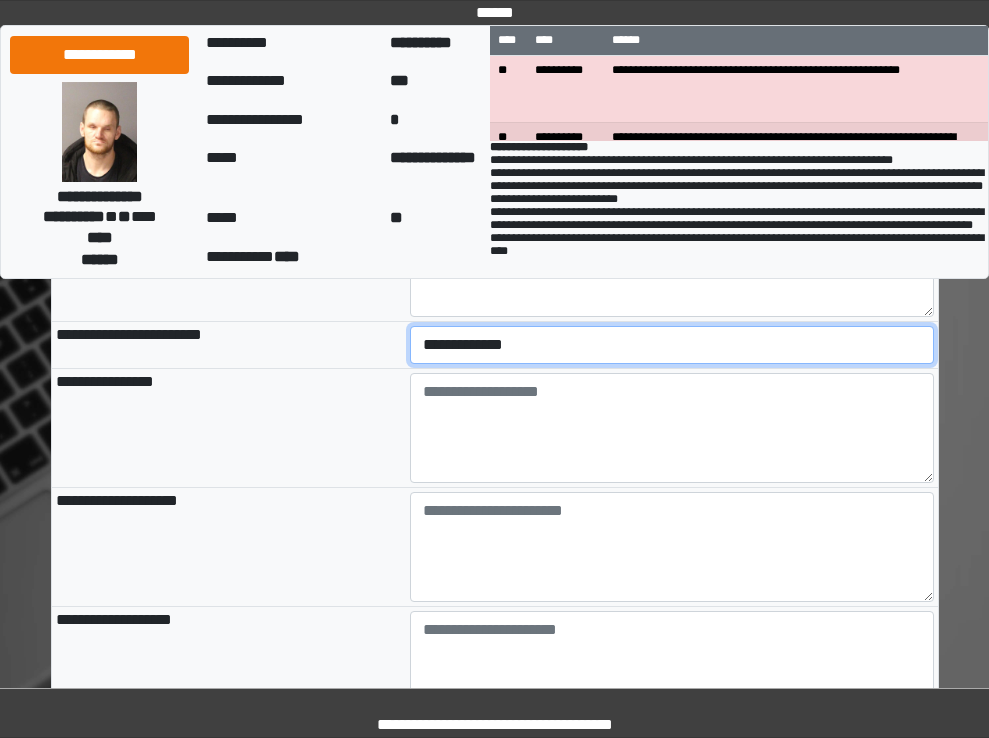 click on "**********" at bounding box center (672, 345) 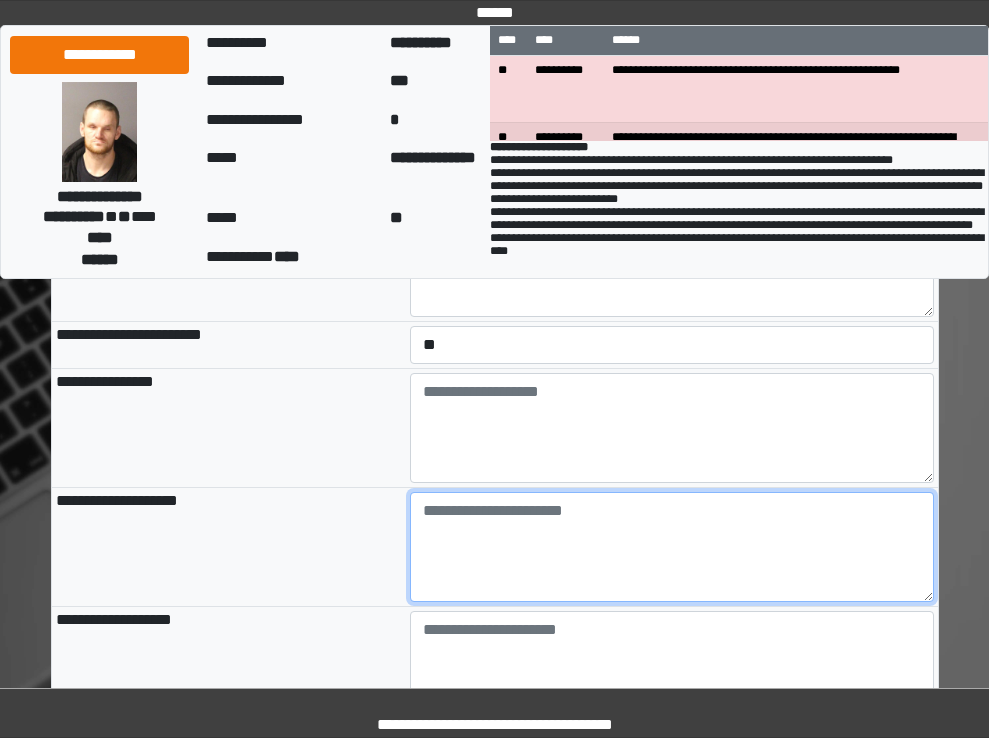 click at bounding box center (672, 547) 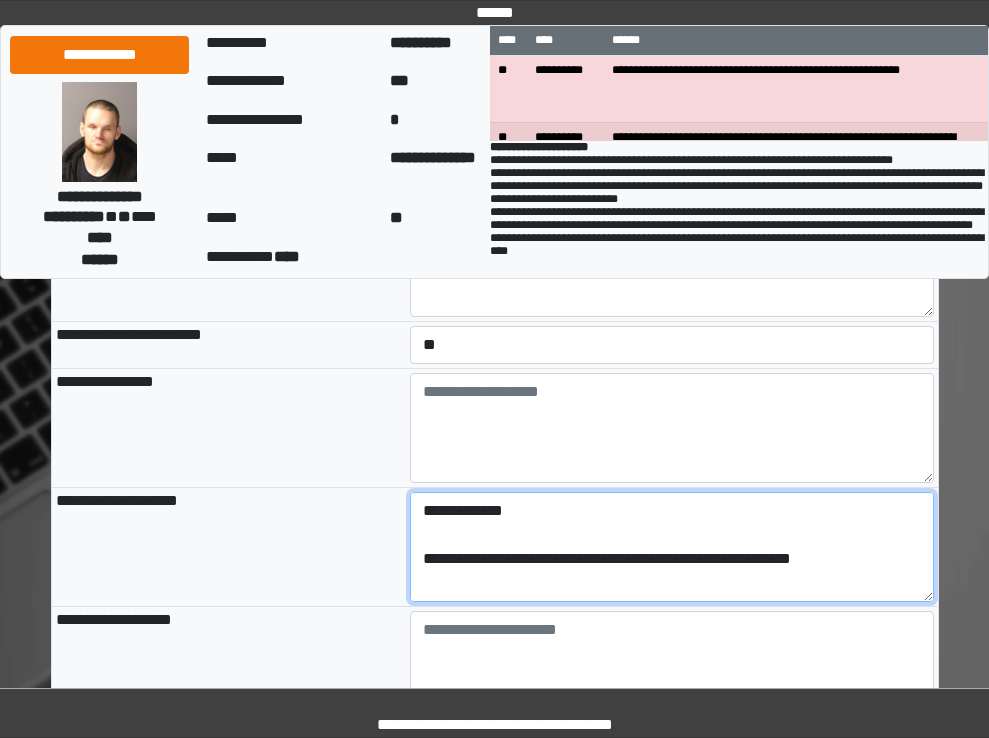 scroll, scrollTop: 113, scrollLeft: 0, axis: vertical 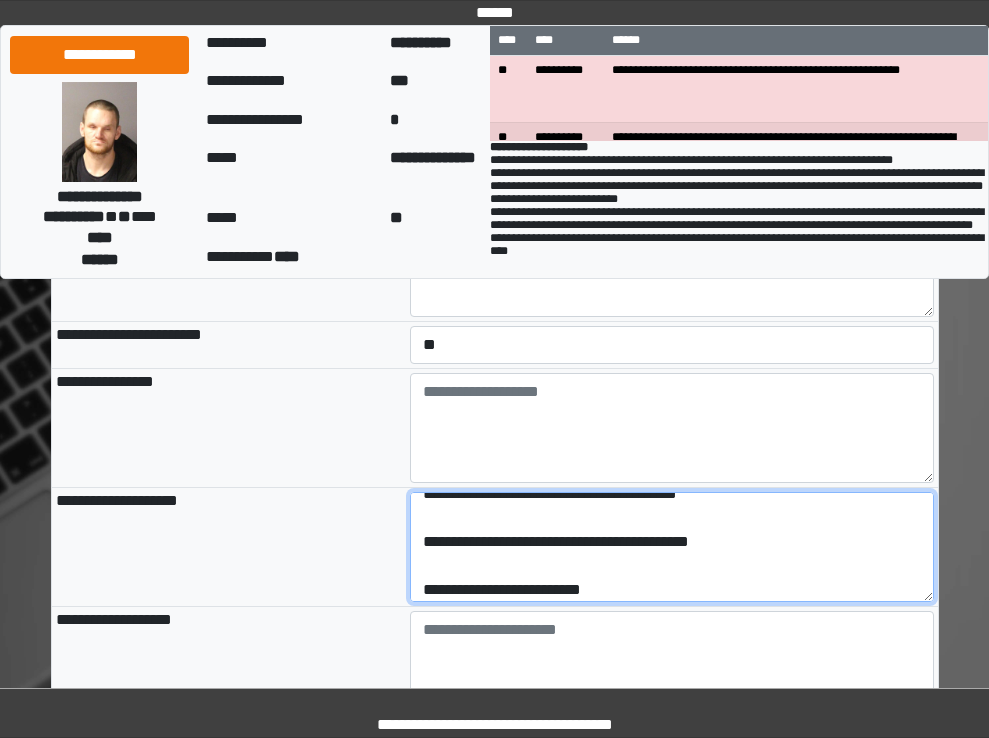click on "**********" at bounding box center (672, 547) 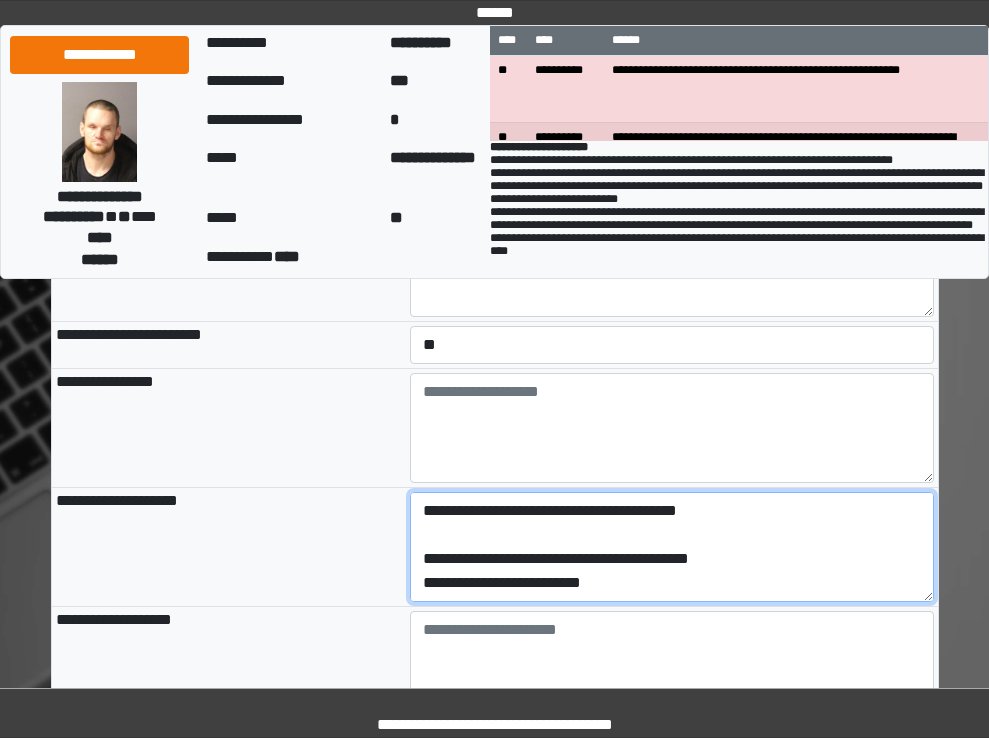 click on "**********" at bounding box center (672, 547) 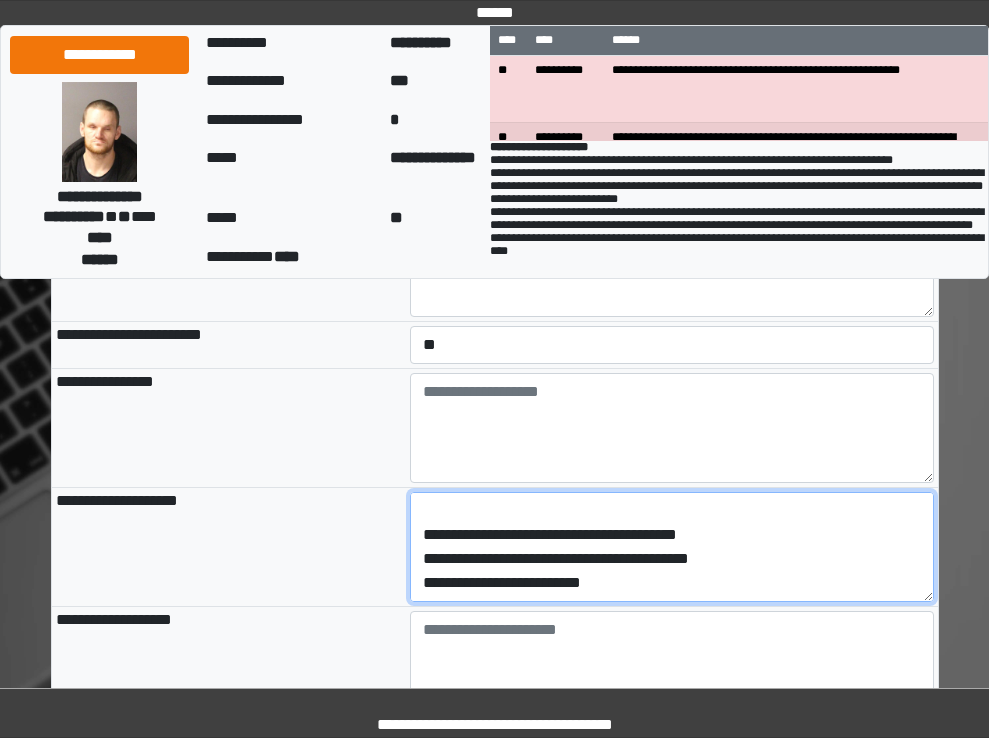 click on "**********" at bounding box center (672, 547) 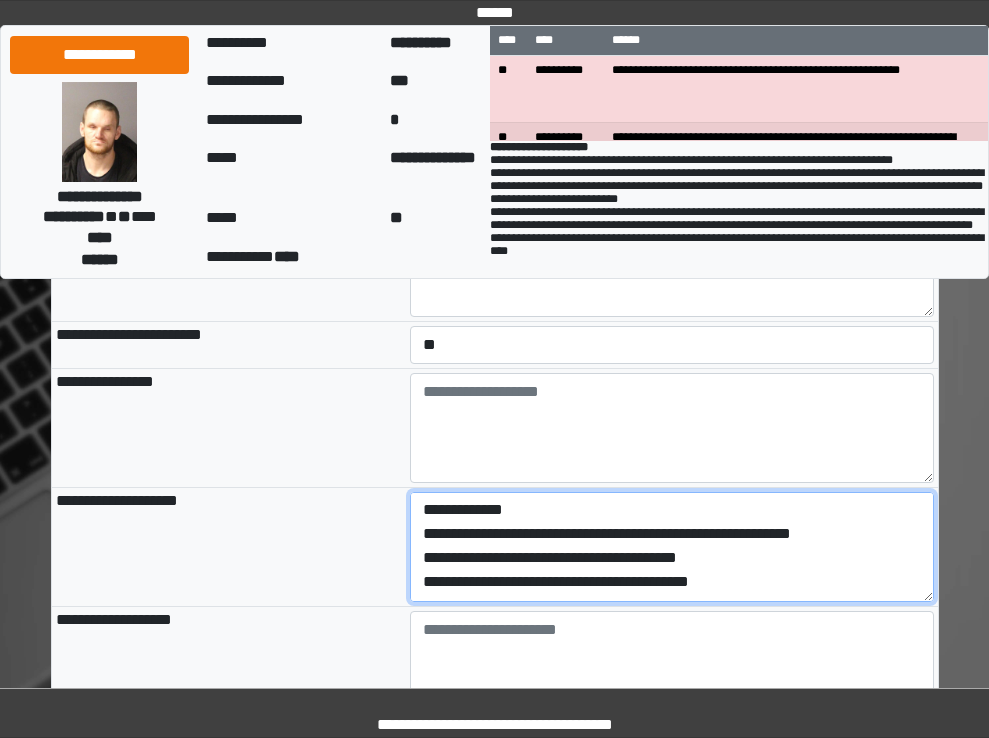 scroll, scrollTop: 0, scrollLeft: 0, axis: both 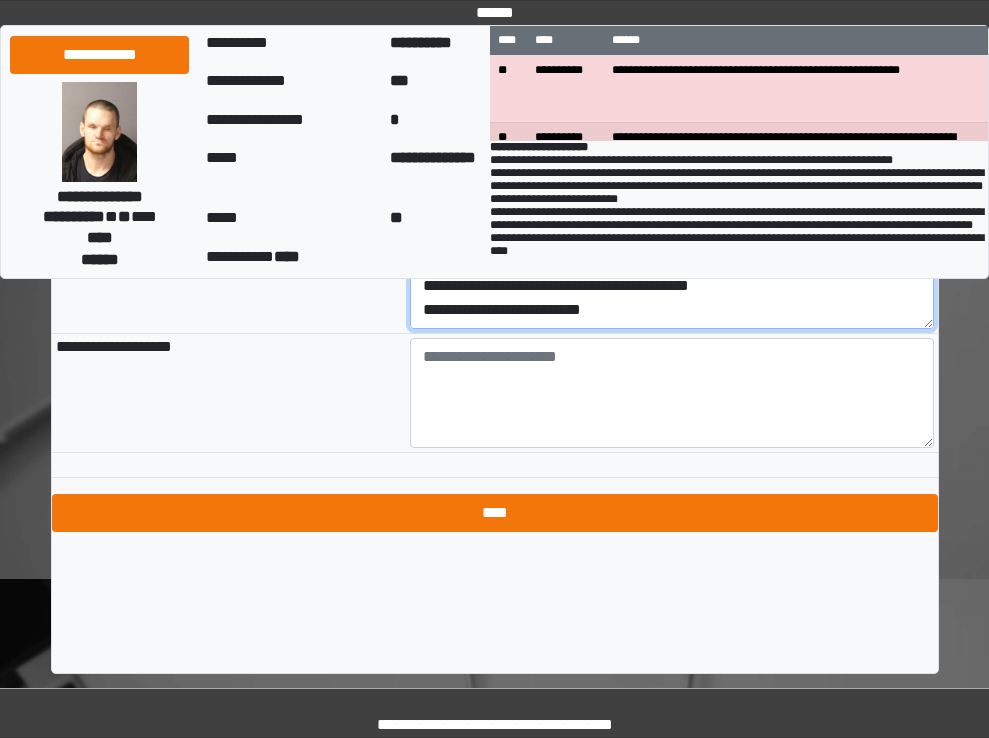 type on "**********" 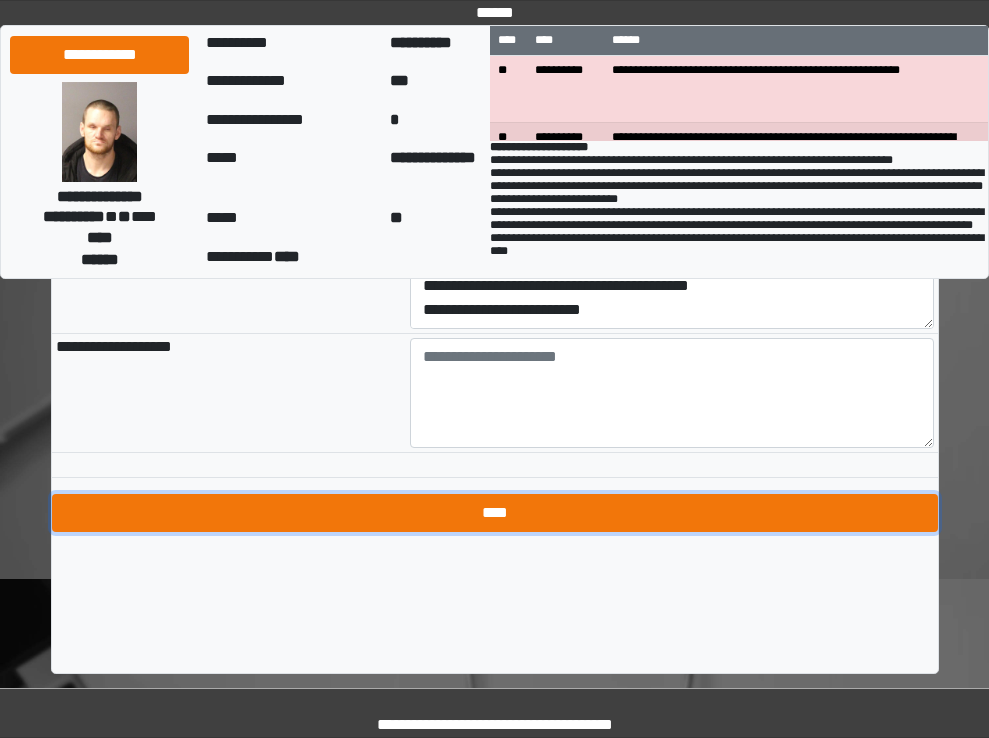 click on "****" at bounding box center (495, 513) 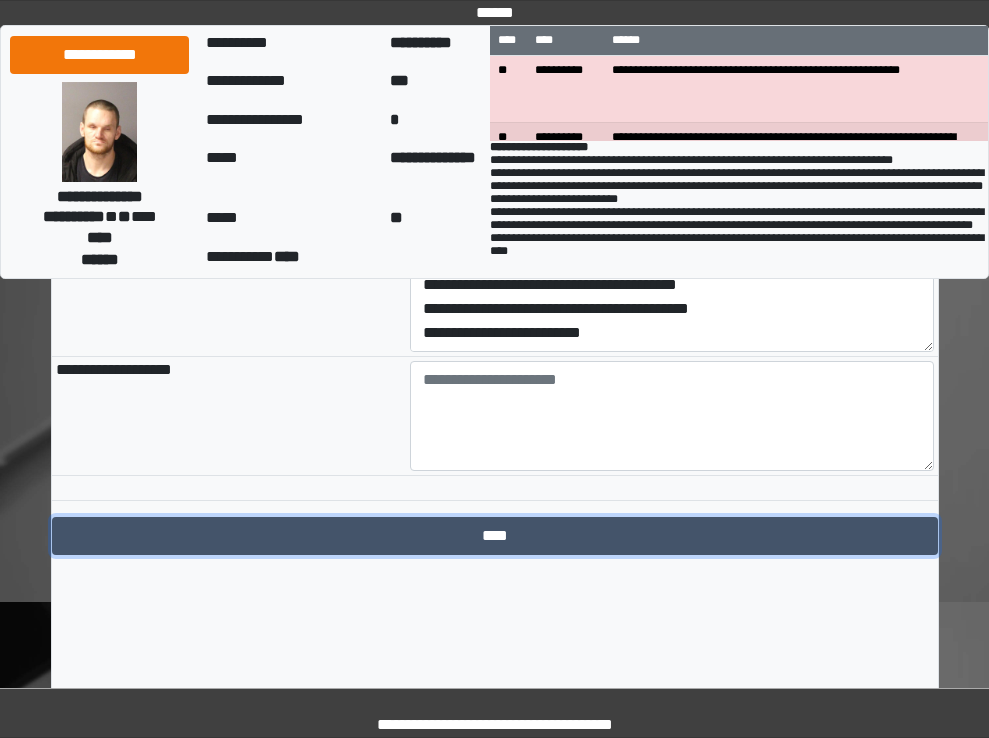 scroll, scrollTop: 2373, scrollLeft: 0, axis: vertical 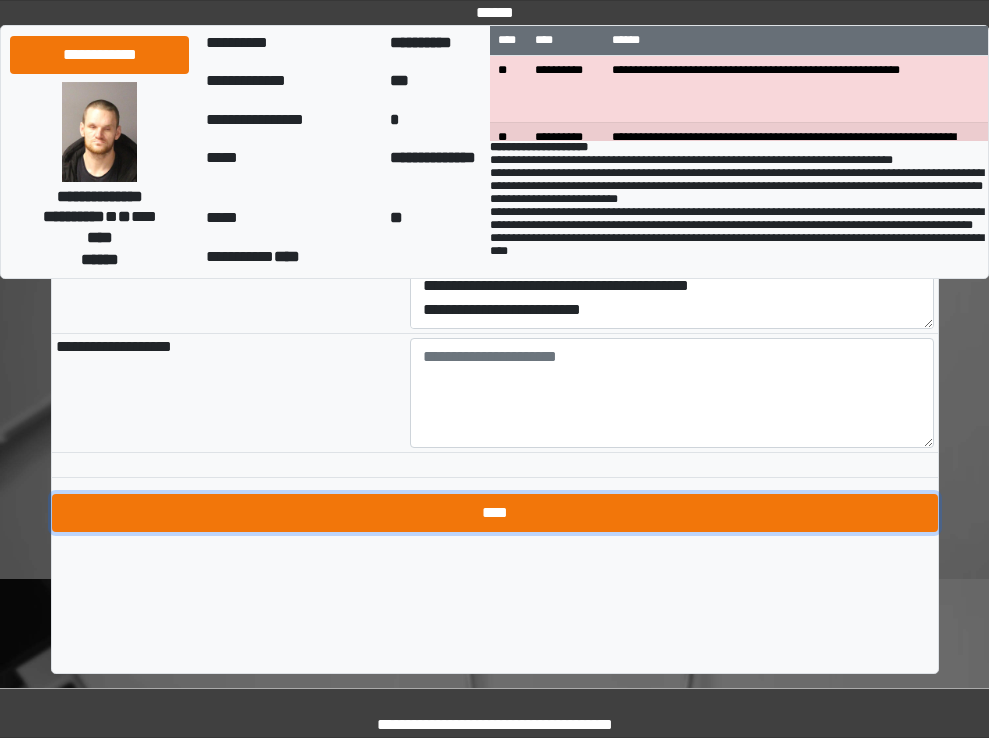 click on "****" at bounding box center (495, 513) 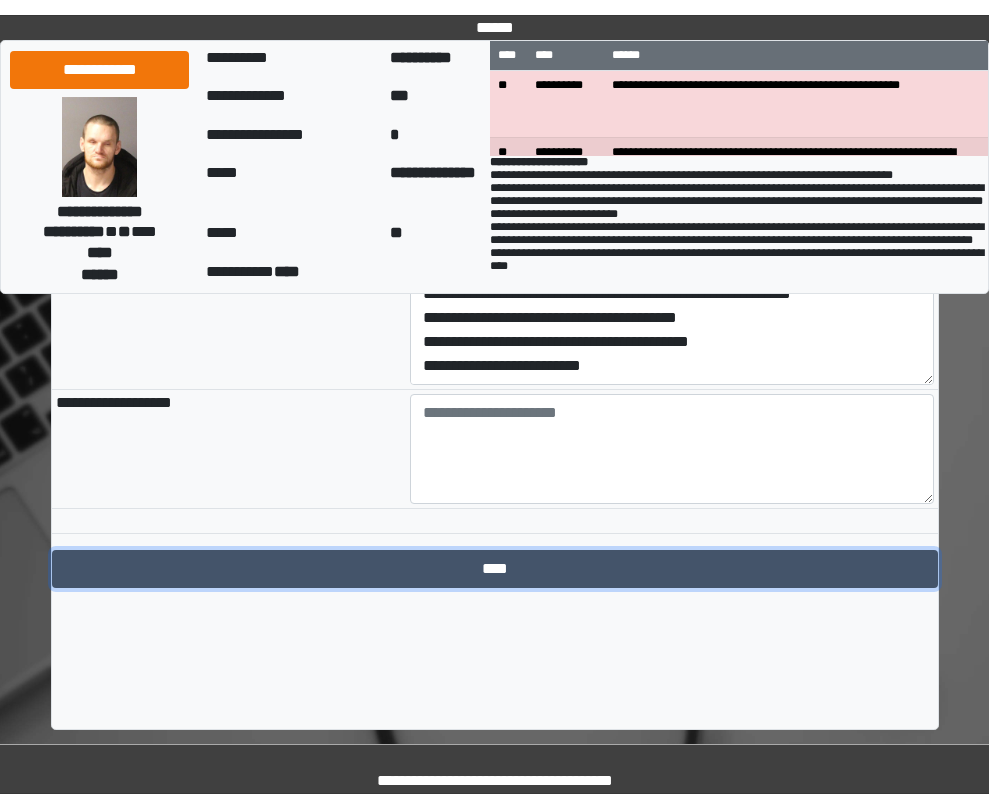 scroll, scrollTop: 2302, scrollLeft: 0, axis: vertical 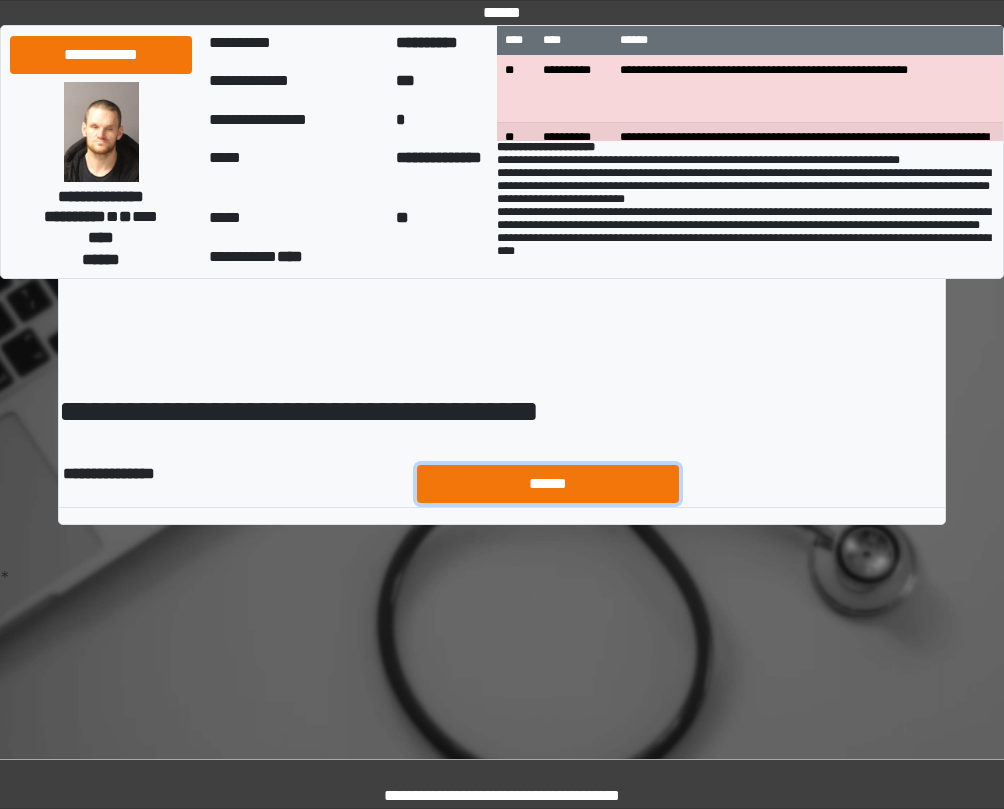 click on "******" at bounding box center [548, 484] 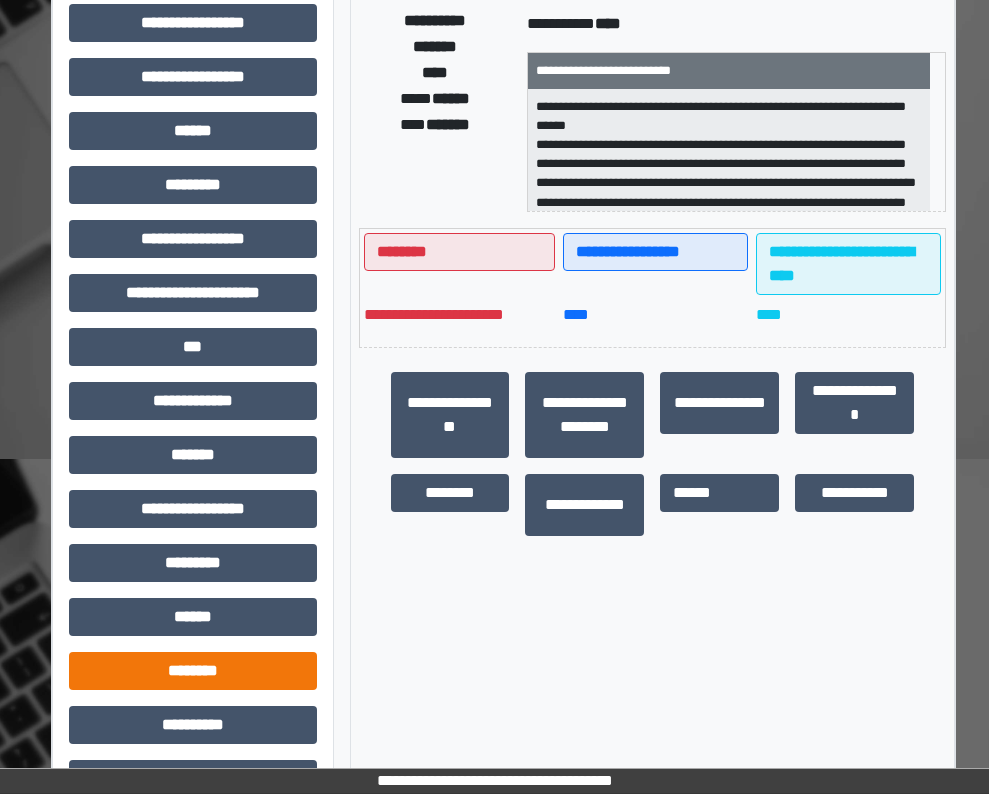 scroll, scrollTop: 404, scrollLeft: 0, axis: vertical 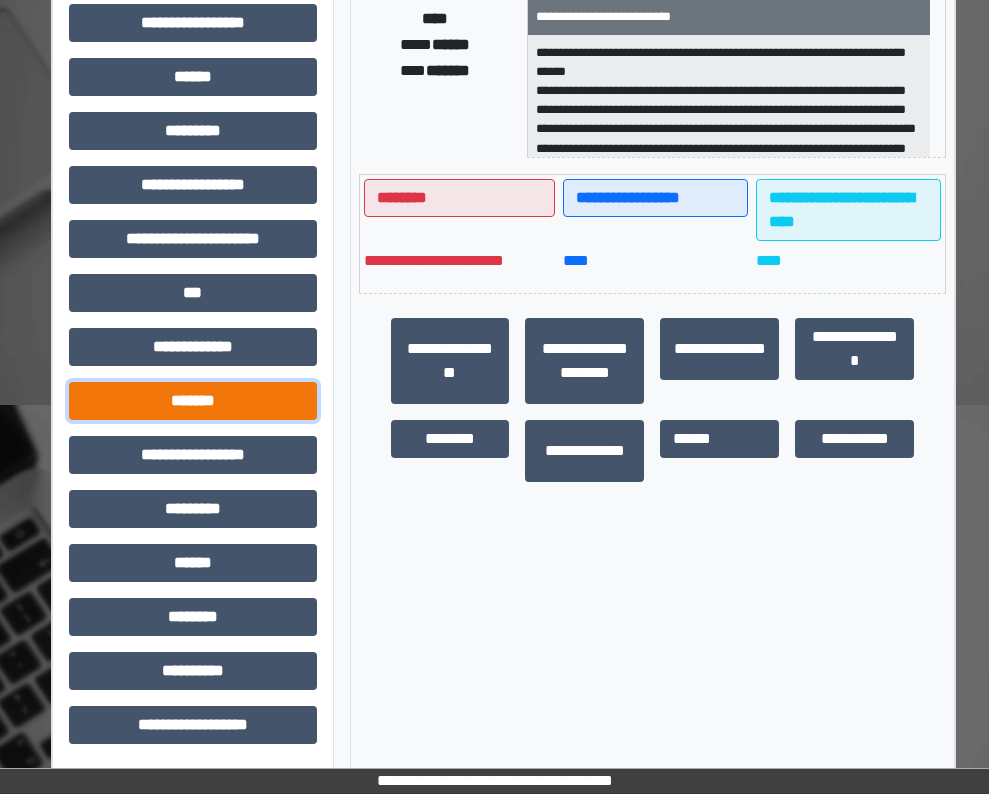 click on "*******" at bounding box center (193, 401) 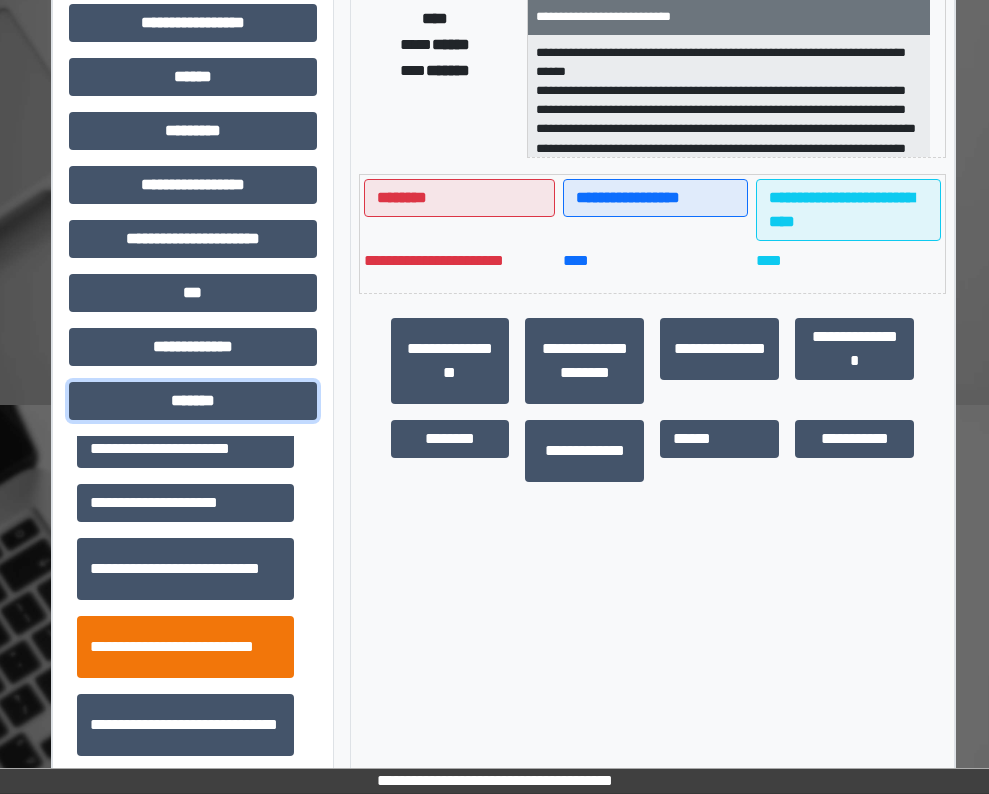 scroll, scrollTop: 600, scrollLeft: 0, axis: vertical 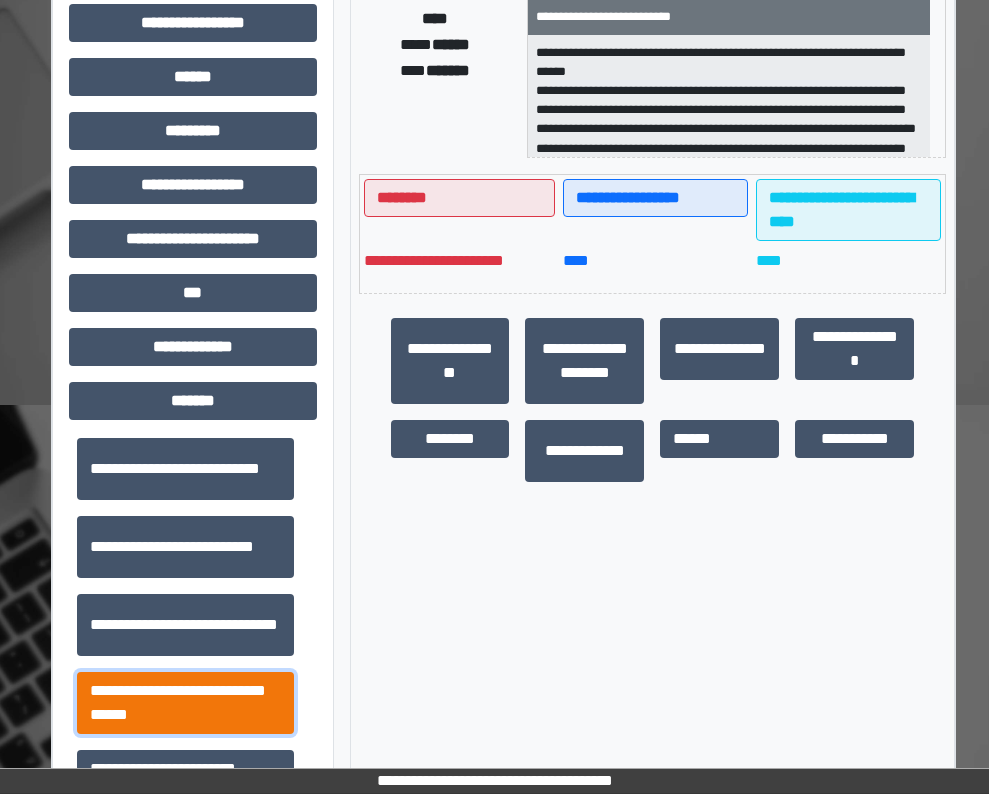 click on "**********" at bounding box center (185, 703) 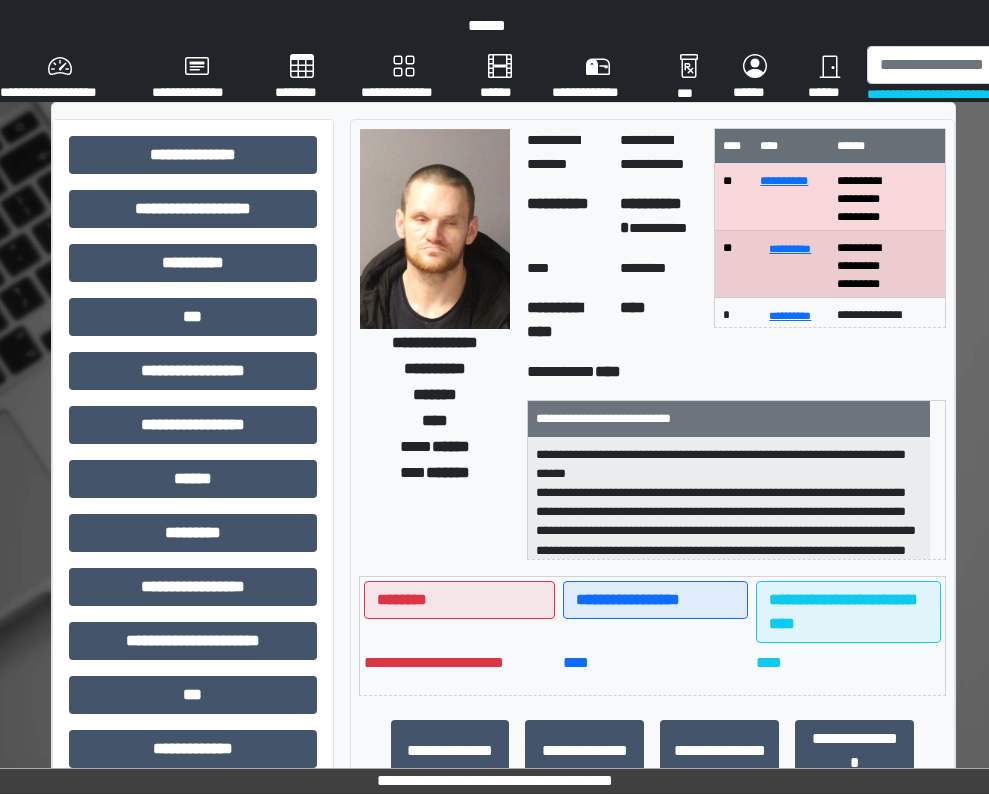 scroll, scrollTop: 0, scrollLeft: 0, axis: both 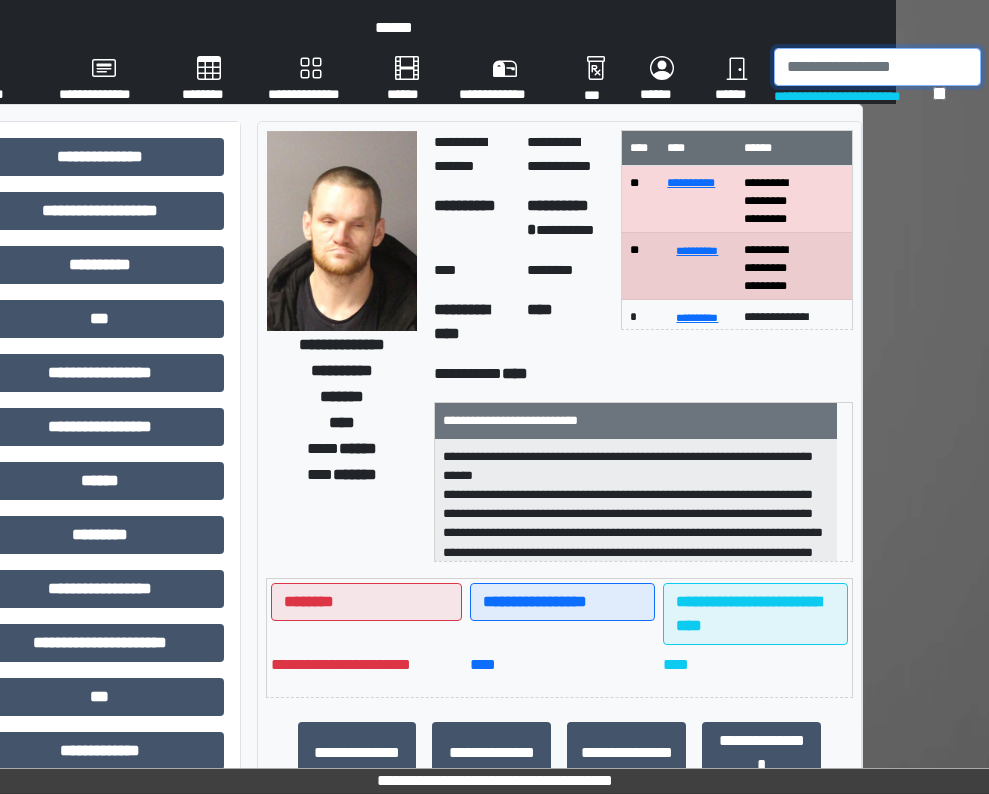 click at bounding box center [877, 67] 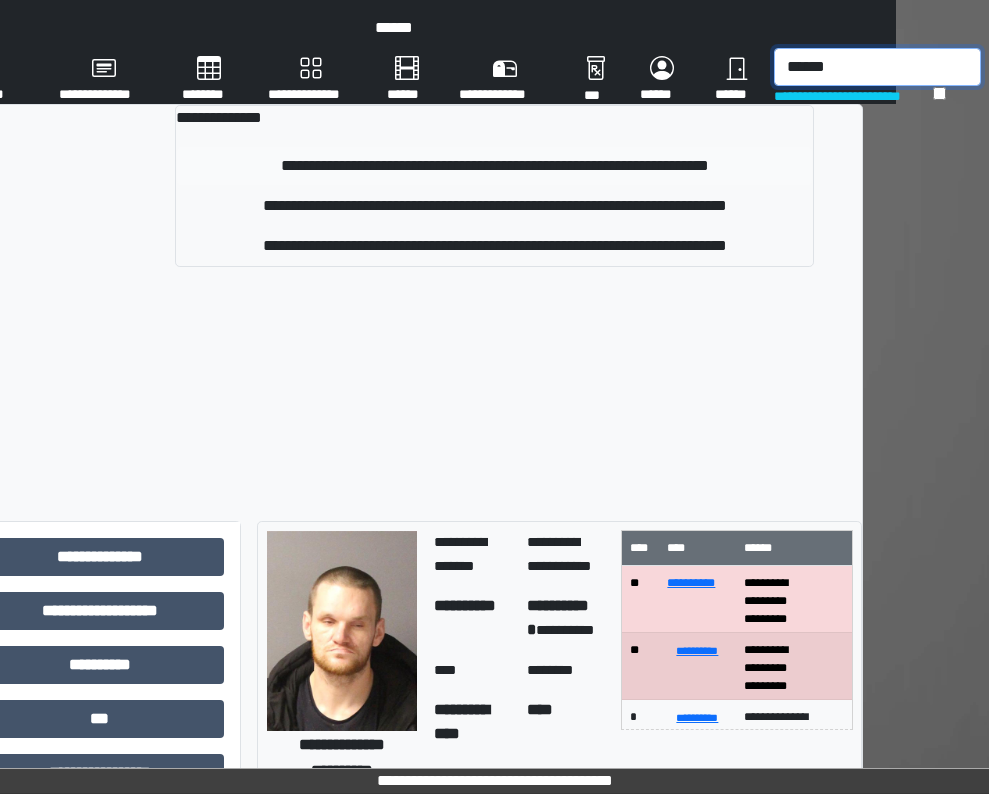 type on "******" 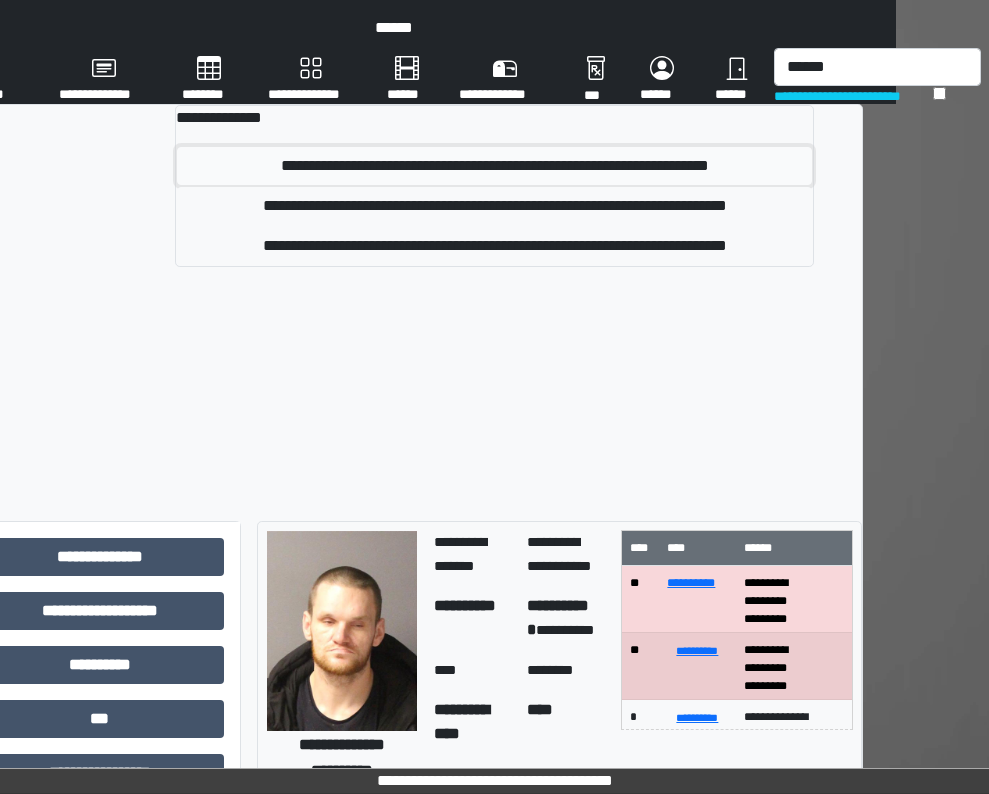 click on "**********" at bounding box center (494, 166) 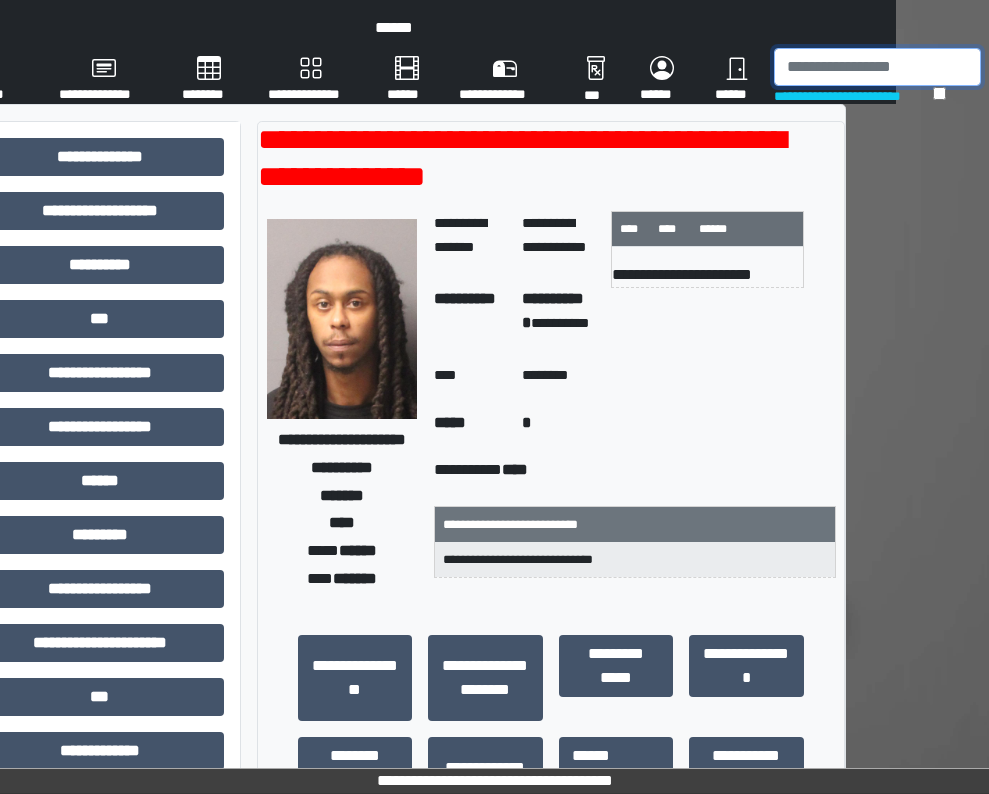 click at bounding box center [877, 67] 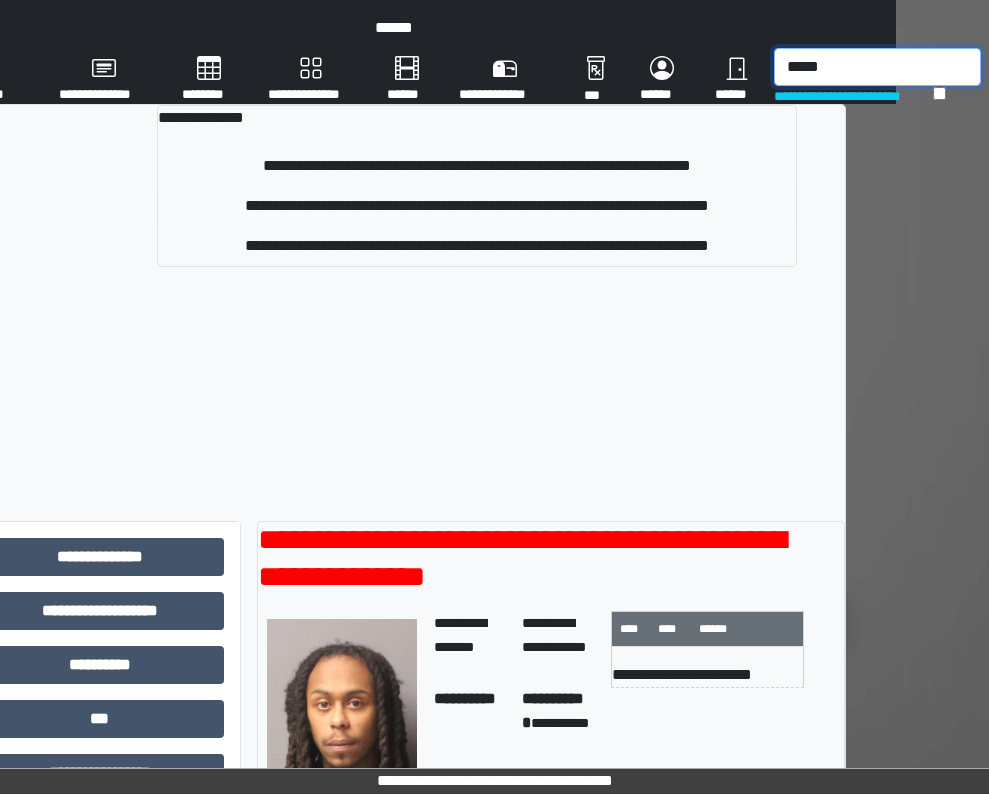 type on "*****" 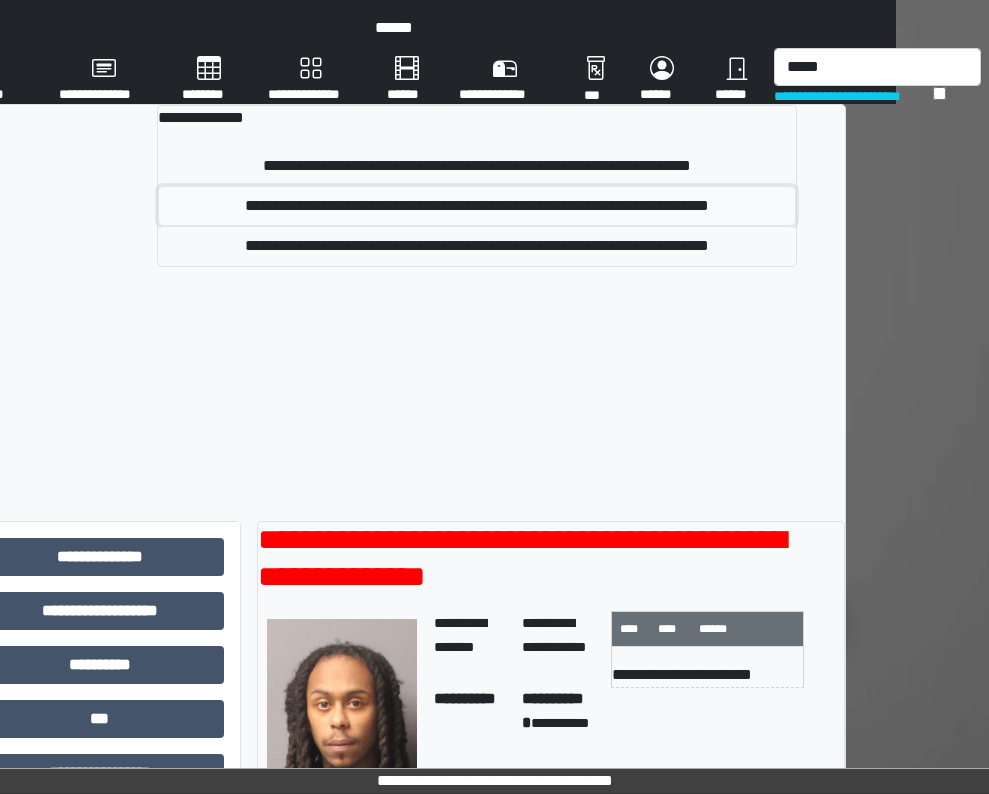 click on "**********" at bounding box center (476, 206) 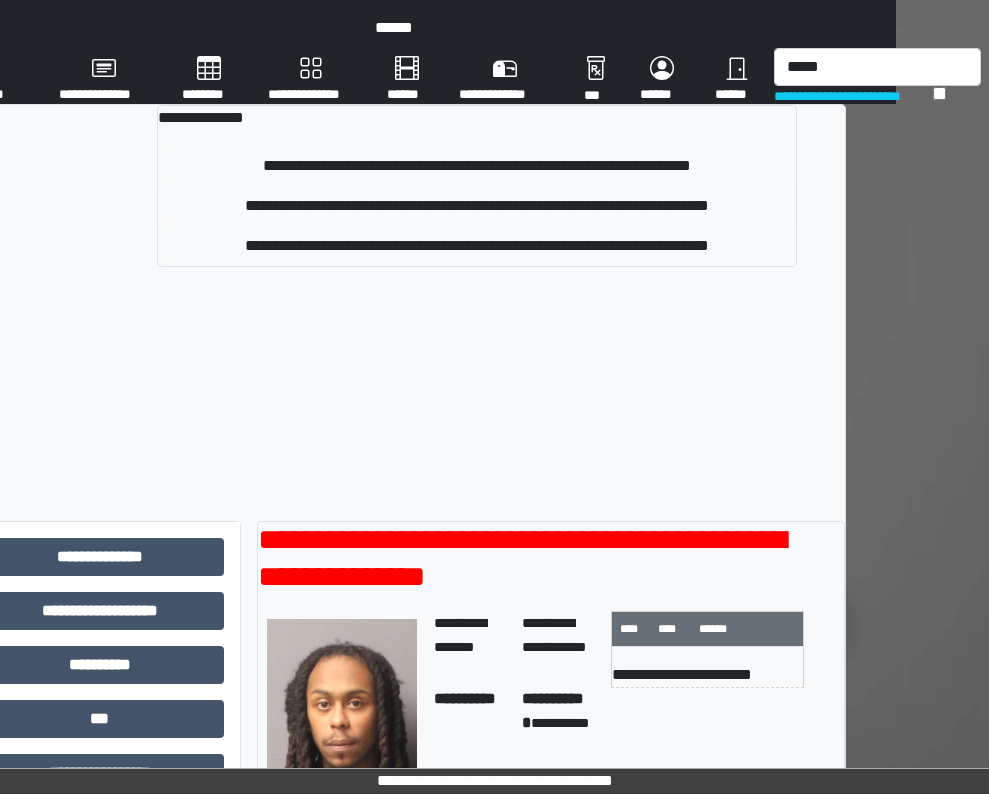 type 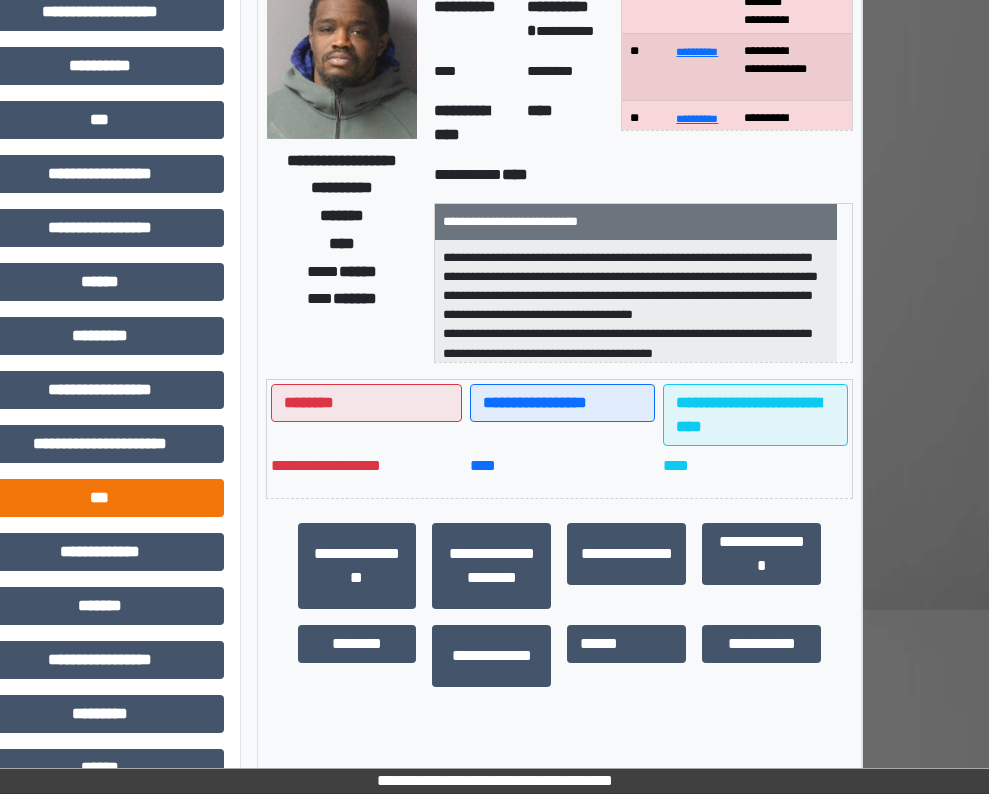 scroll, scrollTop: 200, scrollLeft: 214, axis: both 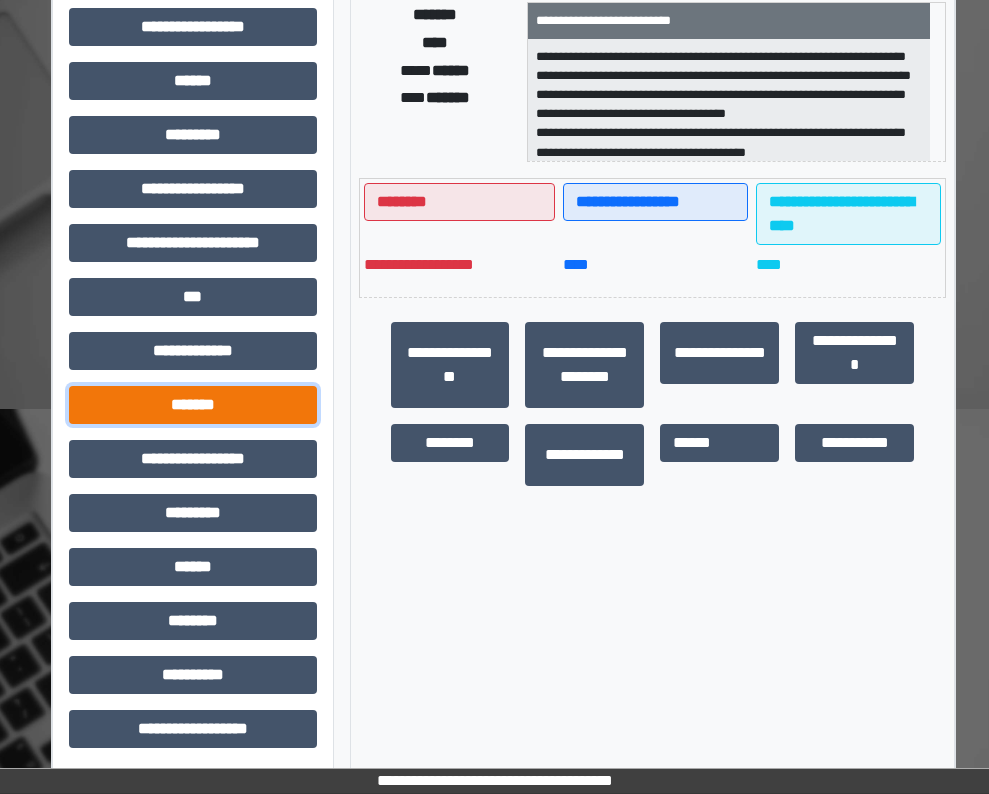 click on "*******" at bounding box center (193, 405) 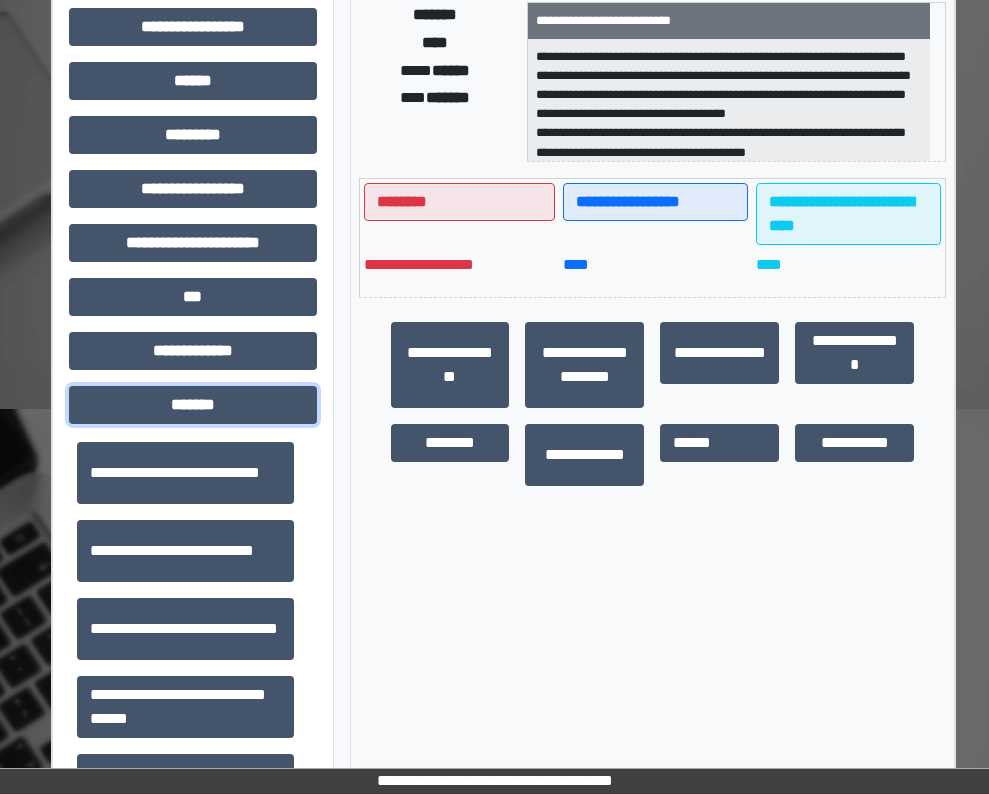 scroll, scrollTop: 700, scrollLeft: 0, axis: vertical 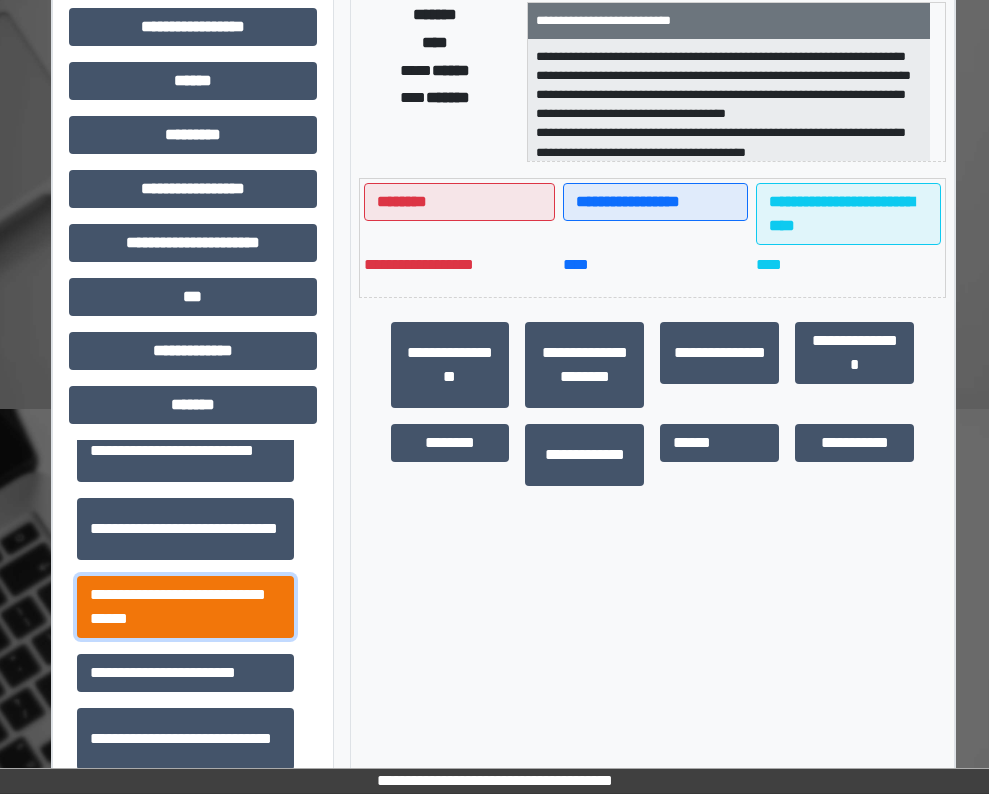 click on "**********" at bounding box center [185, 607] 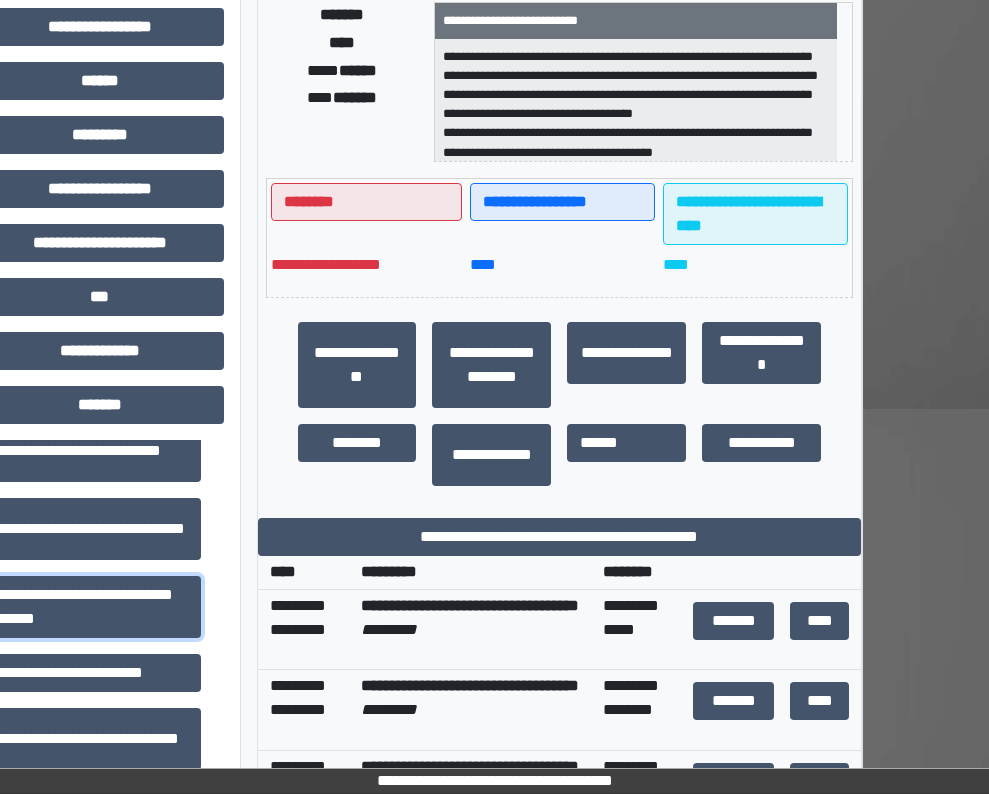 scroll, scrollTop: 400, scrollLeft: 214, axis: both 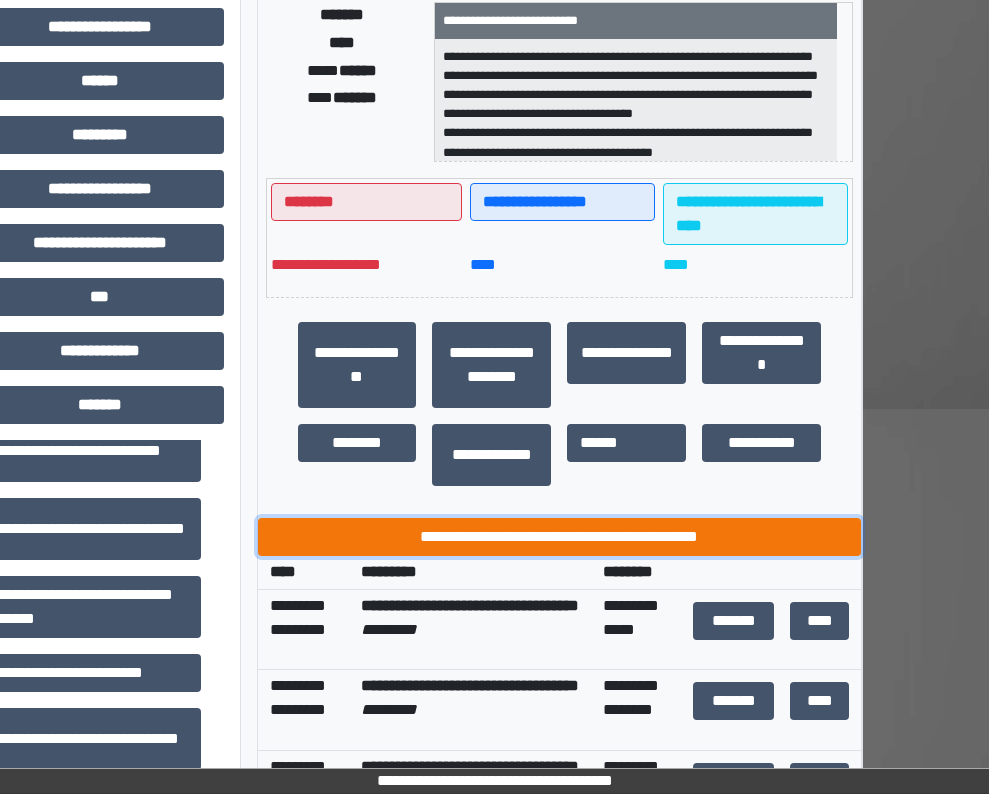 click on "**********" at bounding box center [560, 537] 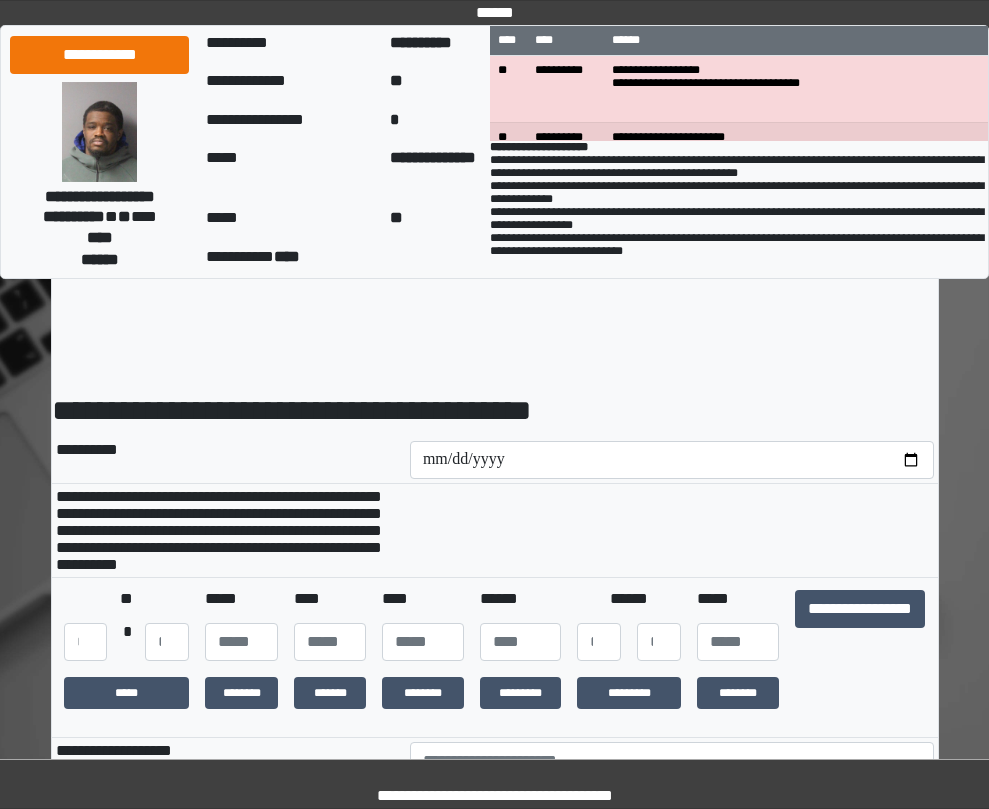 scroll, scrollTop: 0, scrollLeft: 0, axis: both 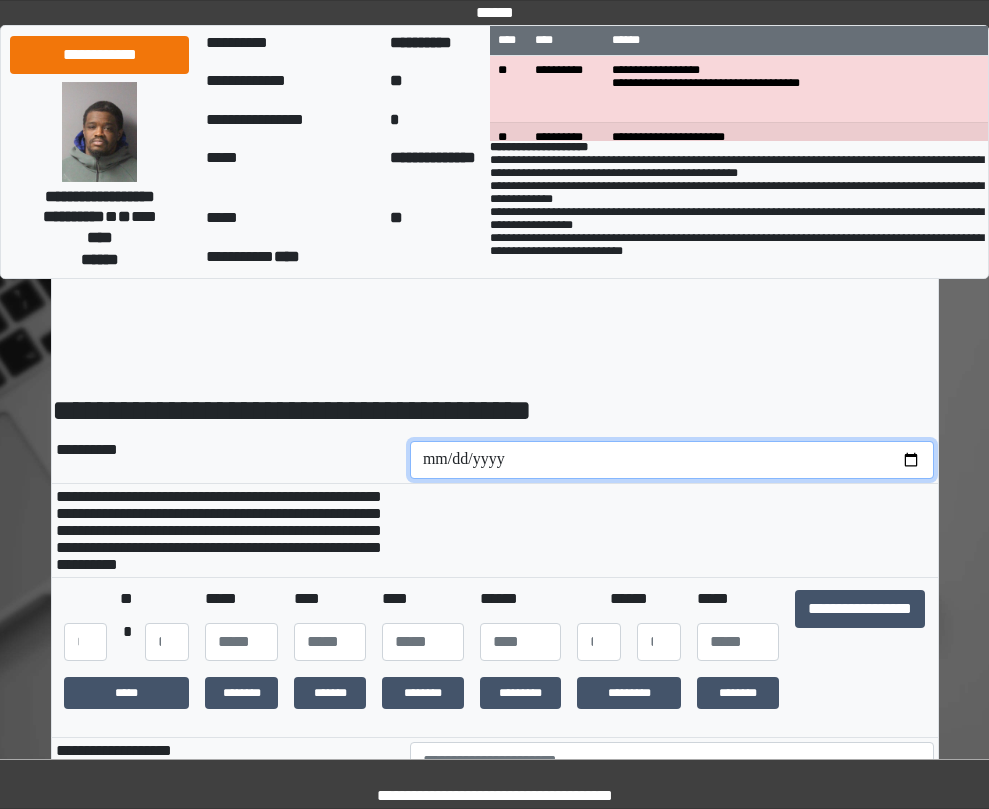 click at bounding box center [672, 460] 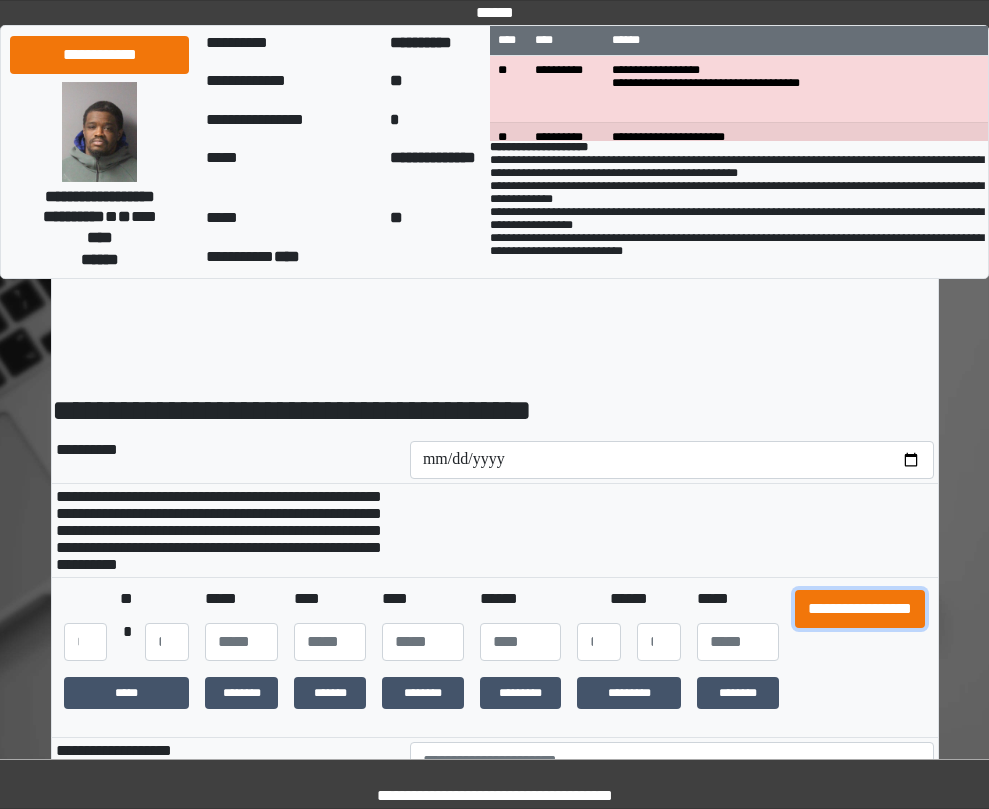 click on "**********" at bounding box center [860, 609] 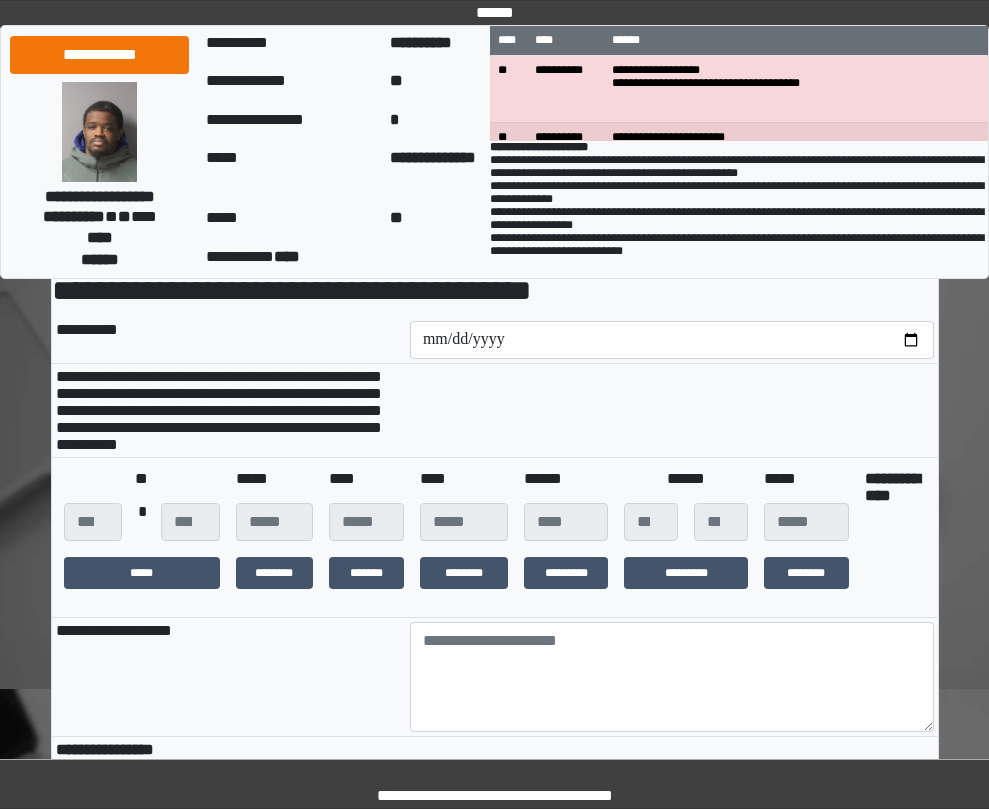scroll, scrollTop: 300, scrollLeft: 0, axis: vertical 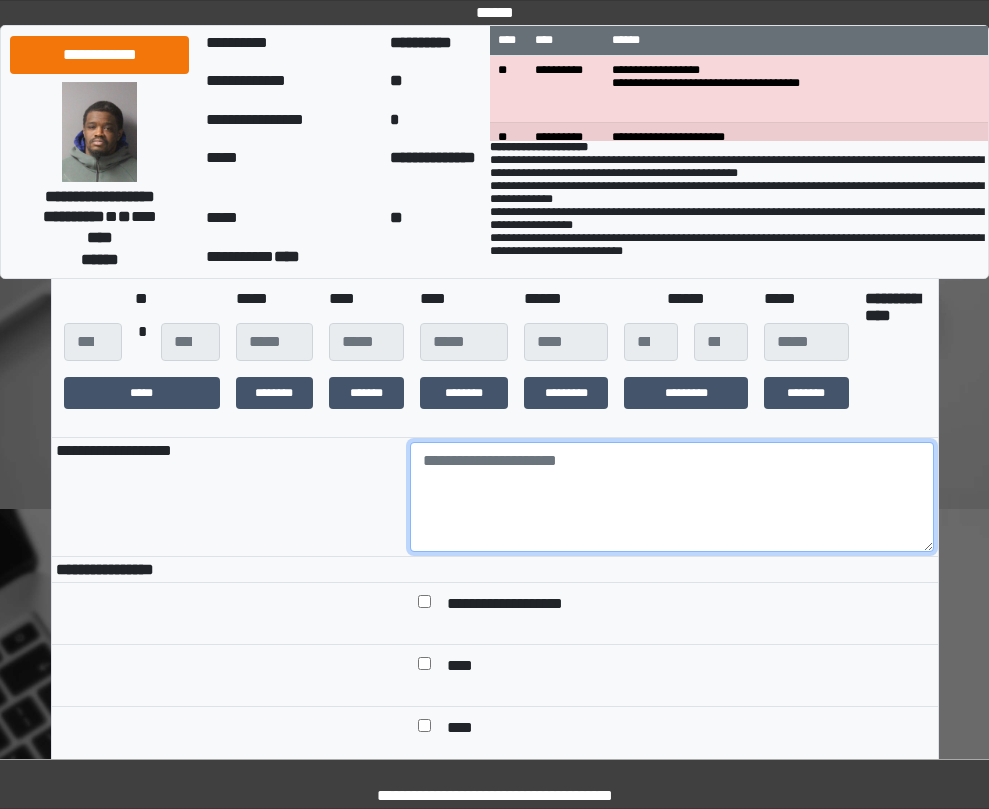 click at bounding box center (672, 497) 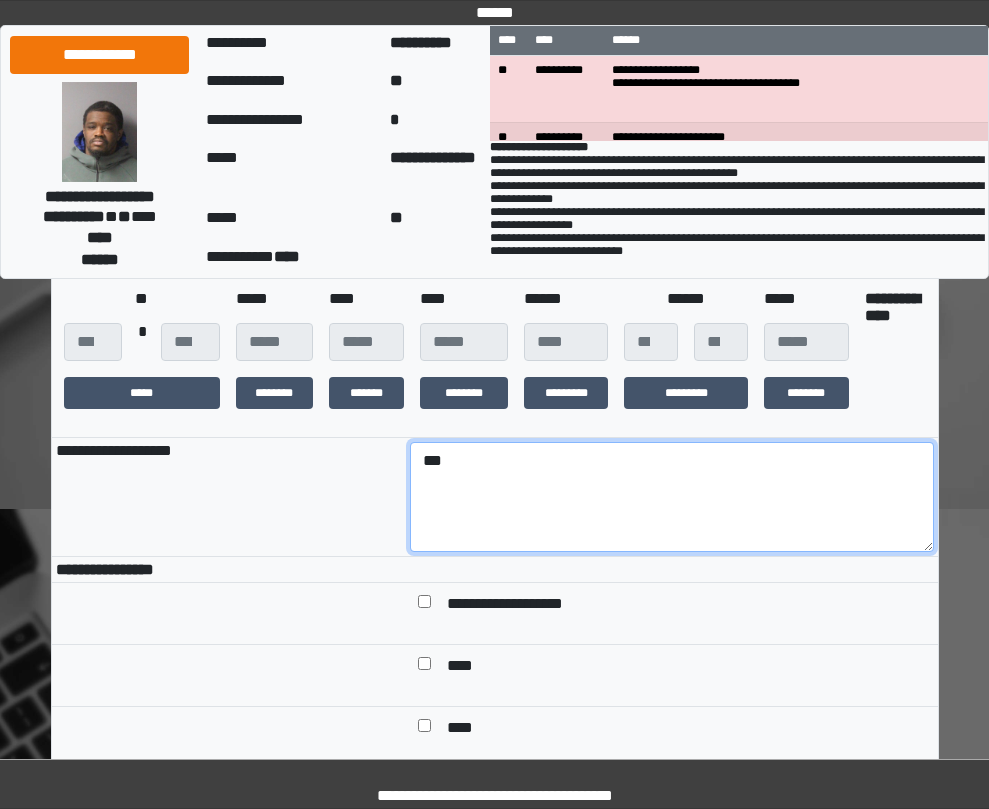 type on "***" 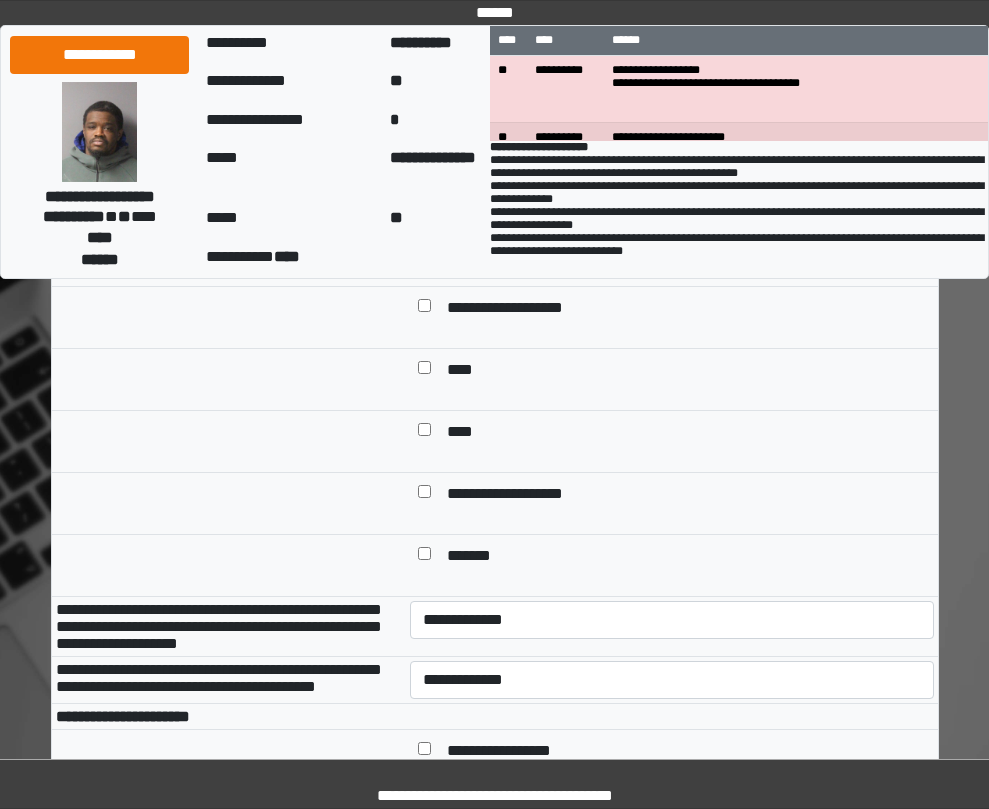 scroll, scrollTop: 700, scrollLeft: 0, axis: vertical 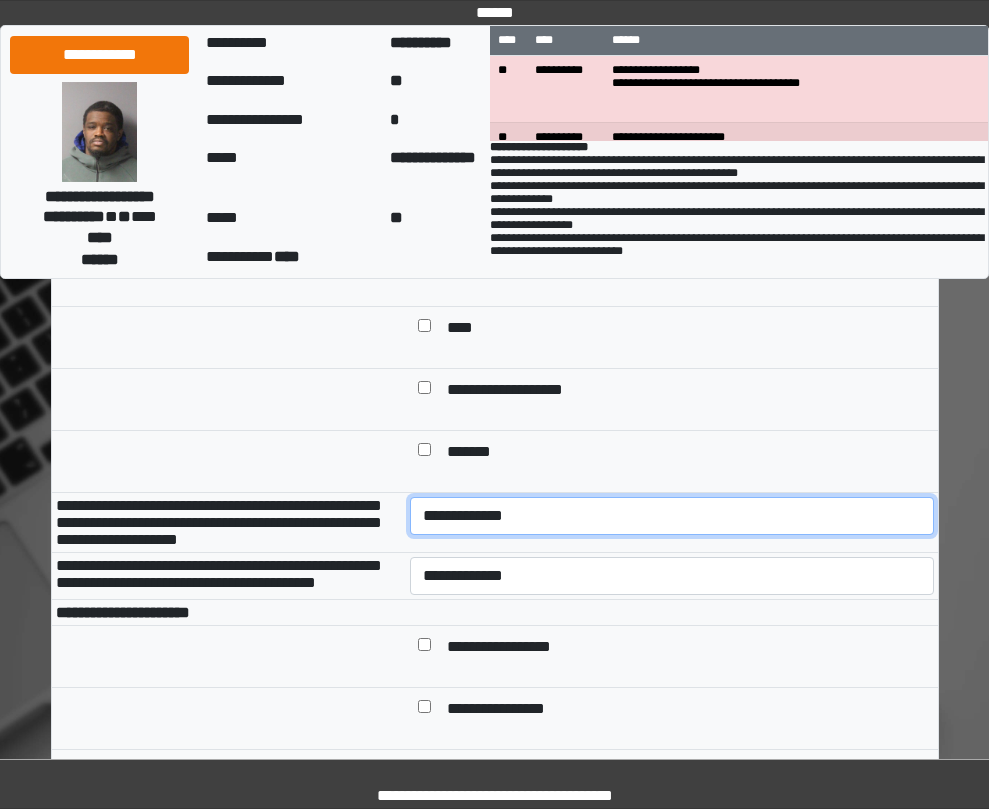 click on "**********" at bounding box center [672, 516] 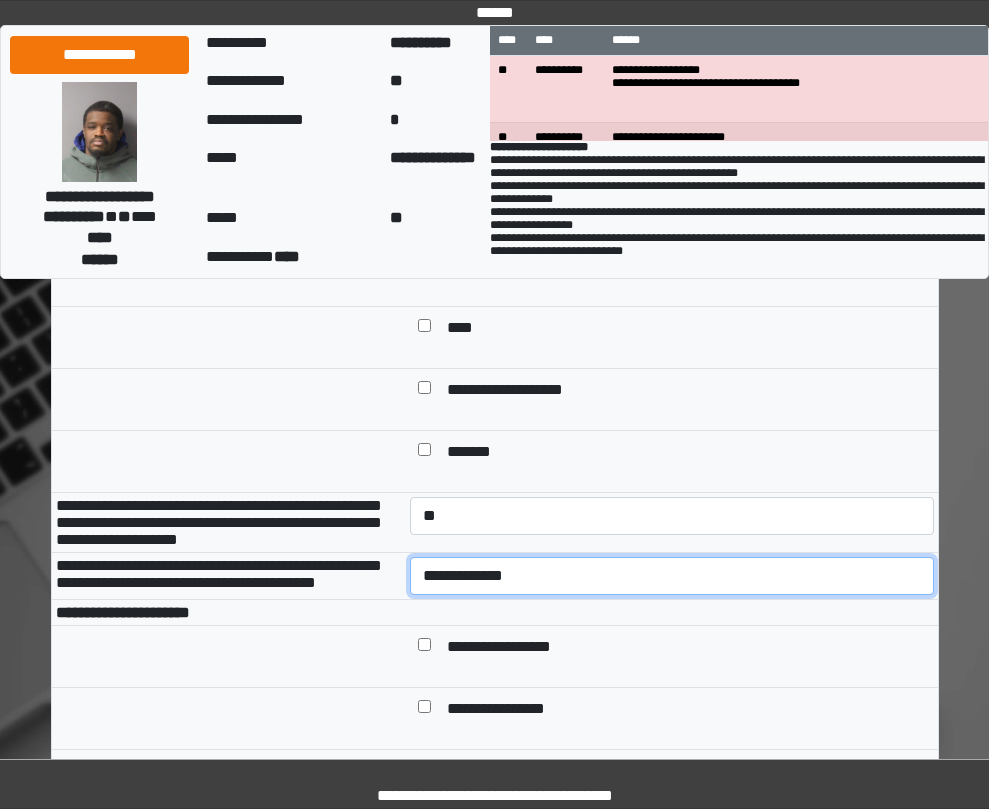 click on "**********" at bounding box center (672, 576) 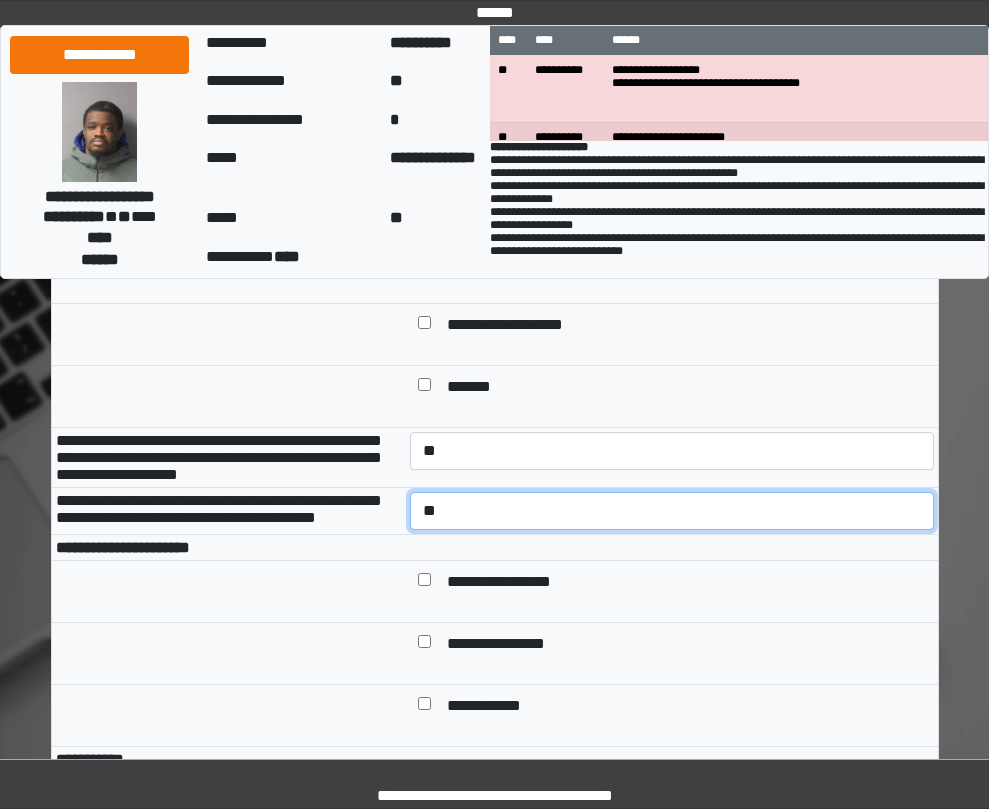 scroll, scrollTop: 900, scrollLeft: 0, axis: vertical 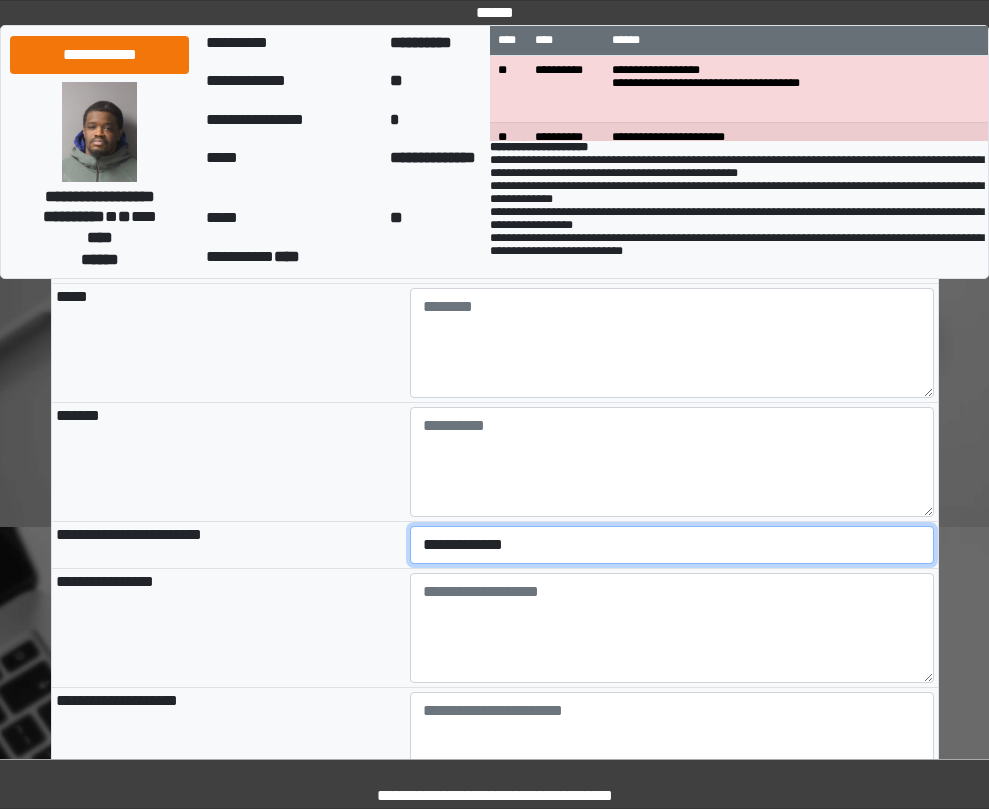 click on "**********" at bounding box center (672, 545) 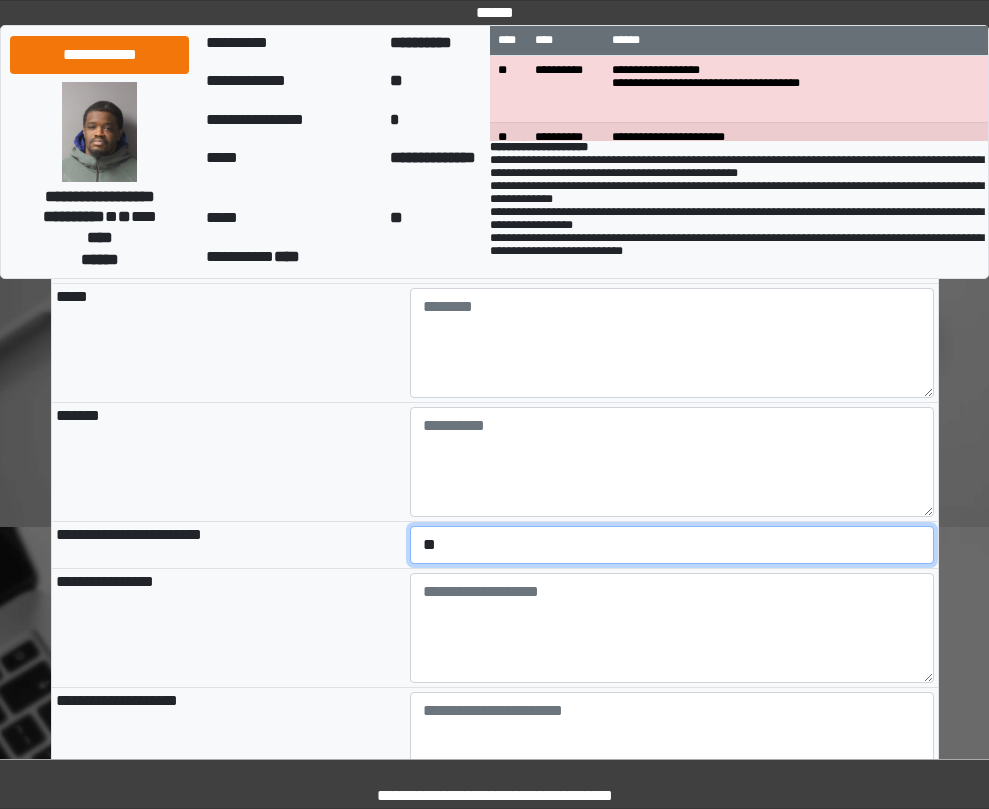 click on "**********" at bounding box center (672, 545) 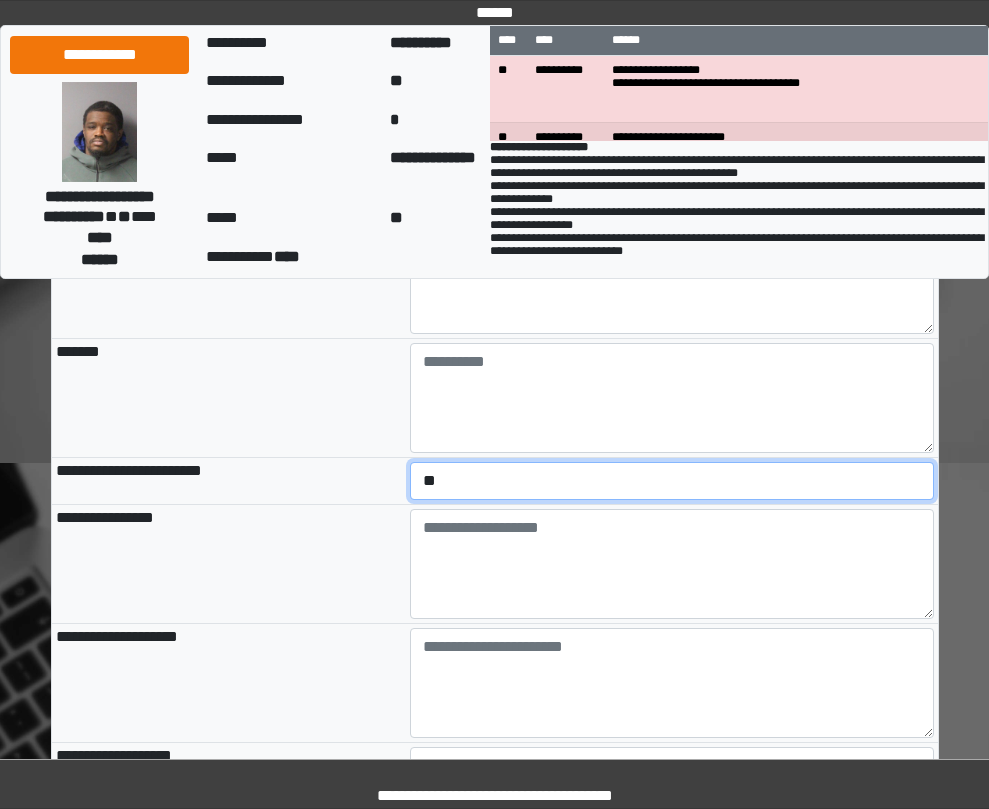 scroll, scrollTop: 2000, scrollLeft: 0, axis: vertical 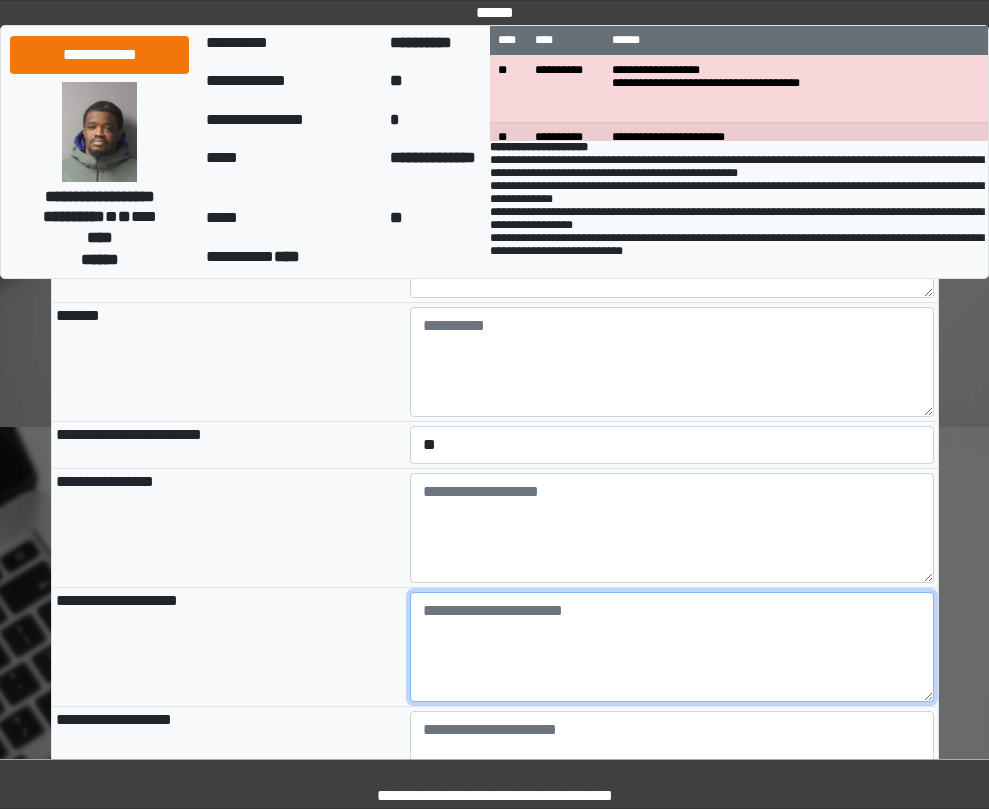 click at bounding box center [672, 647] 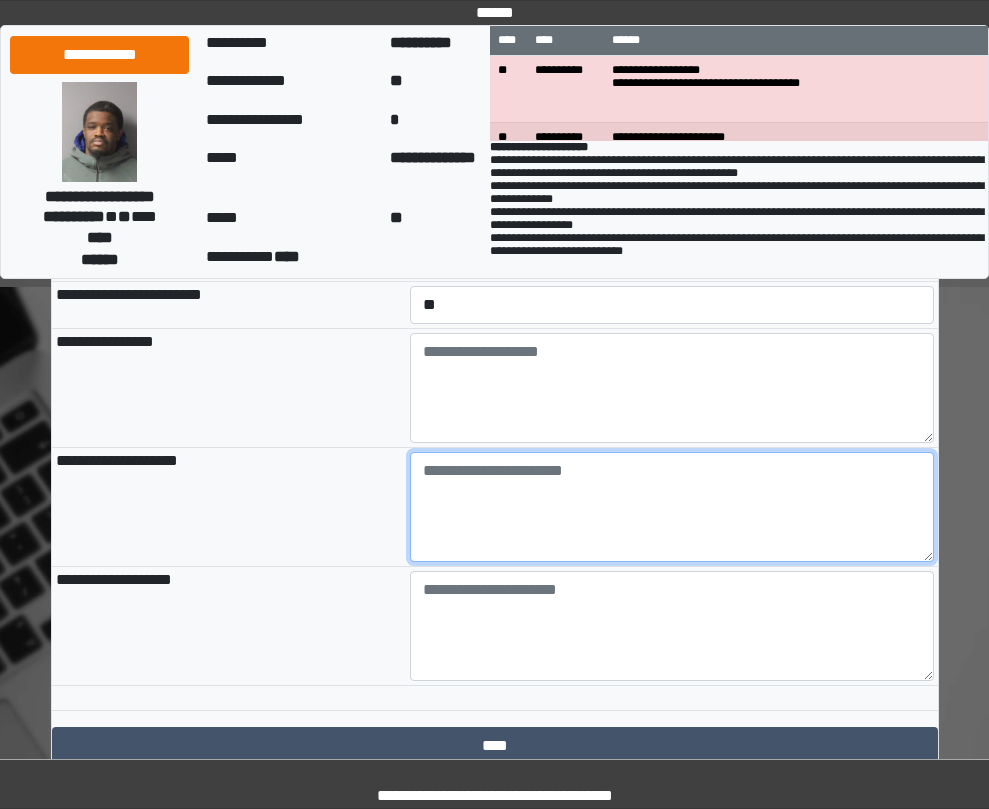 scroll, scrollTop: 2200, scrollLeft: 0, axis: vertical 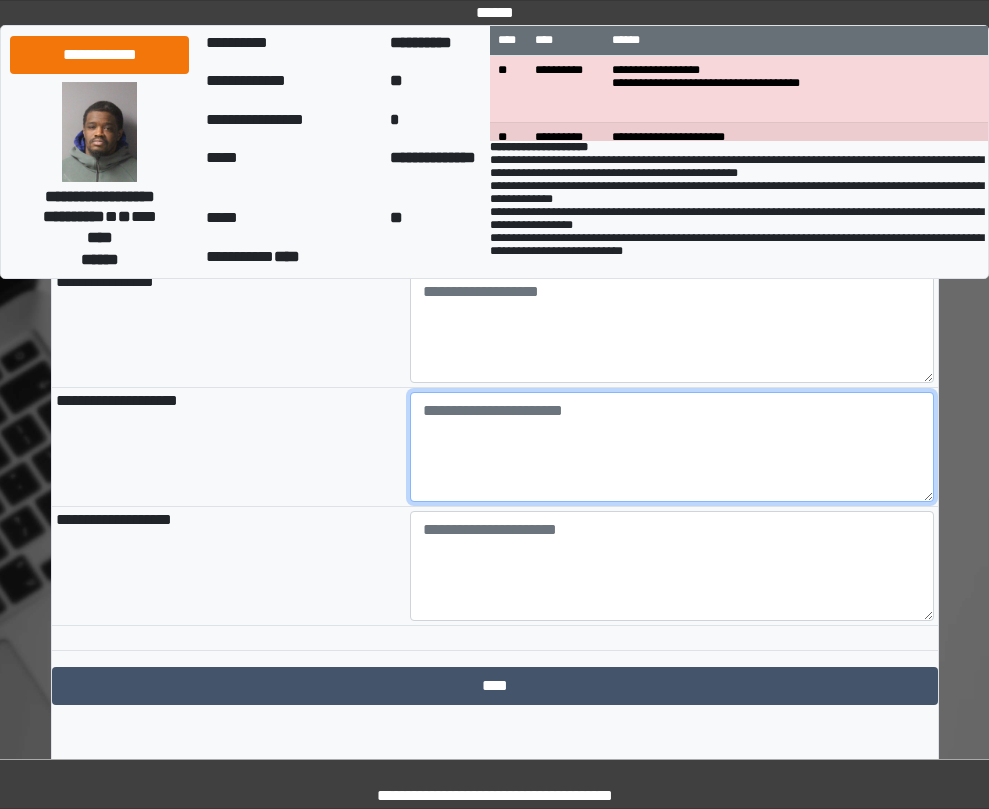 click at bounding box center [672, 447] 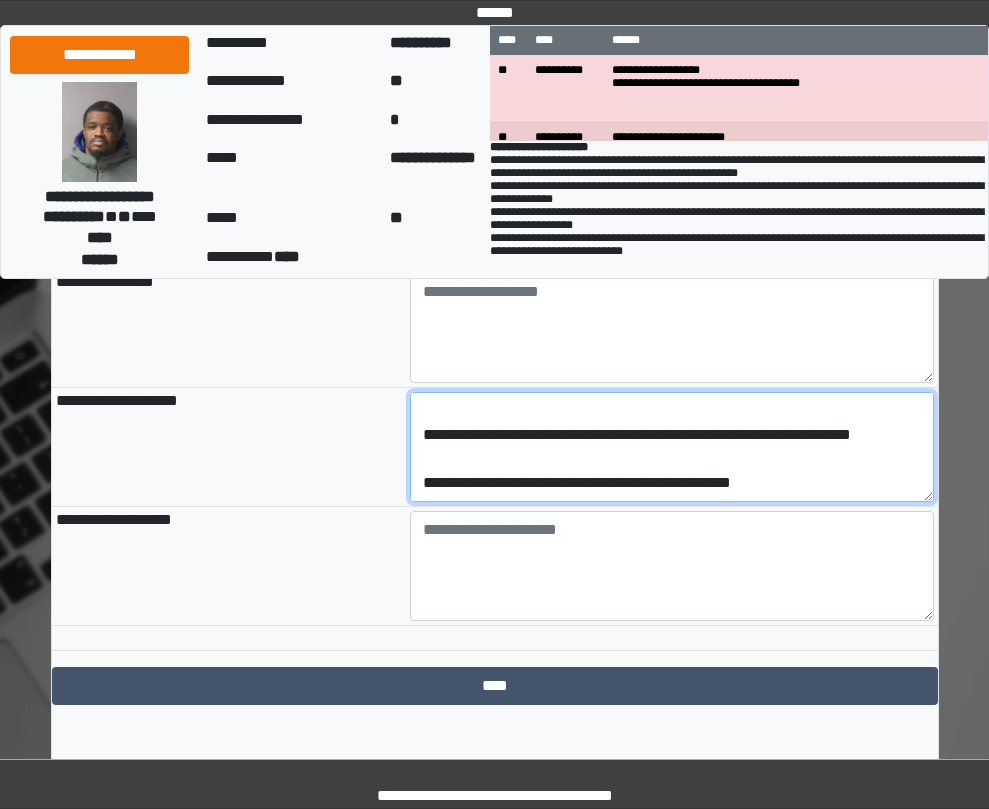 scroll, scrollTop: 264, scrollLeft: 0, axis: vertical 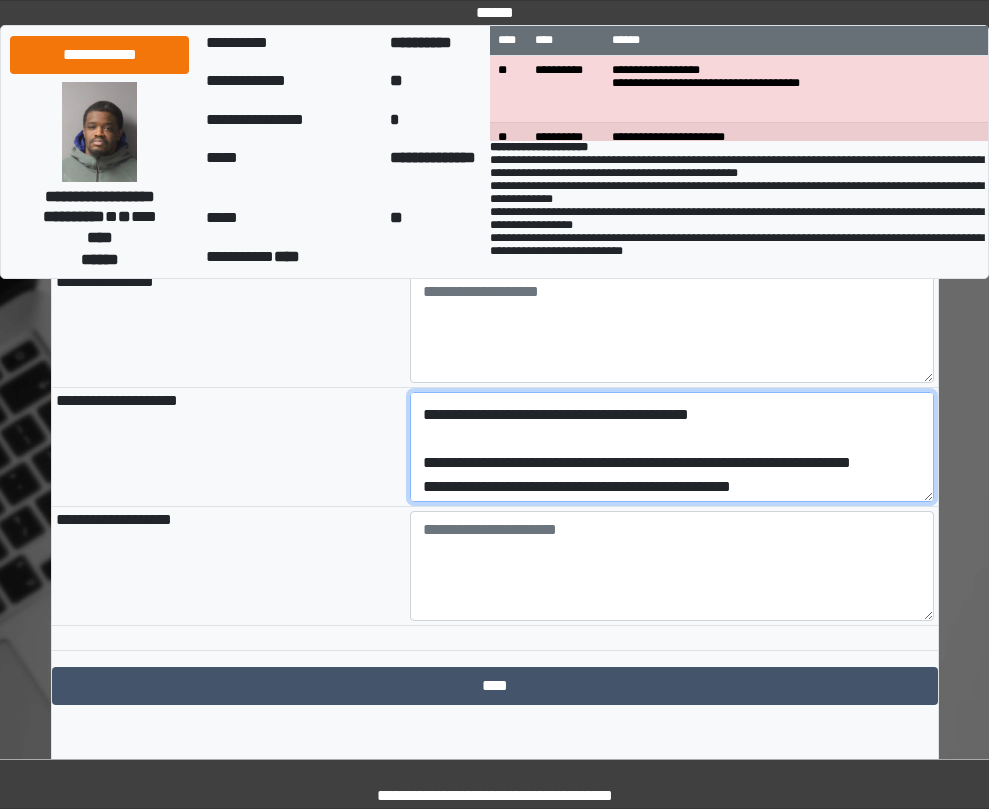click on "**********" at bounding box center (672, 447) 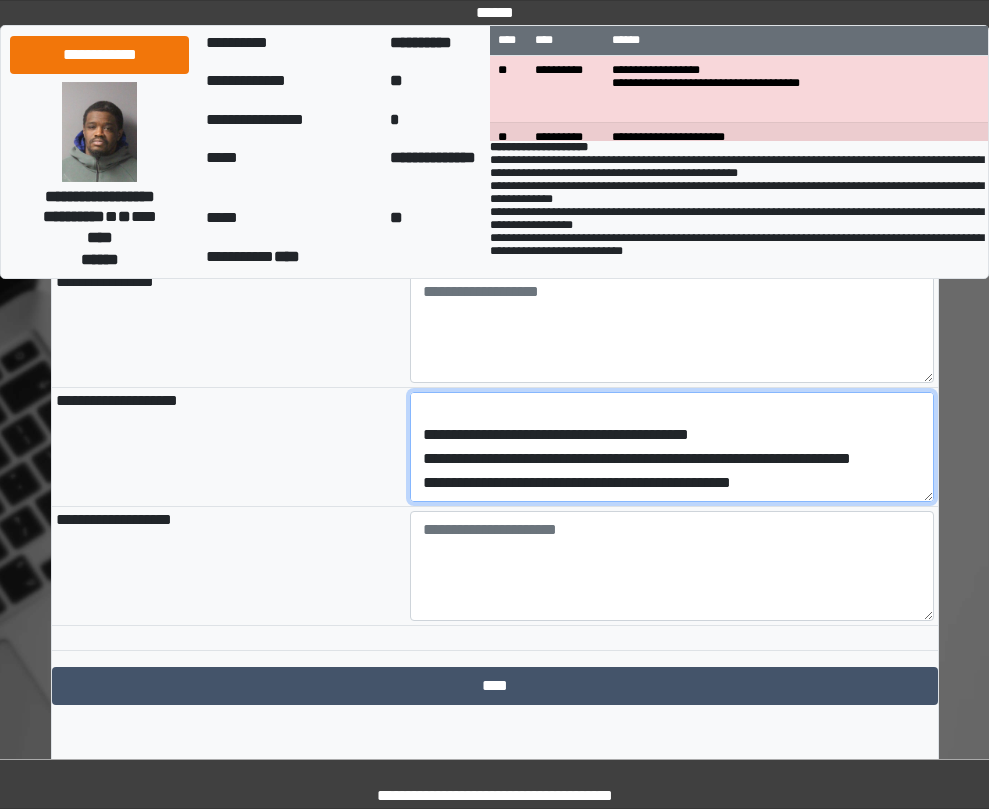 click on "**********" at bounding box center [672, 447] 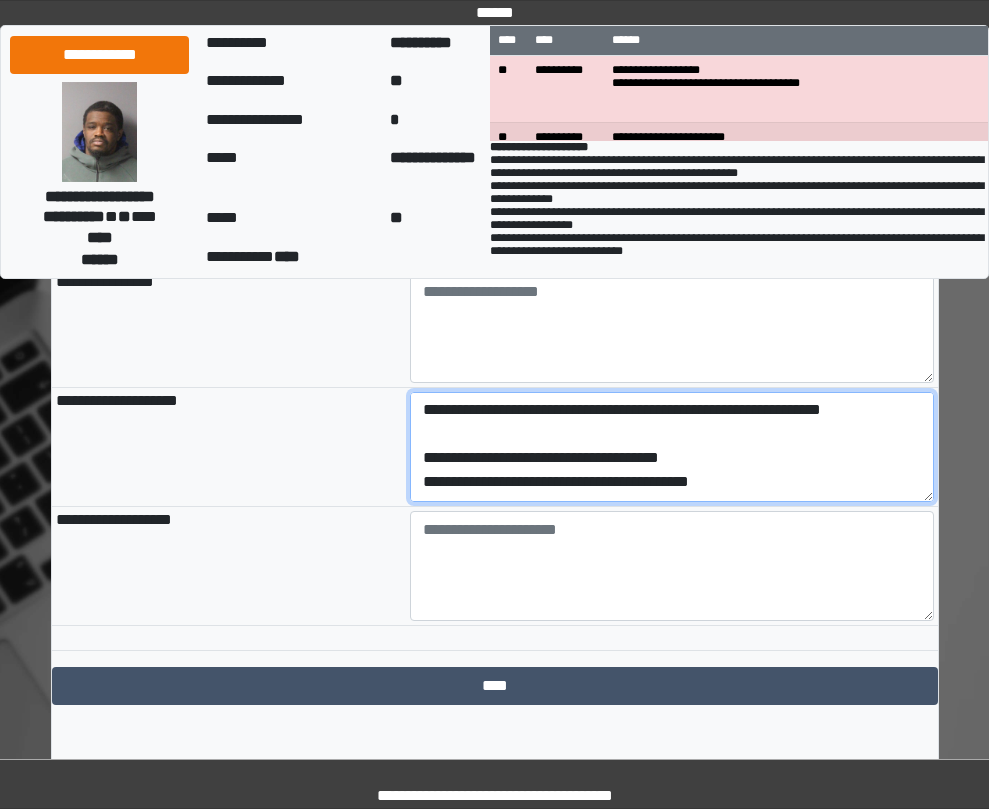 scroll, scrollTop: 16, scrollLeft: 0, axis: vertical 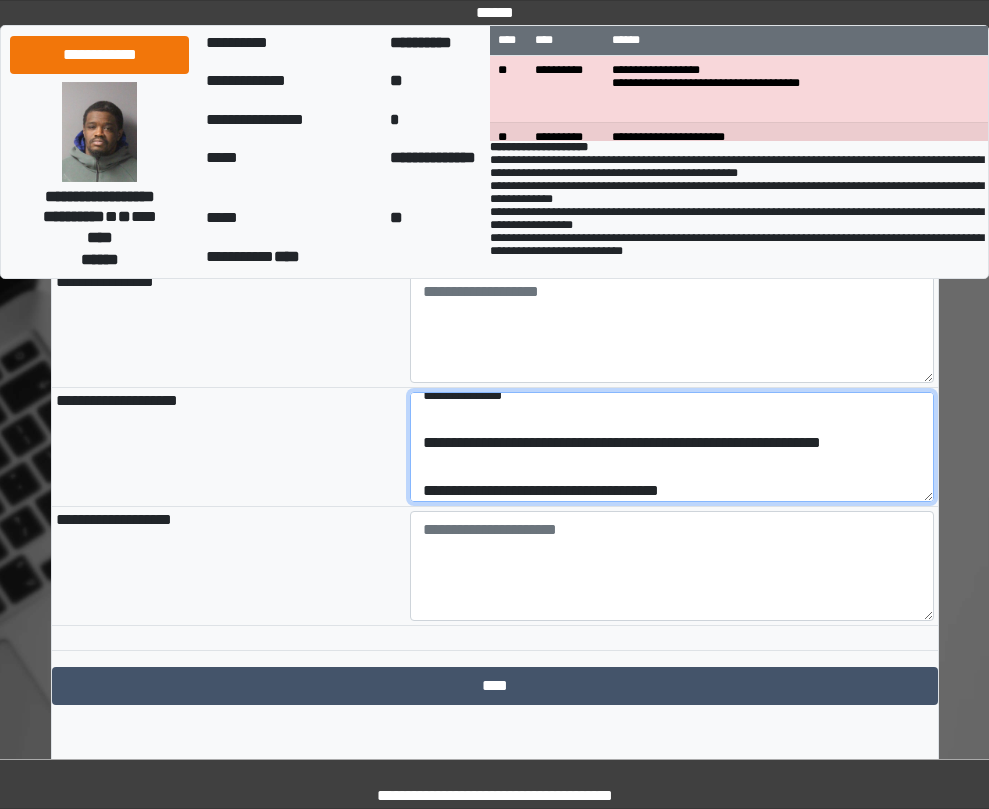 click on "**********" at bounding box center [672, 447] 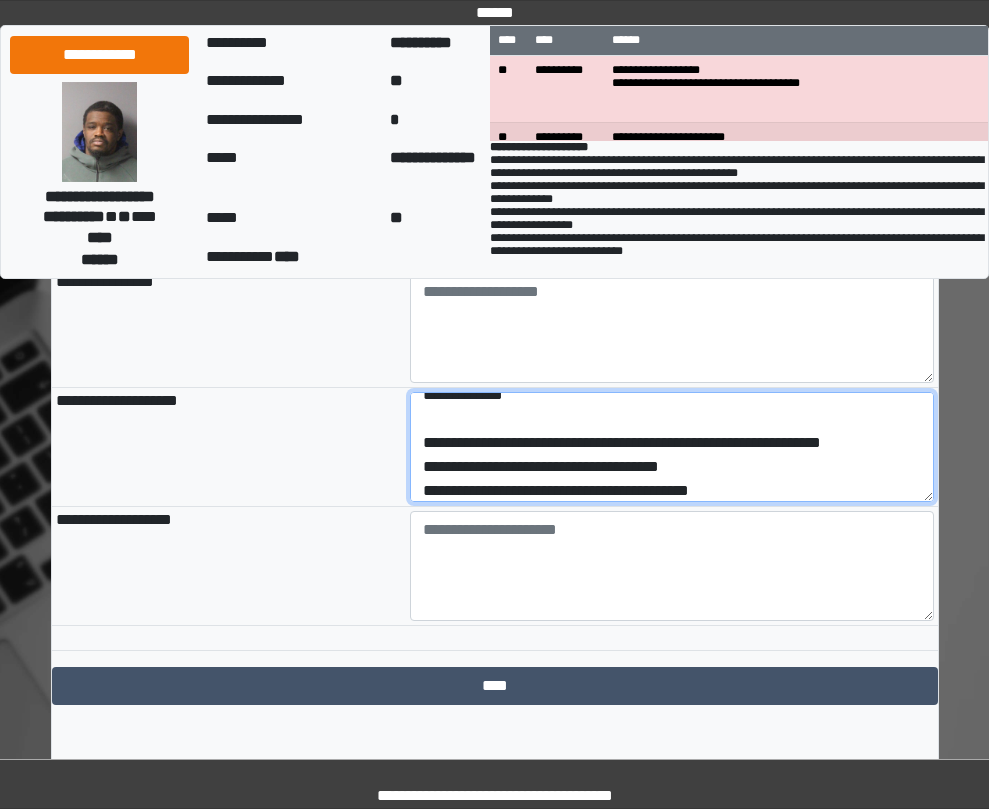 click on "**********" at bounding box center [672, 447] 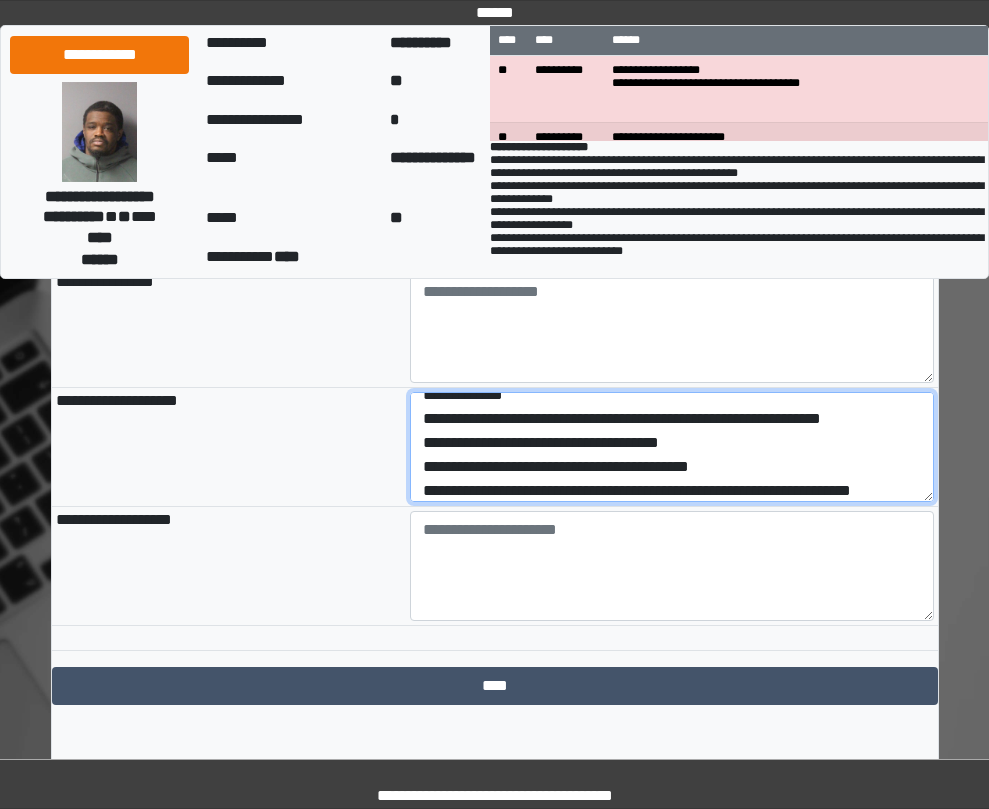 scroll, scrollTop: 0, scrollLeft: 0, axis: both 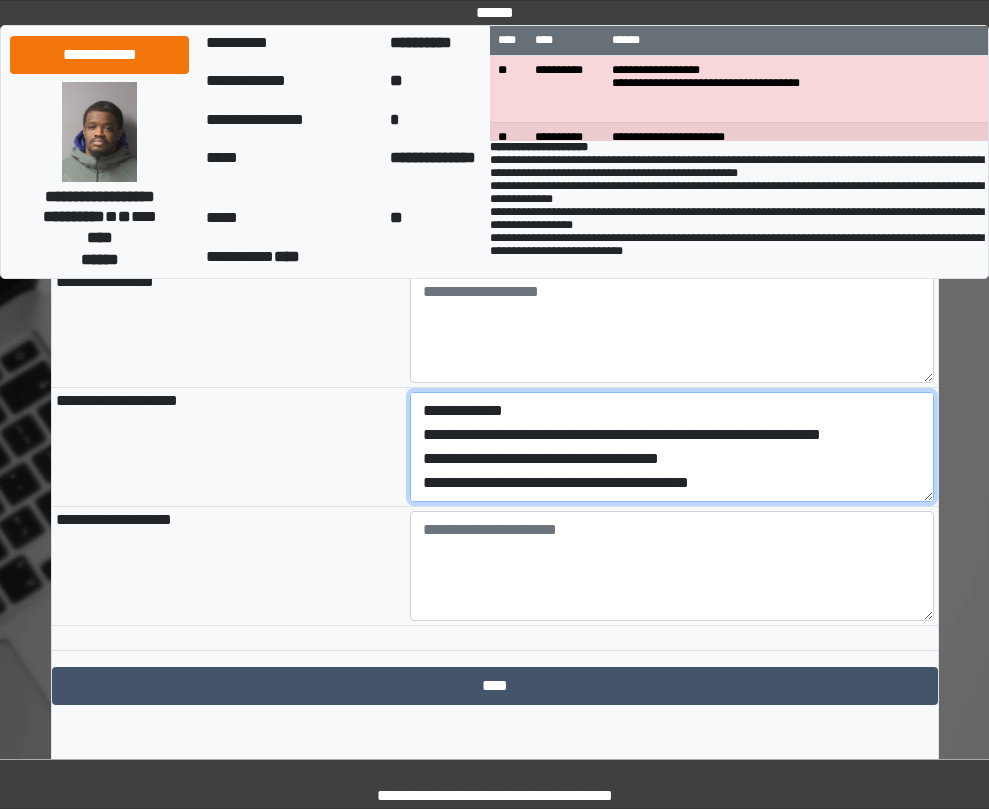 click on "**********" at bounding box center [672, 447] 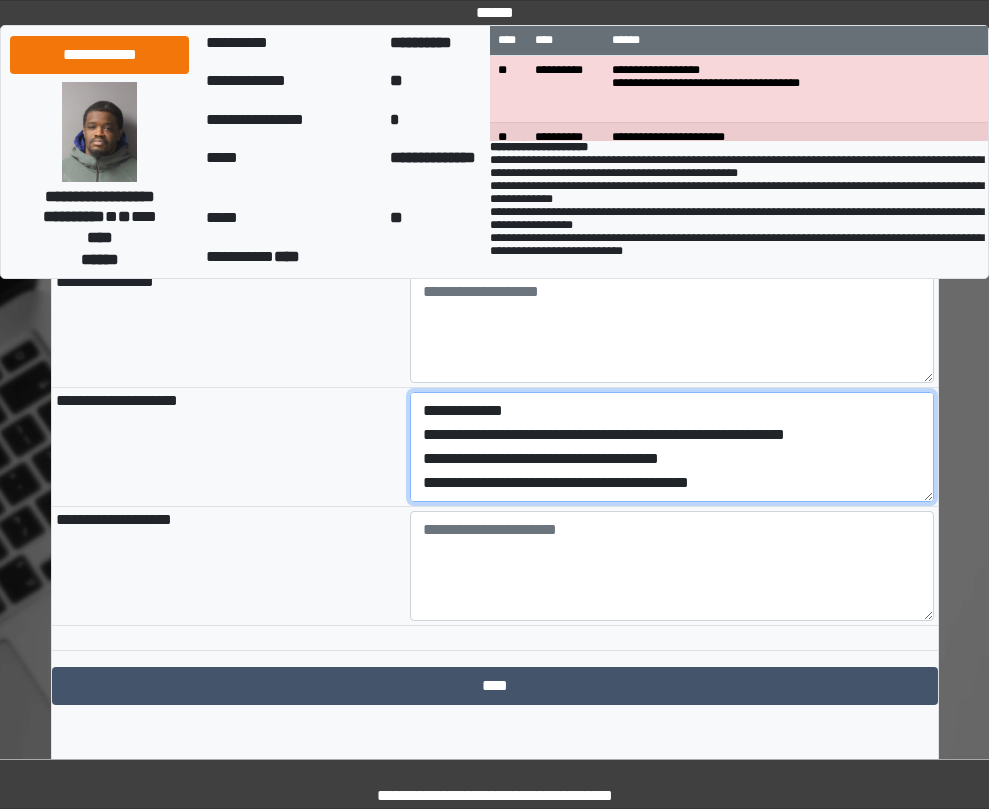 click on "**********" at bounding box center (672, 447) 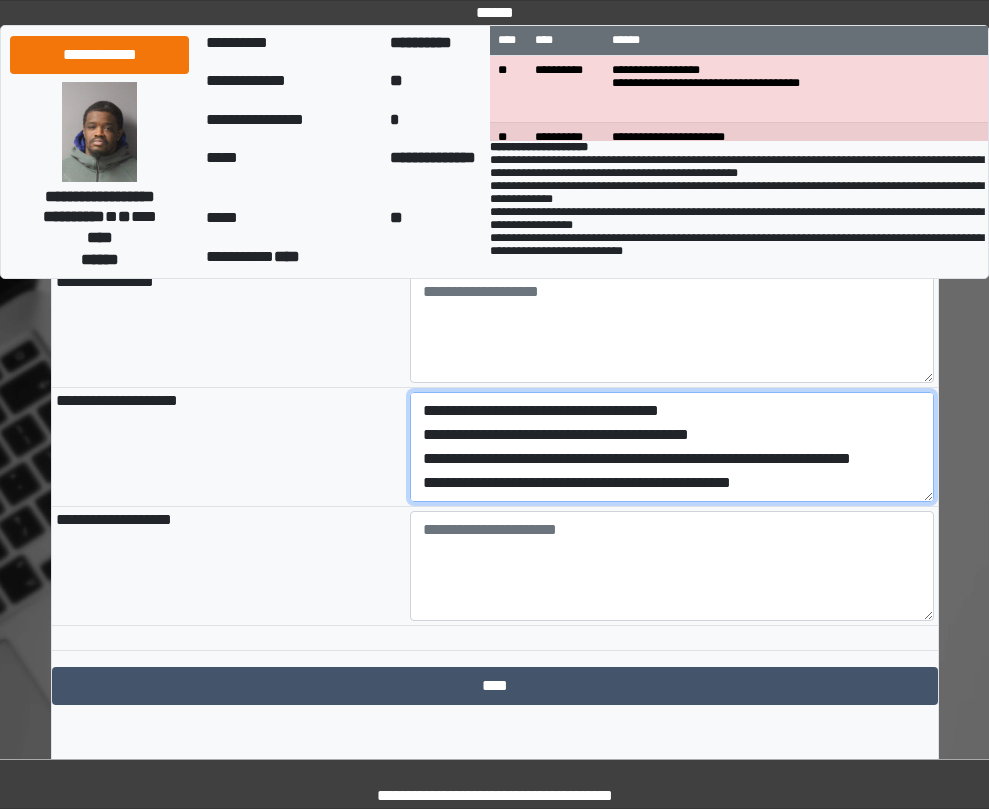 scroll, scrollTop: 120, scrollLeft: 0, axis: vertical 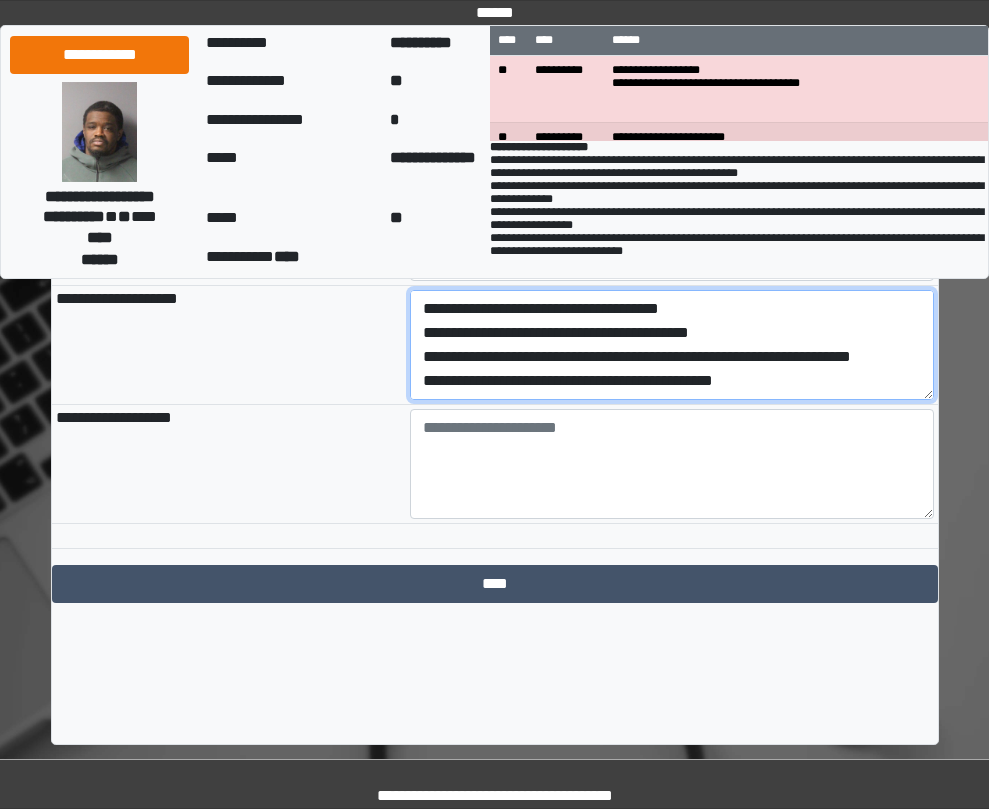 click on "**********" at bounding box center [672, 345] 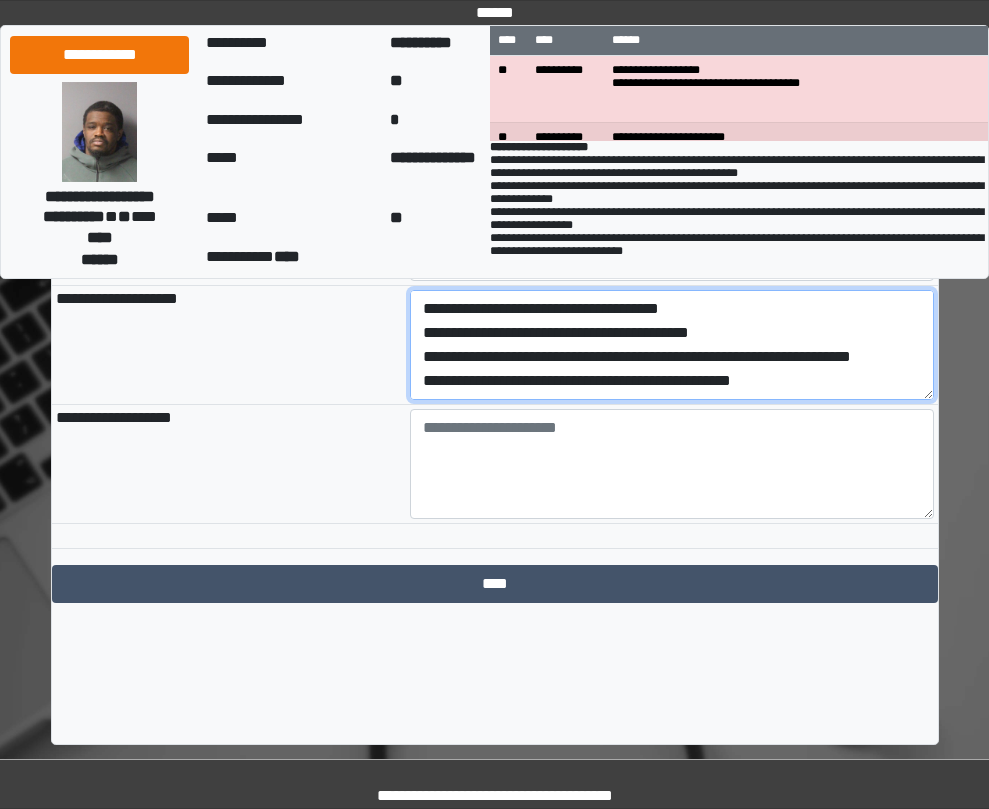 click on "**********" at bounding box center [672, 345] 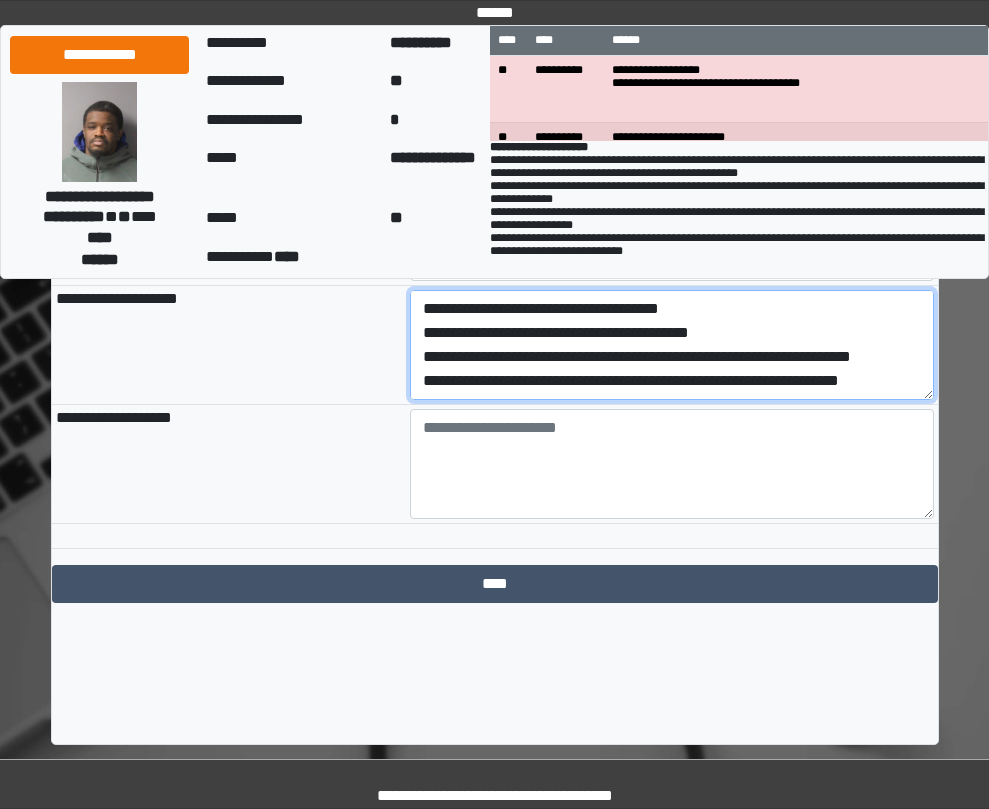 click on "**********" at bounding box center (672, 345) 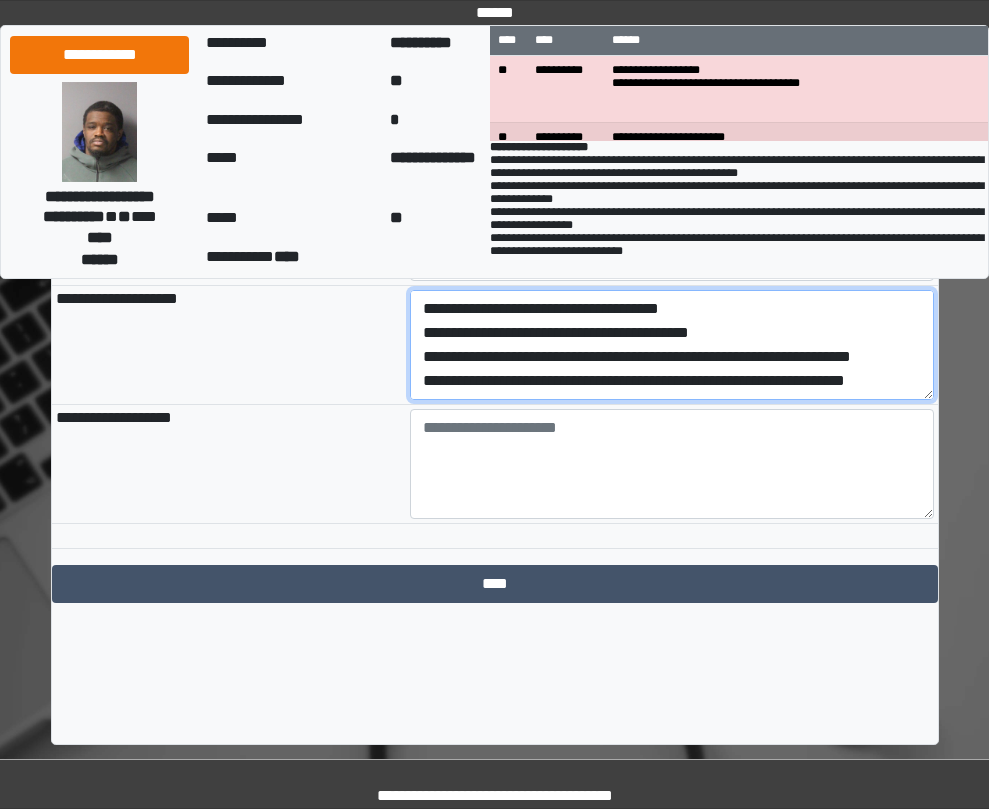 scroll, scrollTop: 96, scrollLeft: 0, axis: vertical 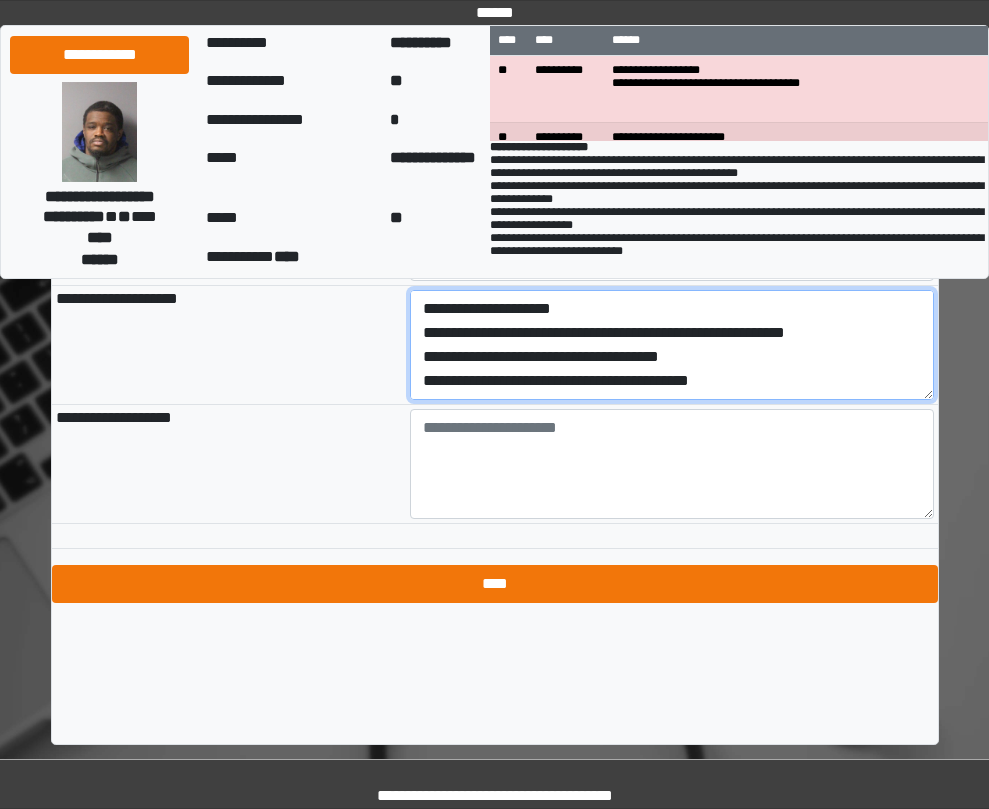 type on "**********" 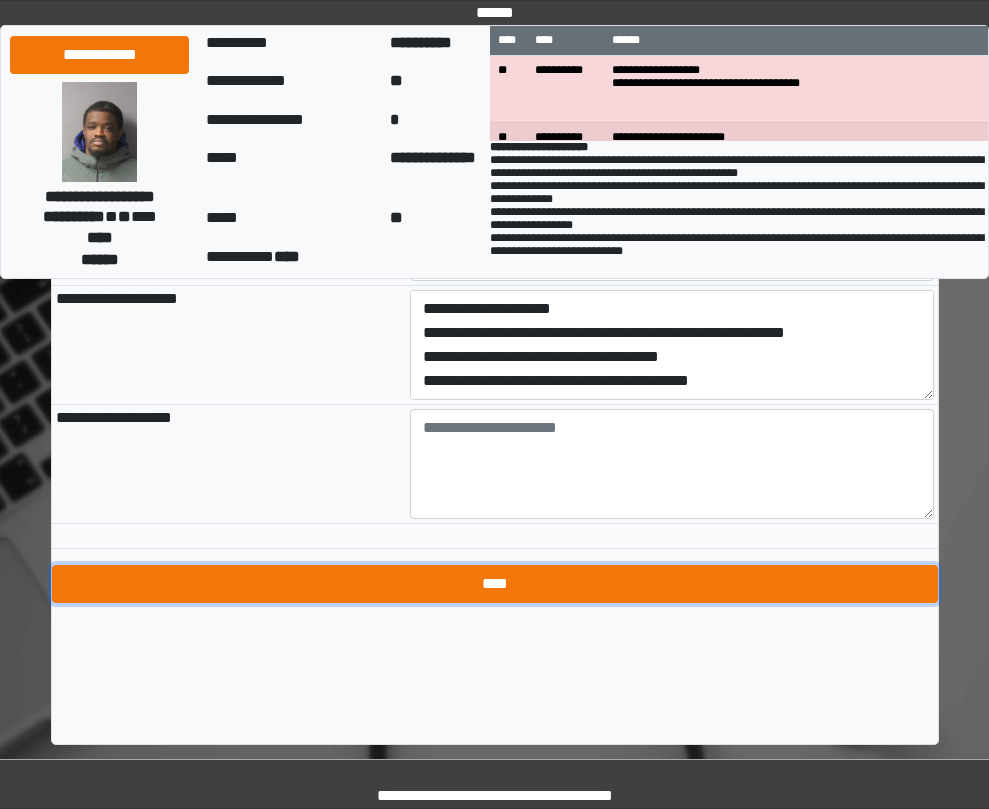 click on "****" at bounding box center [495, 584] 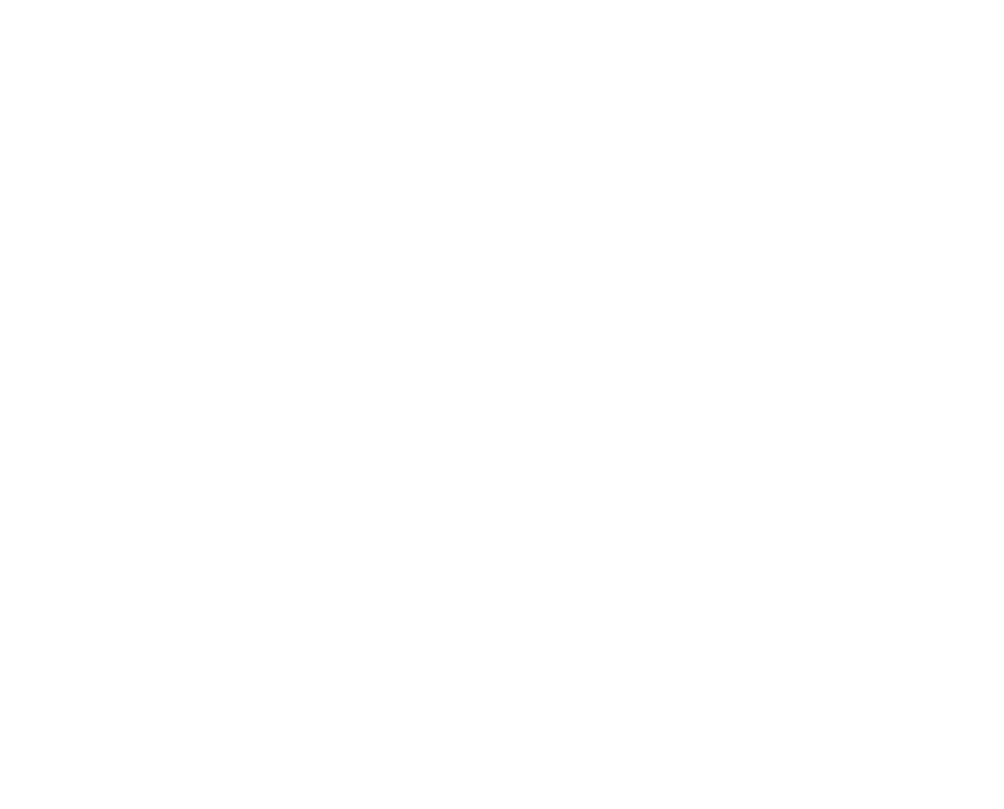 scroll, scrollTop: 0, scrollLeft: 0, axis: both 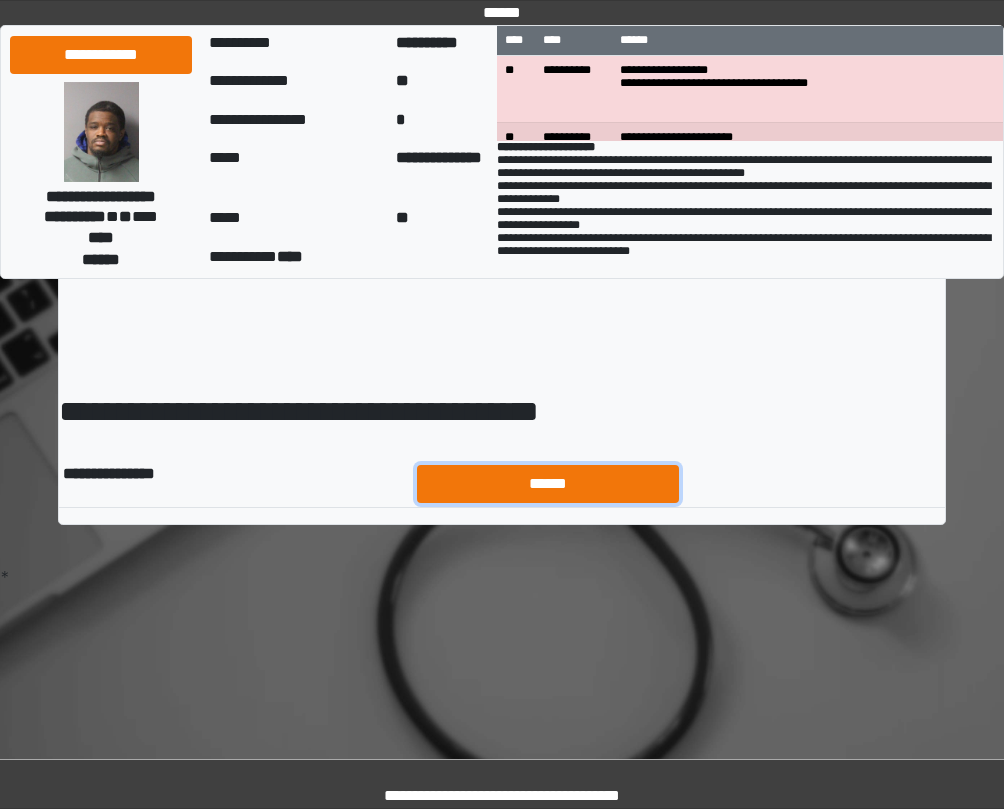 click on "******" at bounding box center (548, 484) 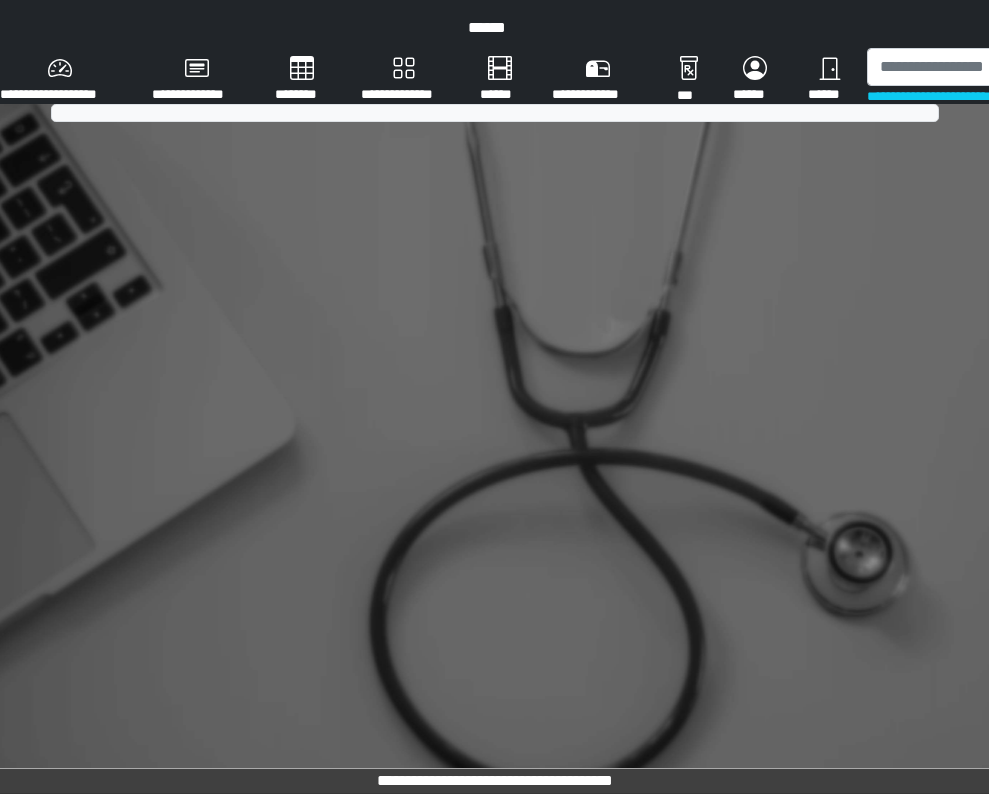 scroll, scrollTop: 0, scrollLeft: 0, axis: both 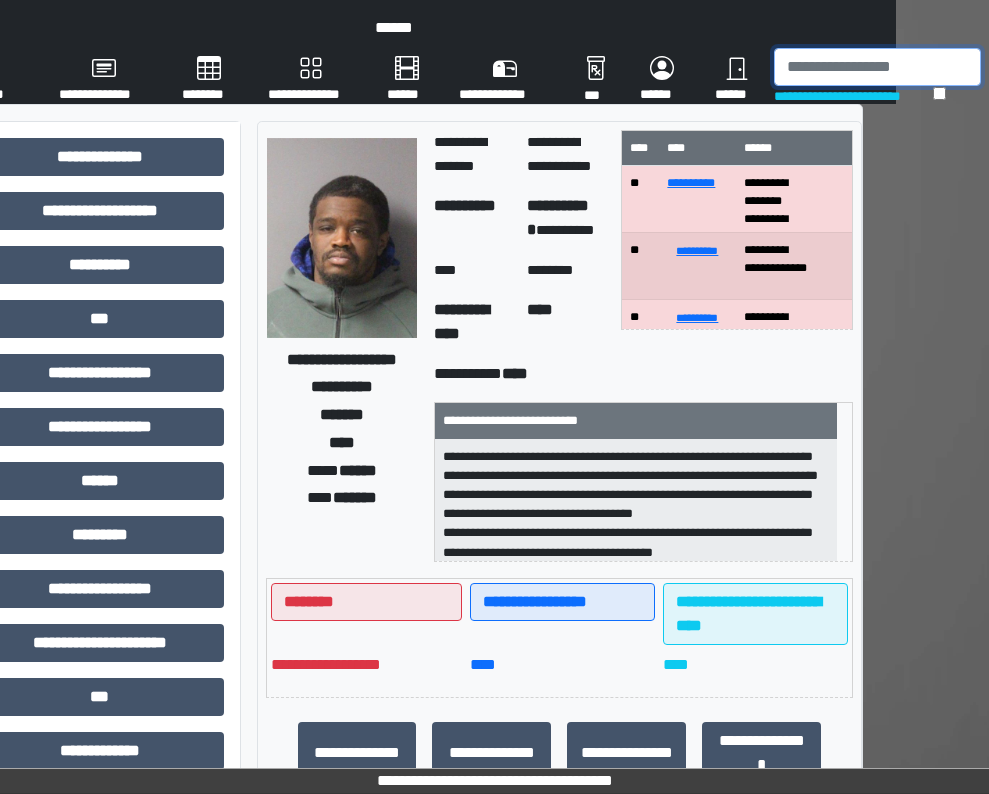 click at bounding box center [877, 67] 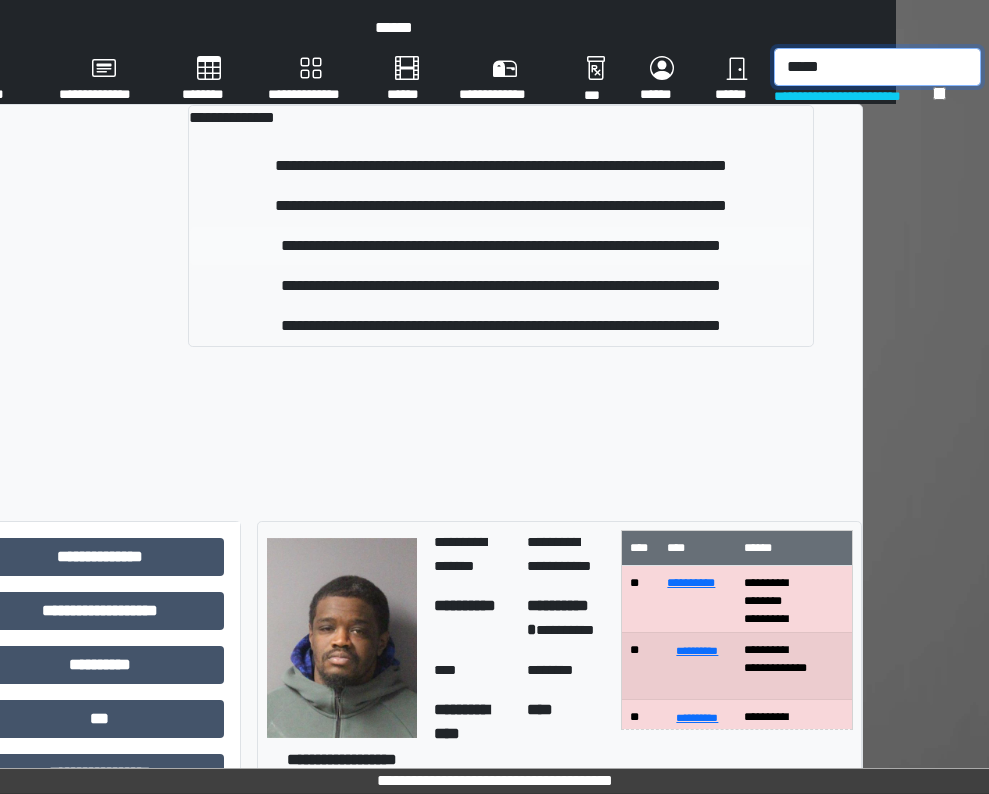 type on "*****" 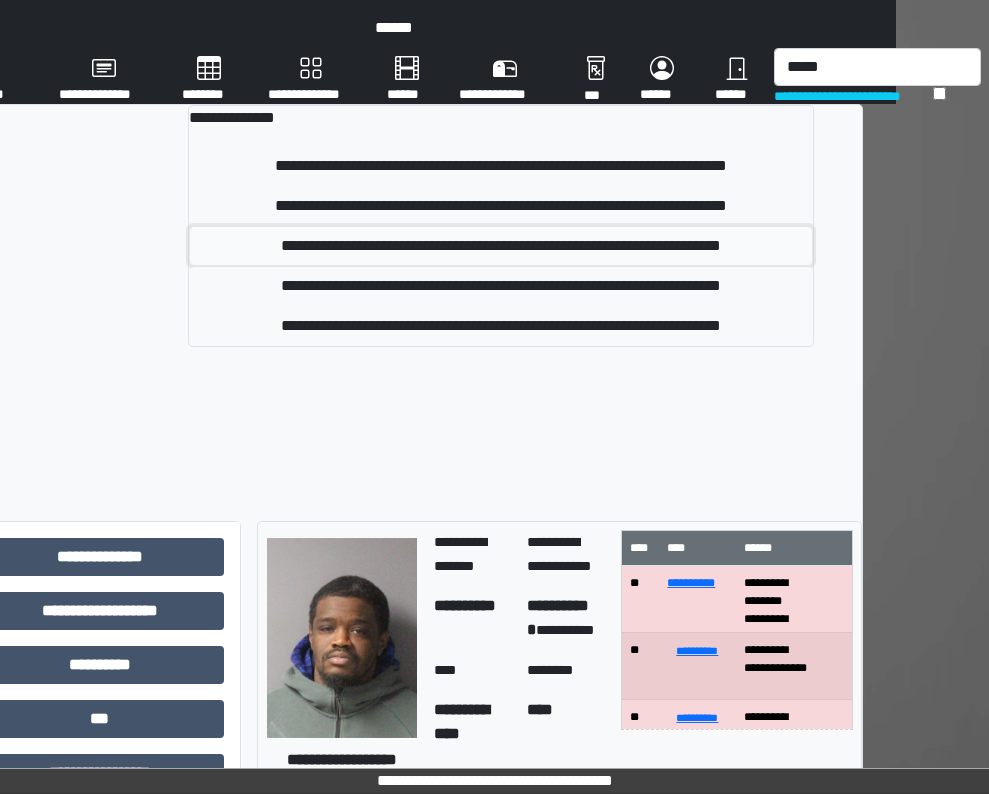 click on "**********" at bounding box center (501, 246) 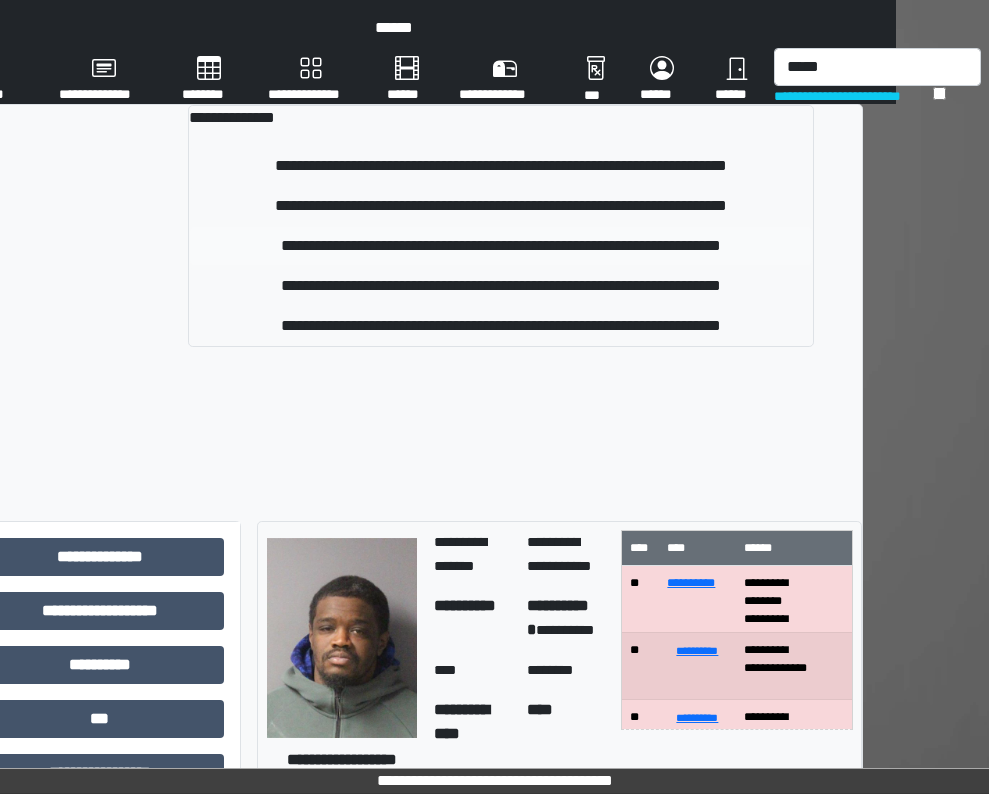 type 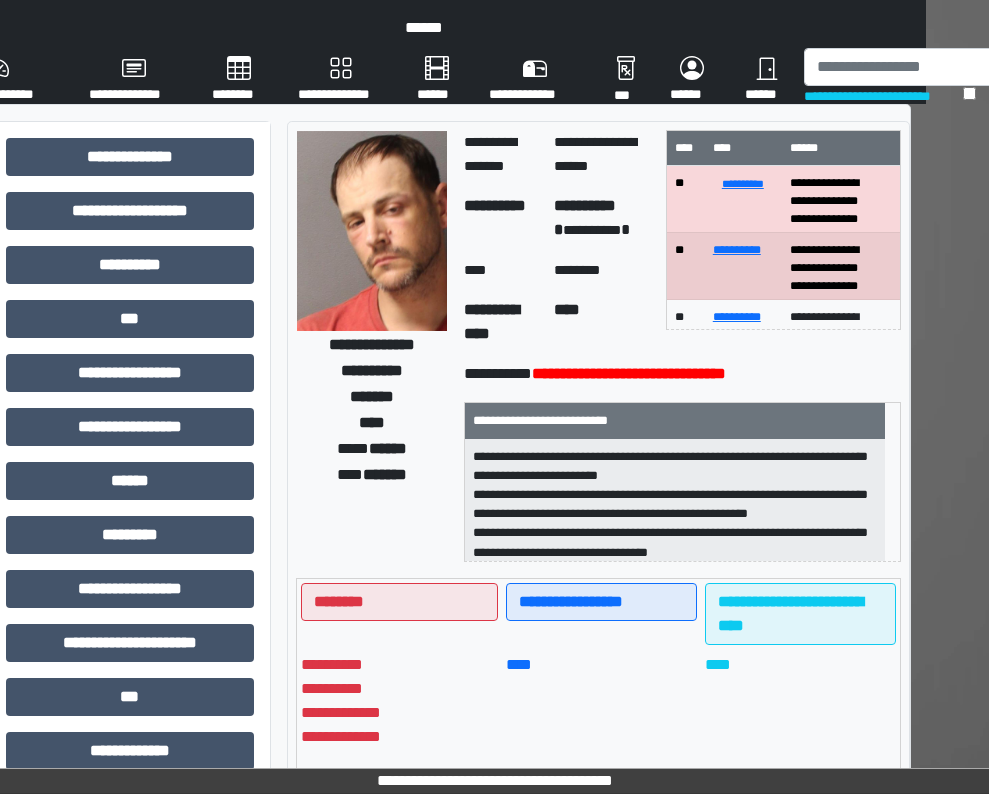 scroll, scrollTop: 0, scrollLeft: 0, axis: both 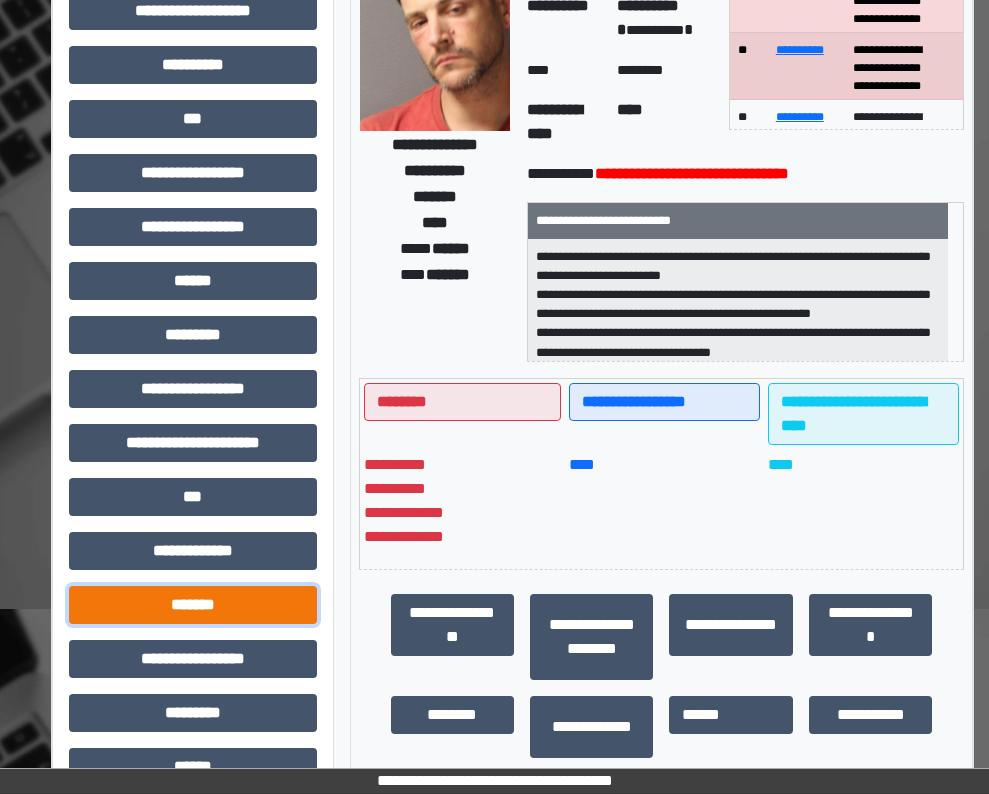 click on "*******" at bounding box center [193, 605] 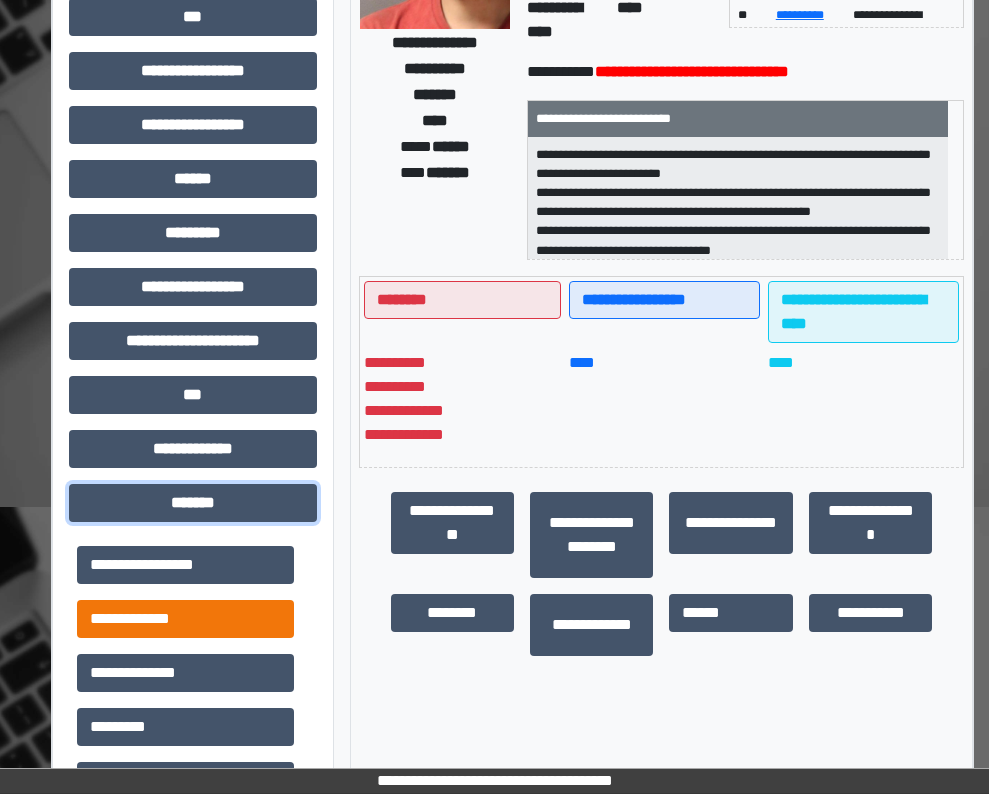 scroll, scrollTop: 500, scrollLeft: 0, axis: vertical 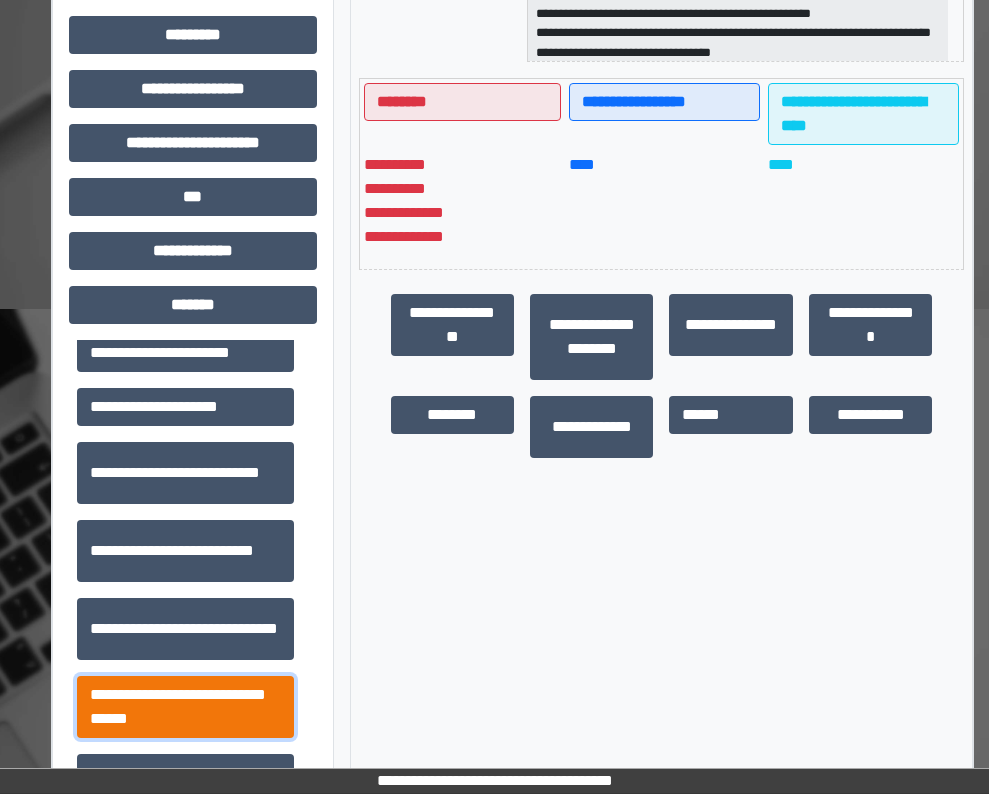 click on "**********" at bounding box center [185, 707] 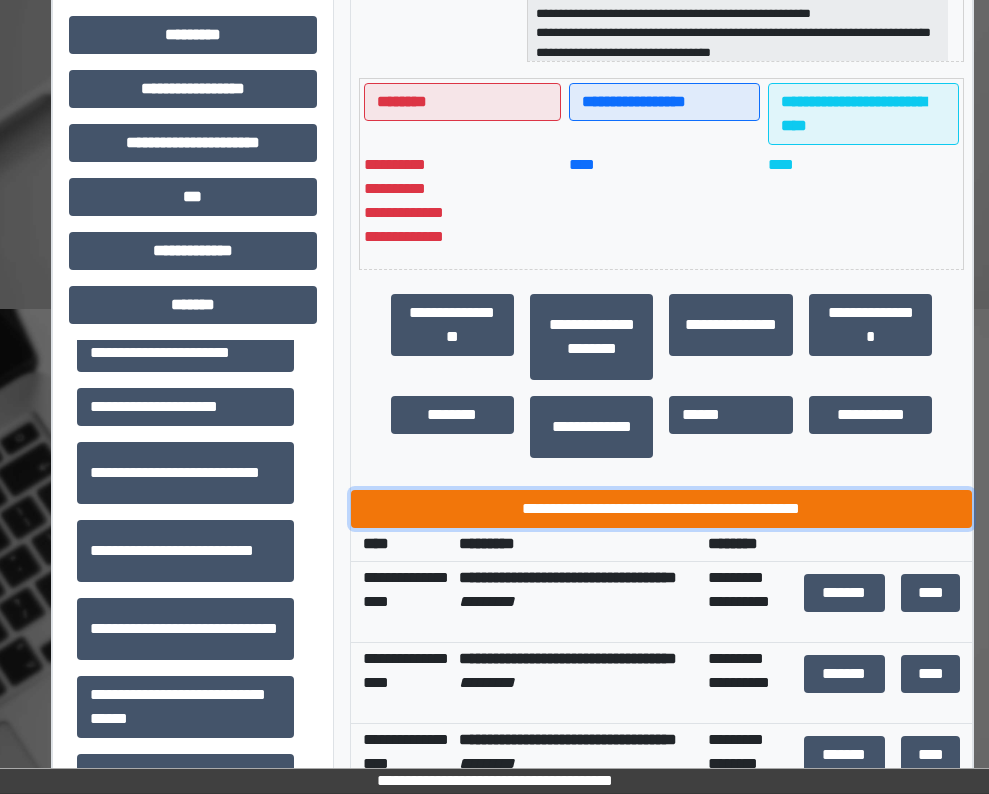 click on "**********" at bounding box center [662, 509] 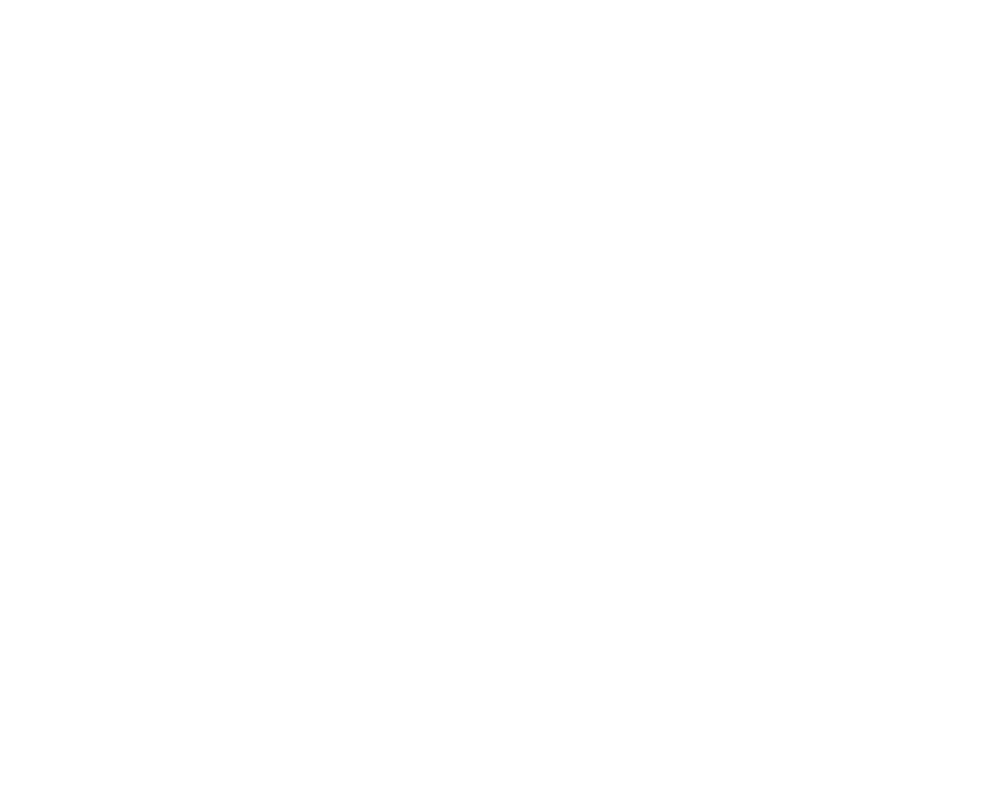 scroll, scrollTop: 0, scrollLeft: 0, axis: both 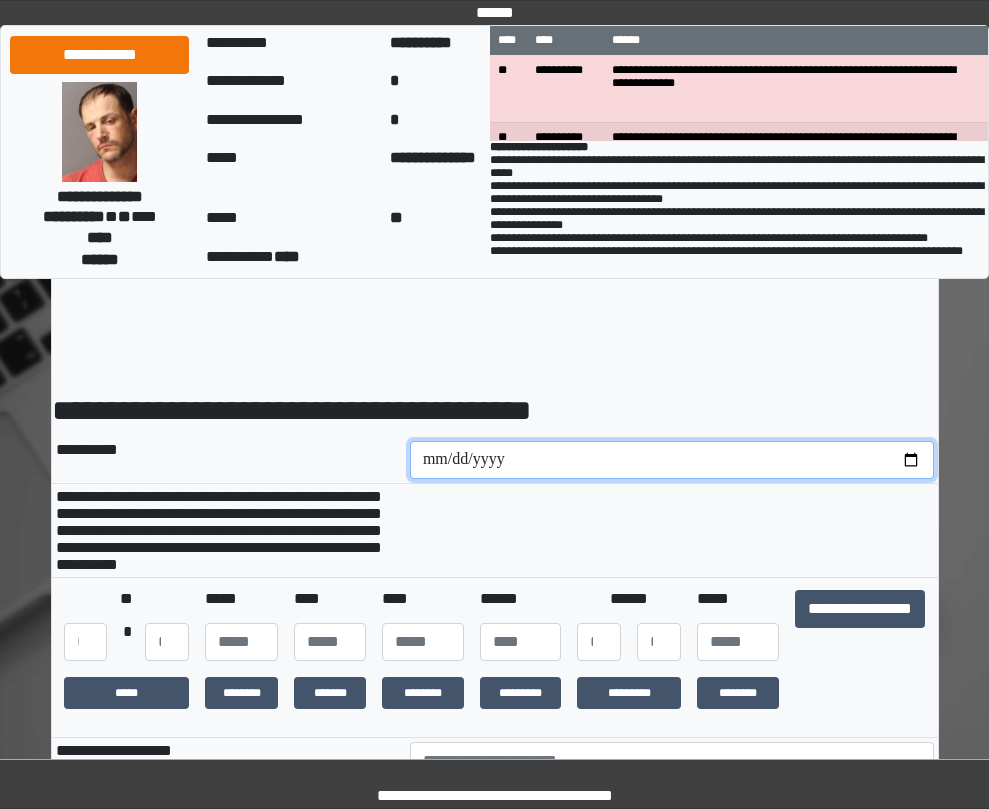 click at bounding box center [672, 460] 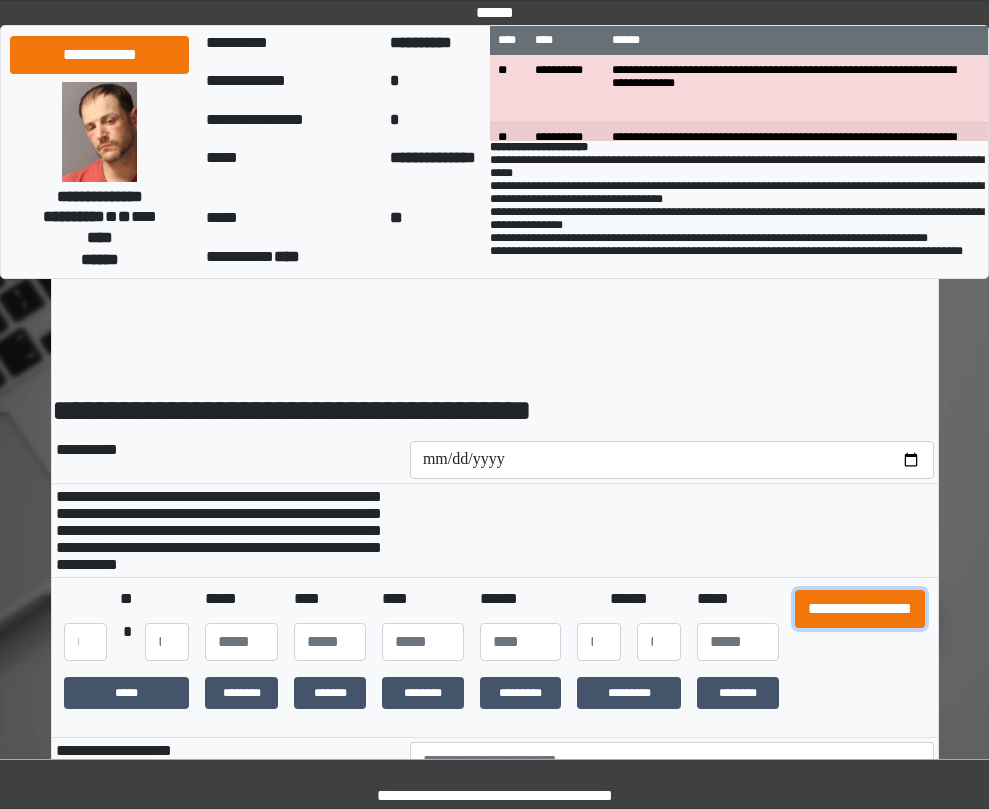 click on "**********" at bounding box center (860, 609) 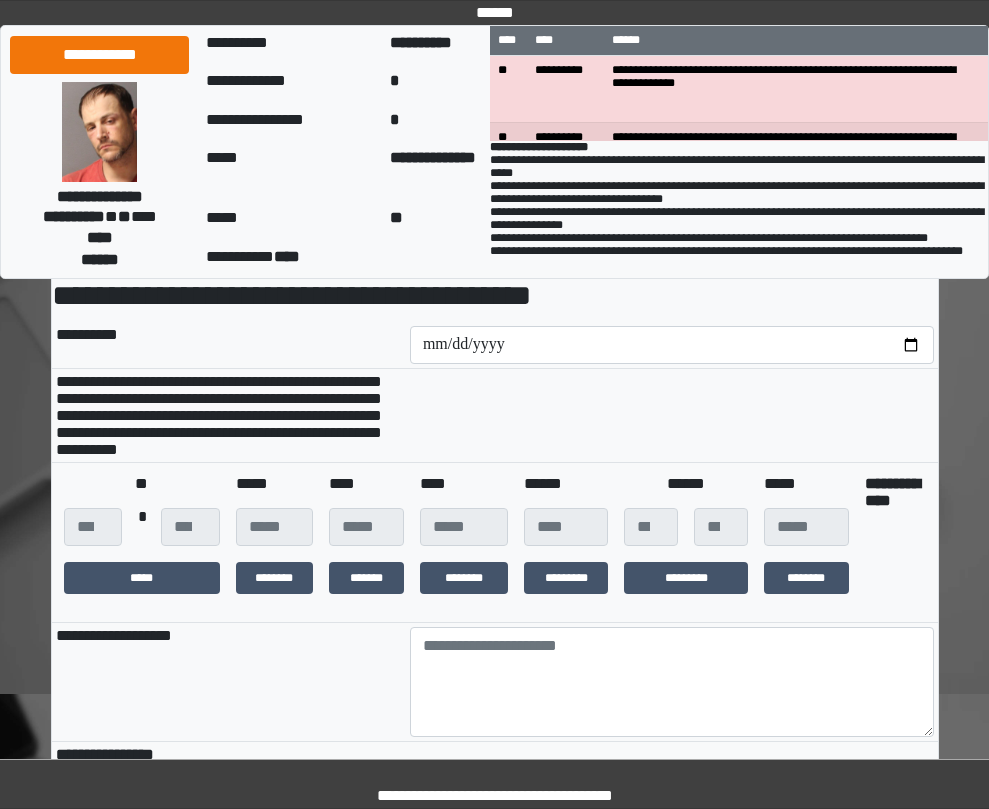 scroll, scrollTop: 200, scrollLeft: 0, axis: vertical 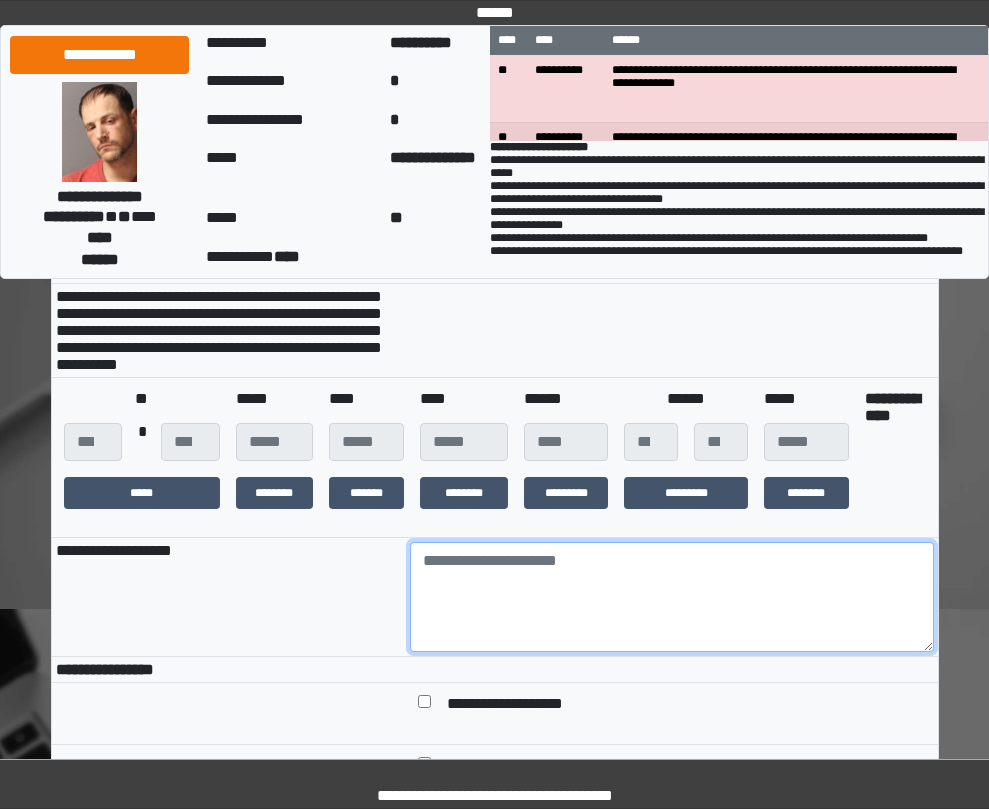 click at bounding box center [672, 597] 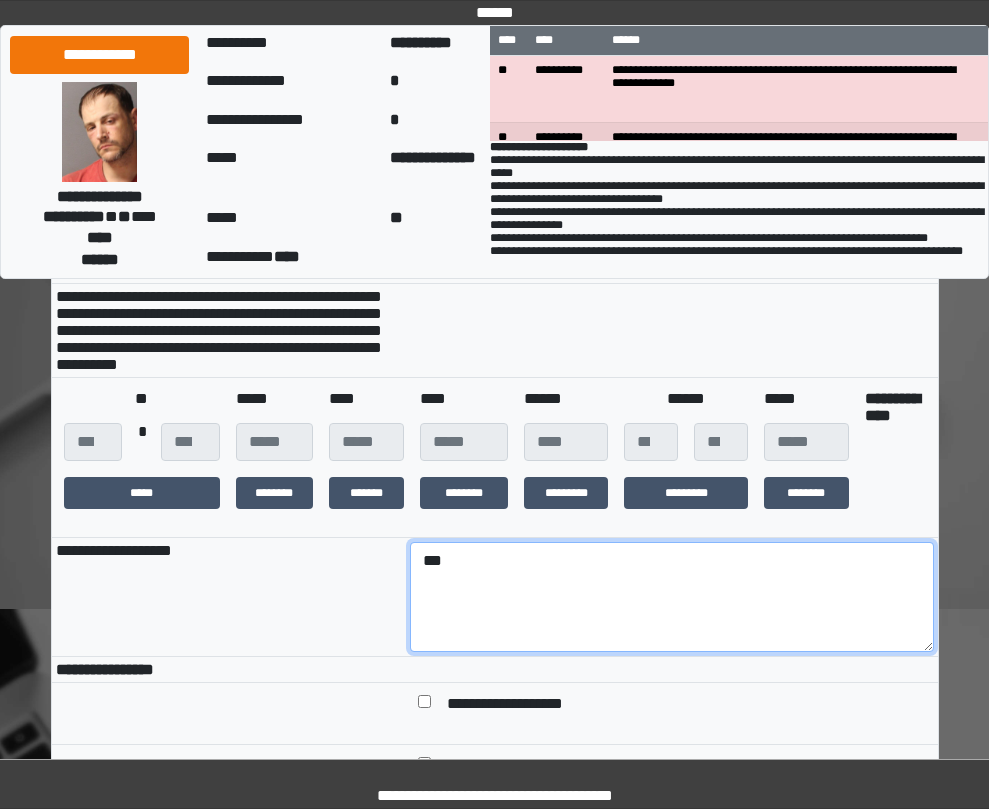 type on "***" 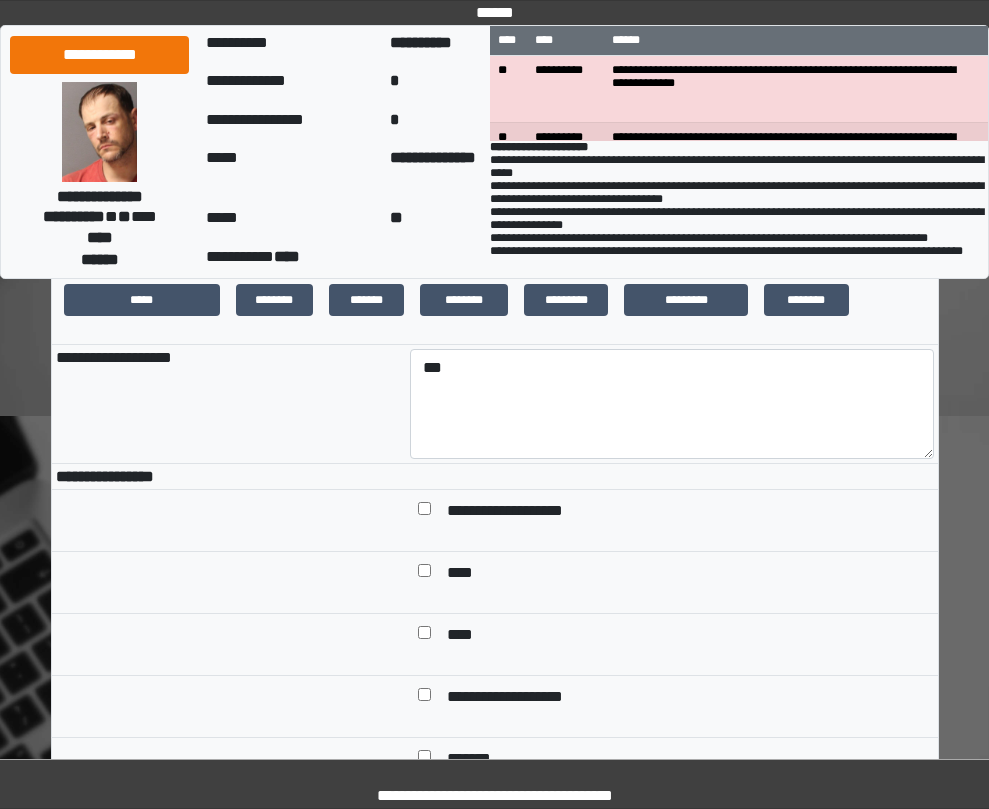 scroll, scrollTop: 500, scrollLeft: 0, axis: vertical 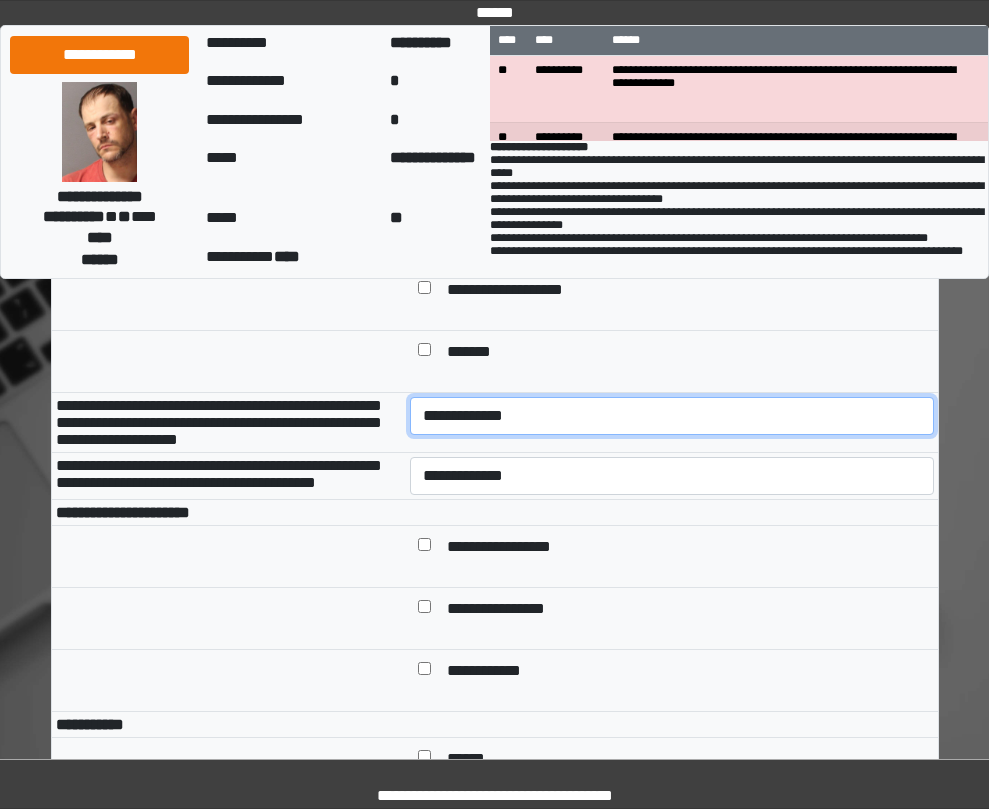 click on "**********" at bounding box center [672, 416] 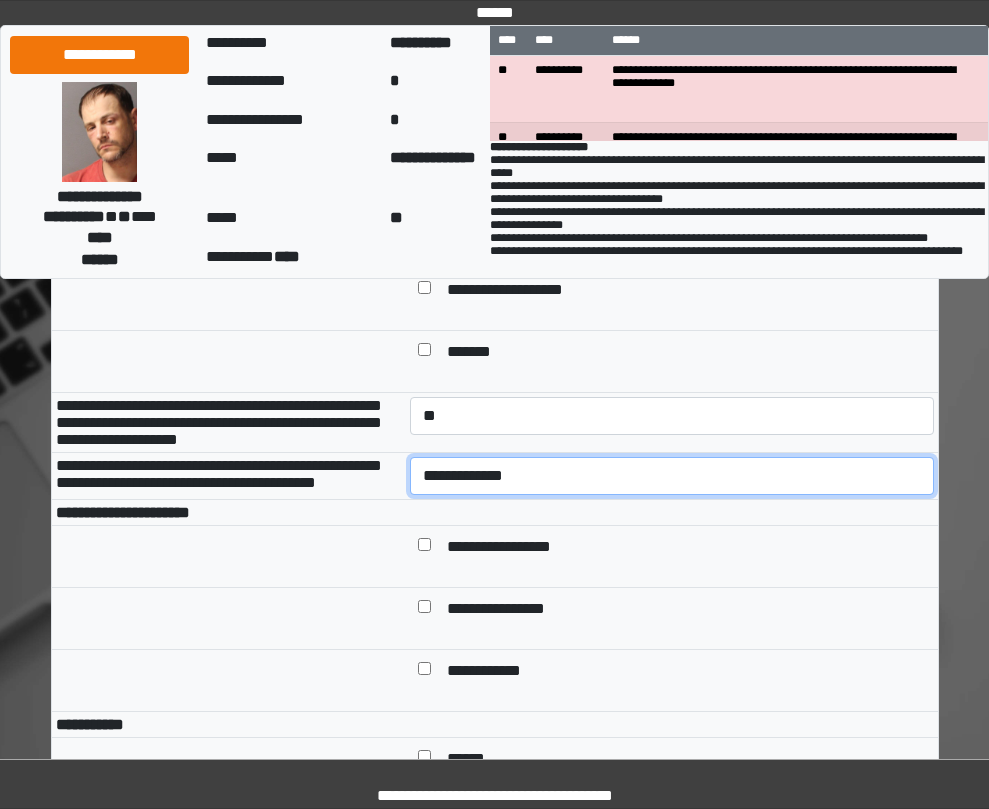 click on "**********" at bounding box center (672, 476) 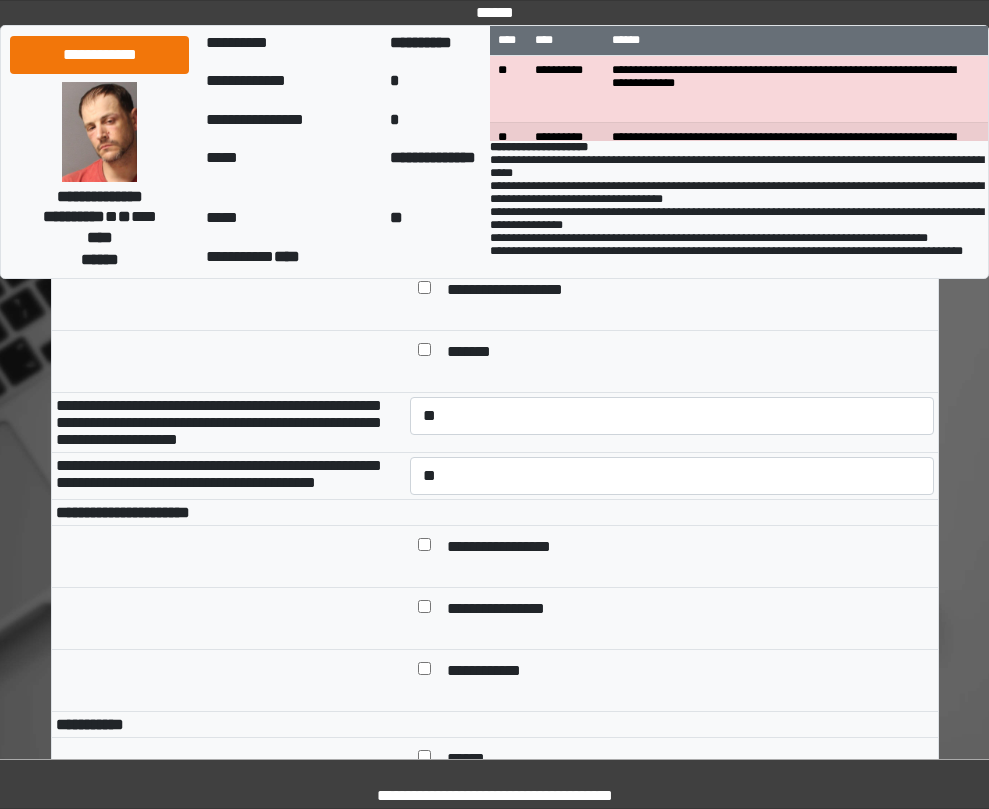 click at bounding box center [424, 548] 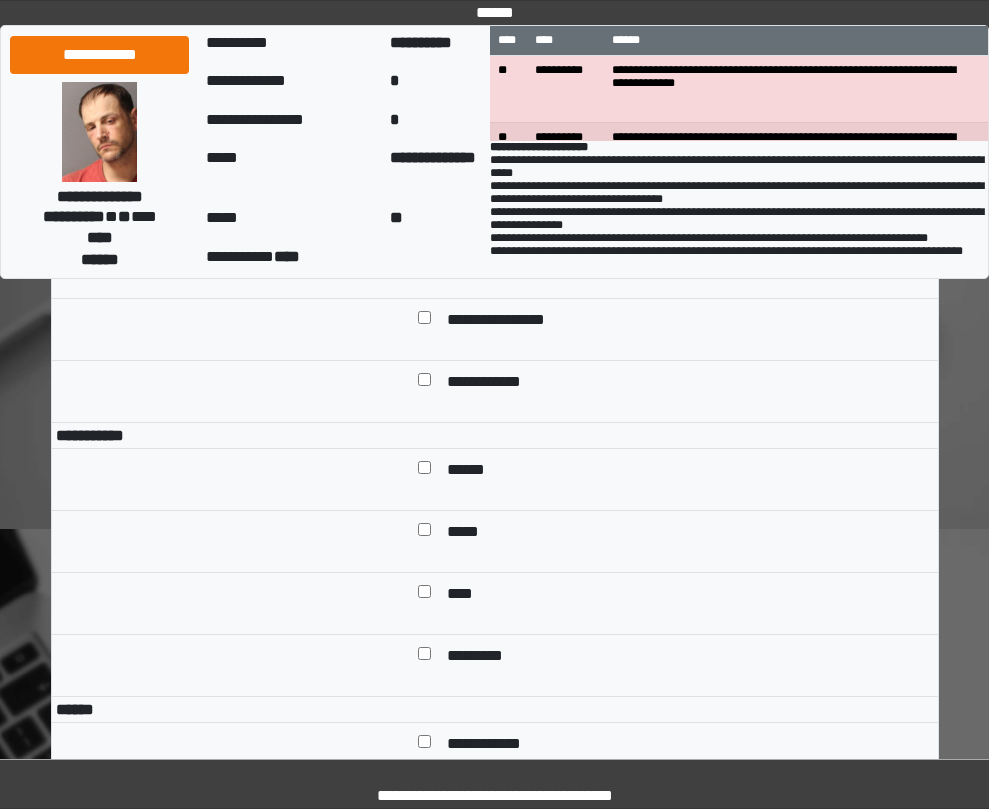scroll, scrollTop: 1100, scrollLeft: 0, axis: vertical 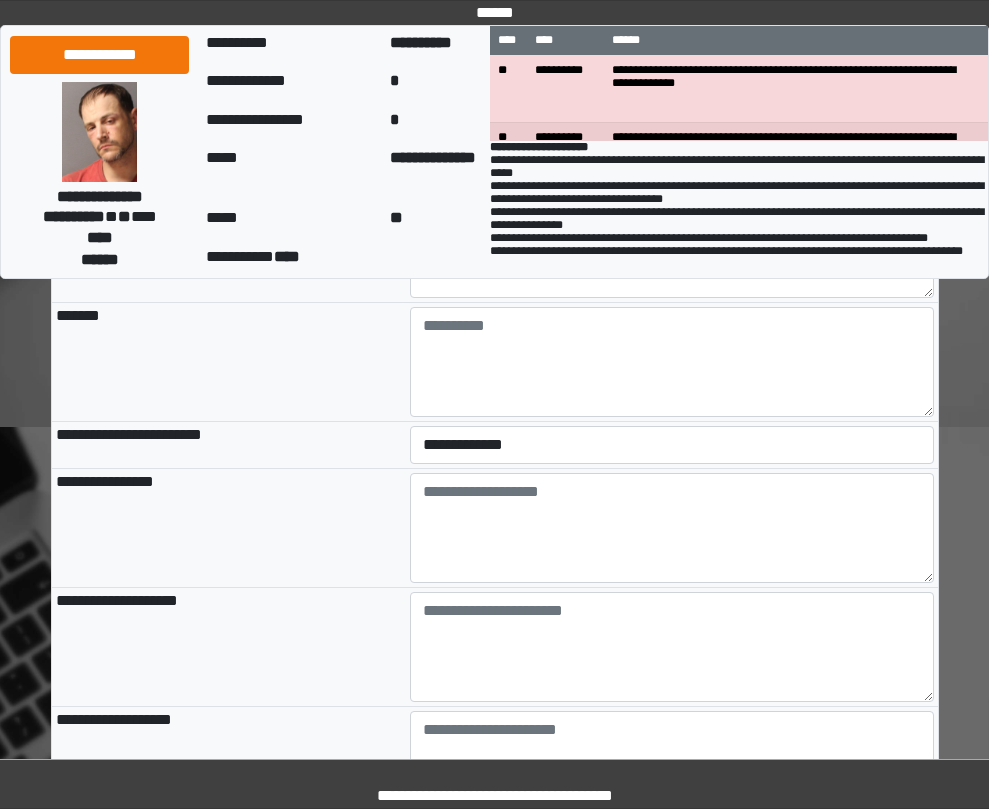 click on "**********" at bounding box center (672, 445) 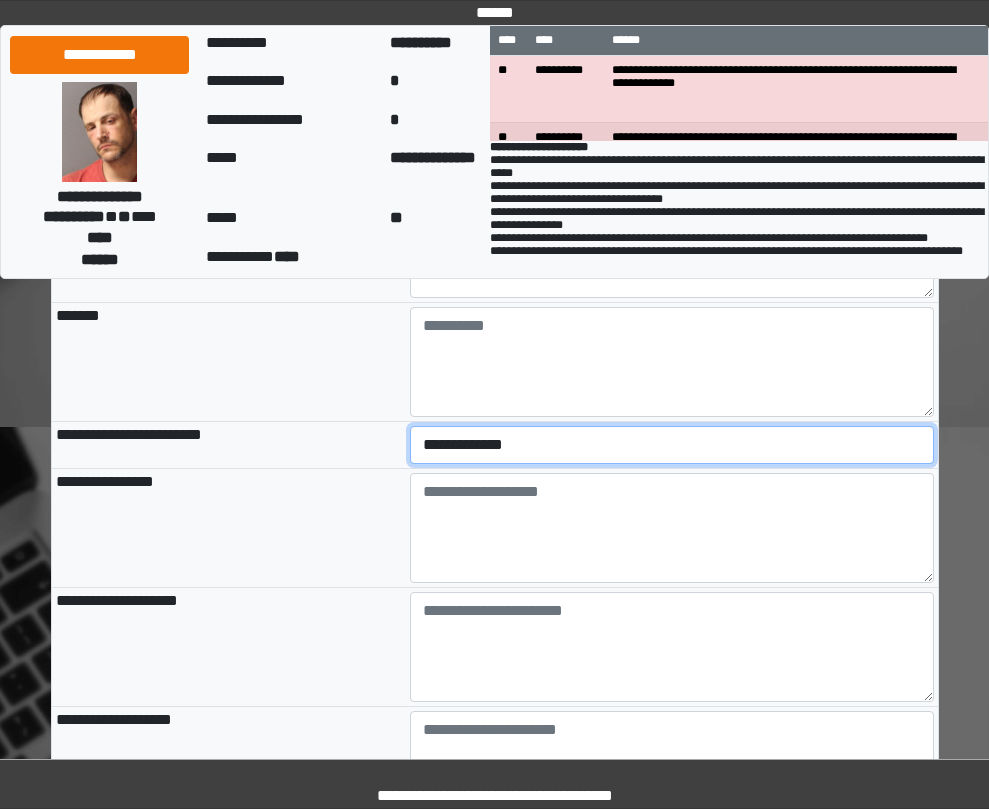 click on "**********" at bounding box center [672, 445] 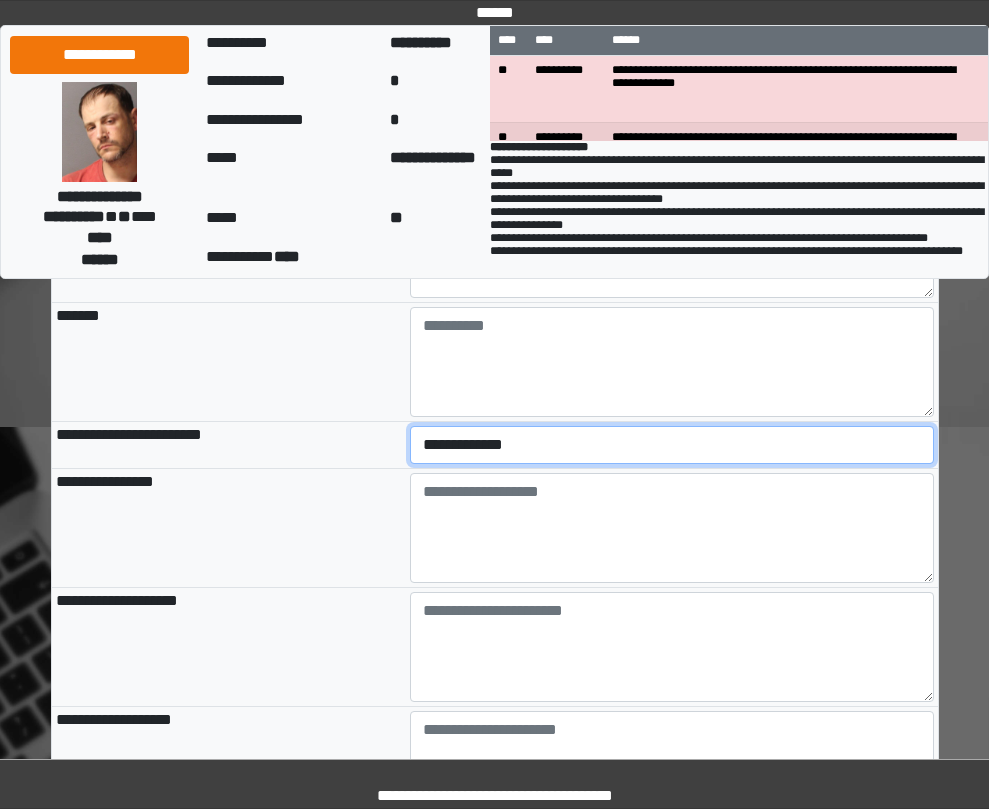 select on "*" 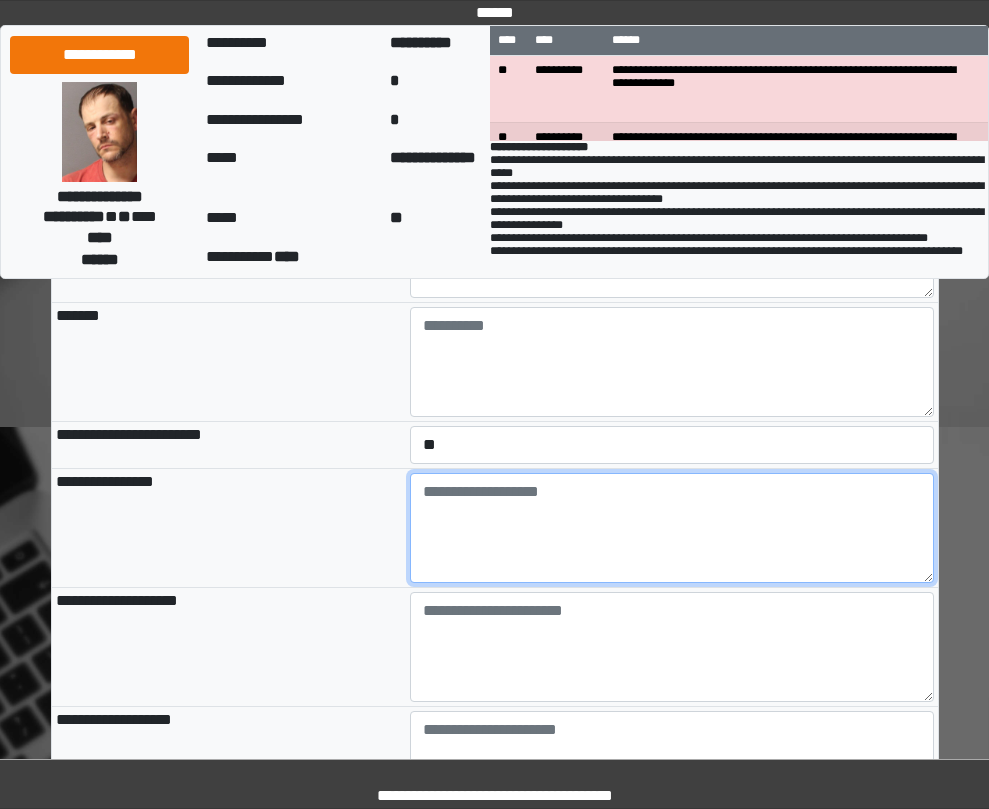 click at bounding box center [672, 528] 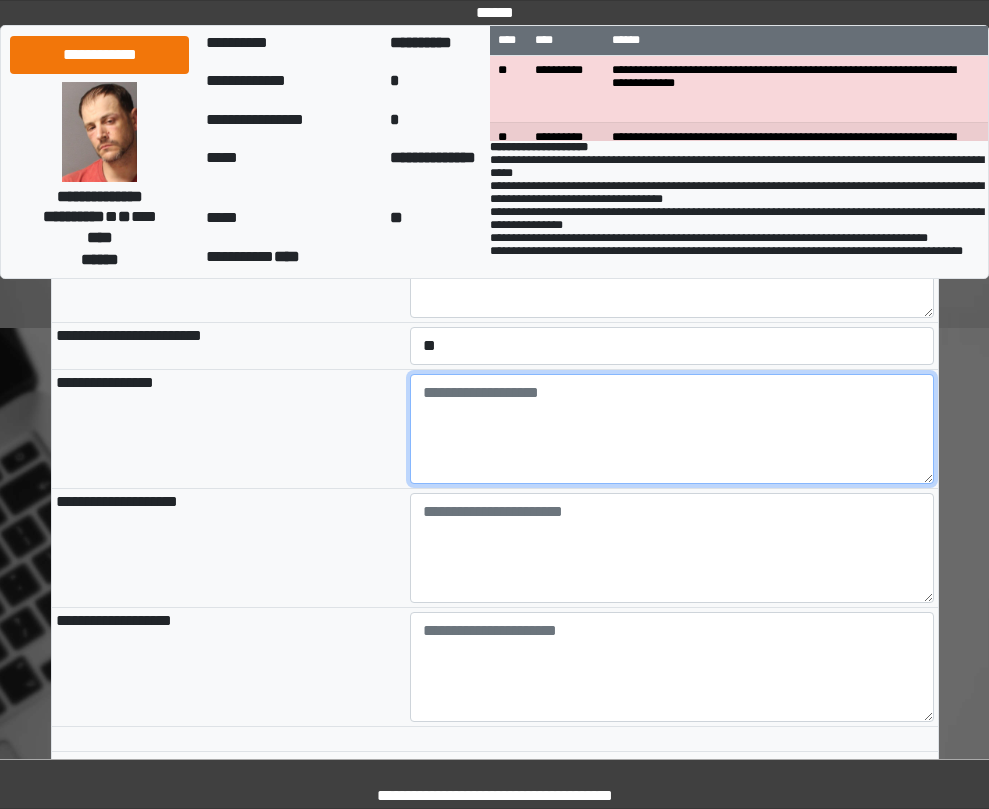 scroll, scrollTop: 2100, scrollLeft: 0, axis: vertical 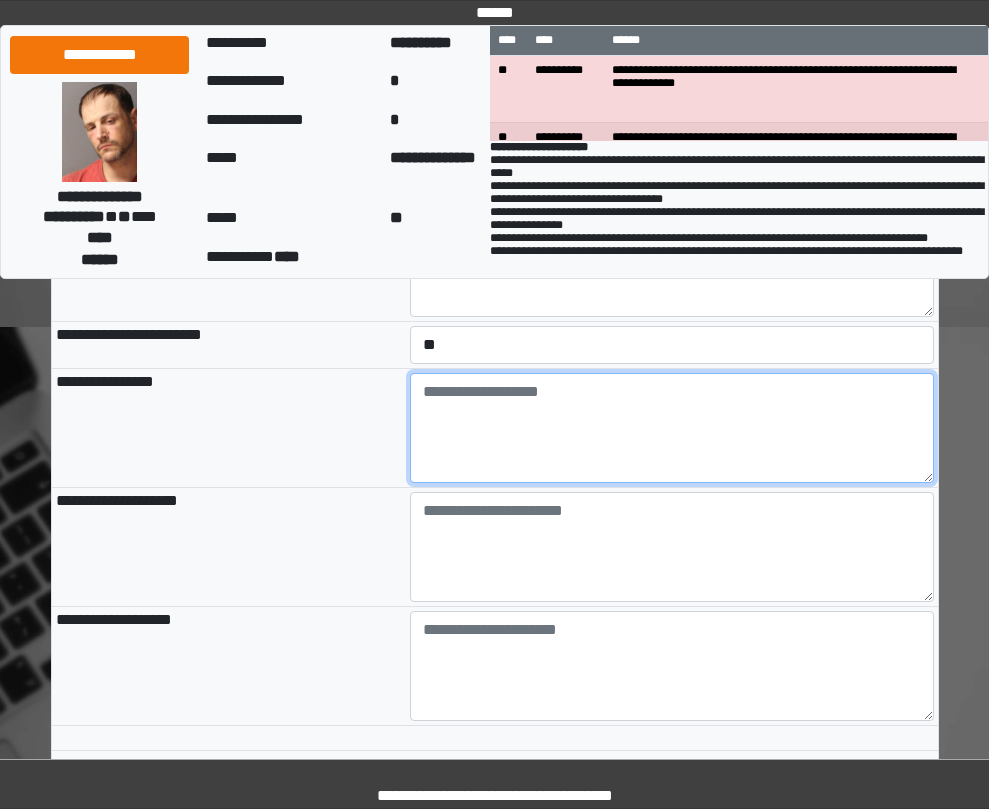 click at bounding box center (672, 428) 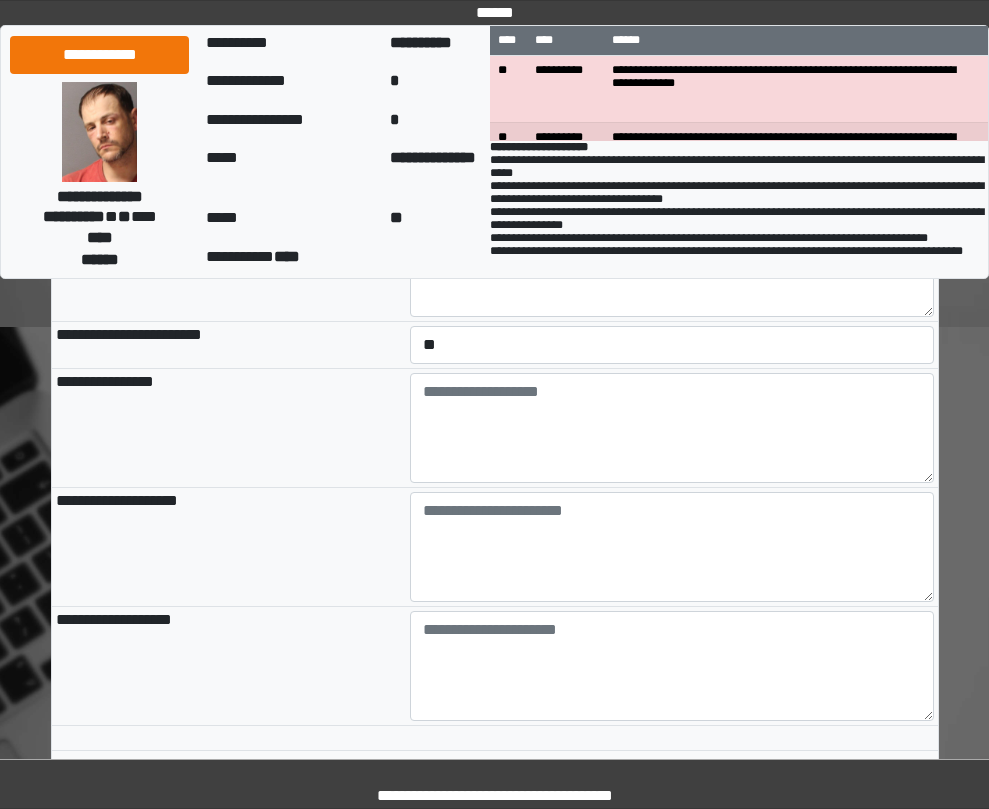 drag, startPoint x: 474, startPoint y: 528, endPoint x: 277, endPoint y: 434, distance: 218.27734 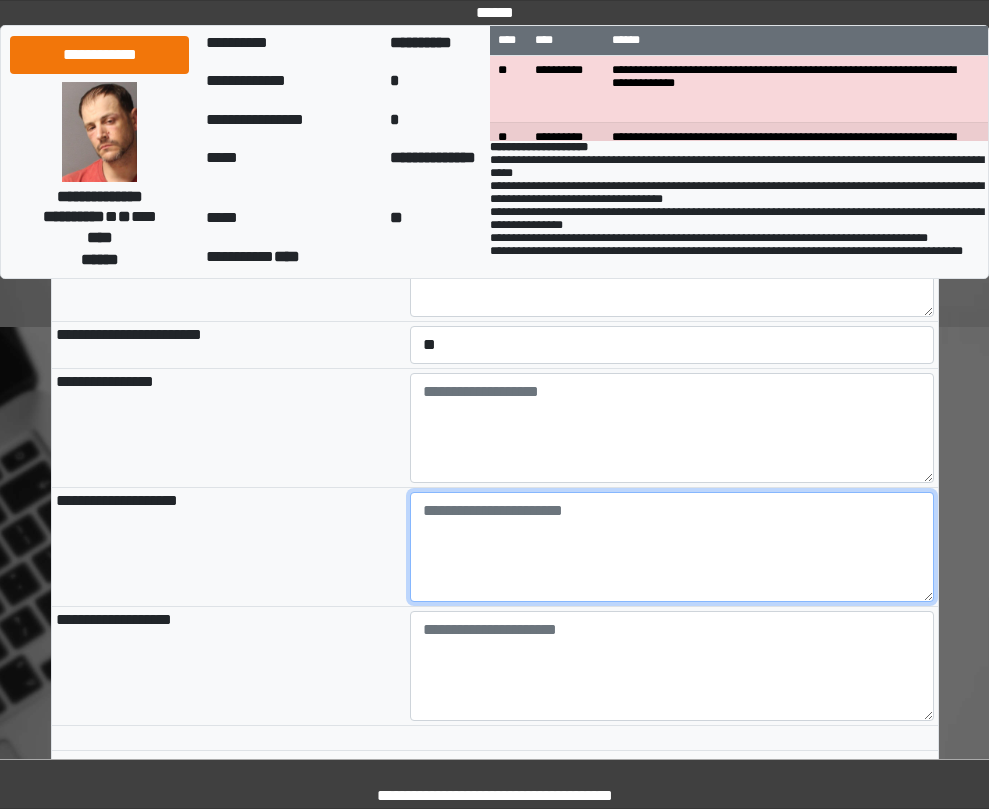 paste on "**********" 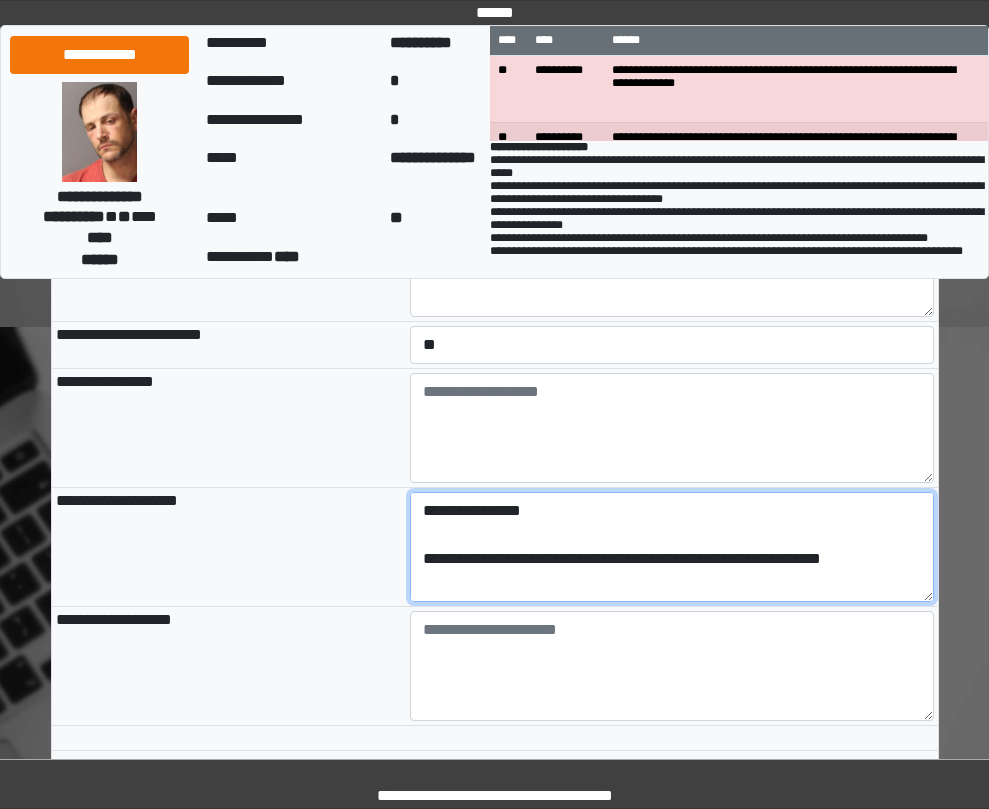 scroll, scrollTop: 305, scrollLeft: 0, axis: vertical 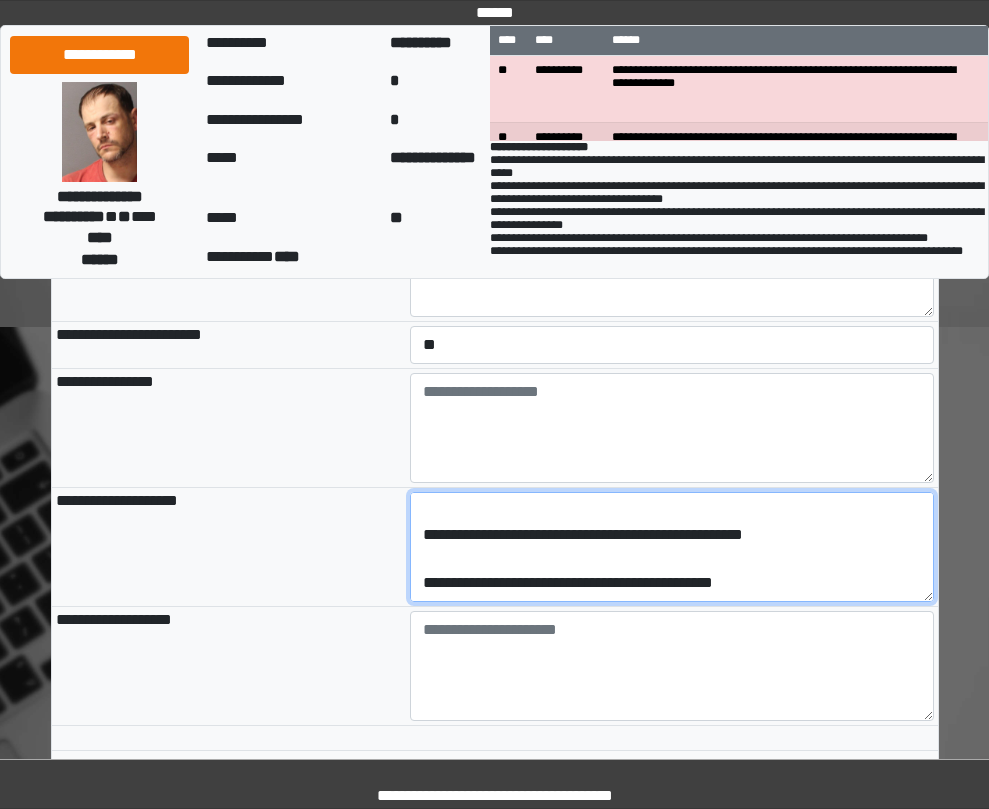 click on "**********" at bounding box center [672, 547] 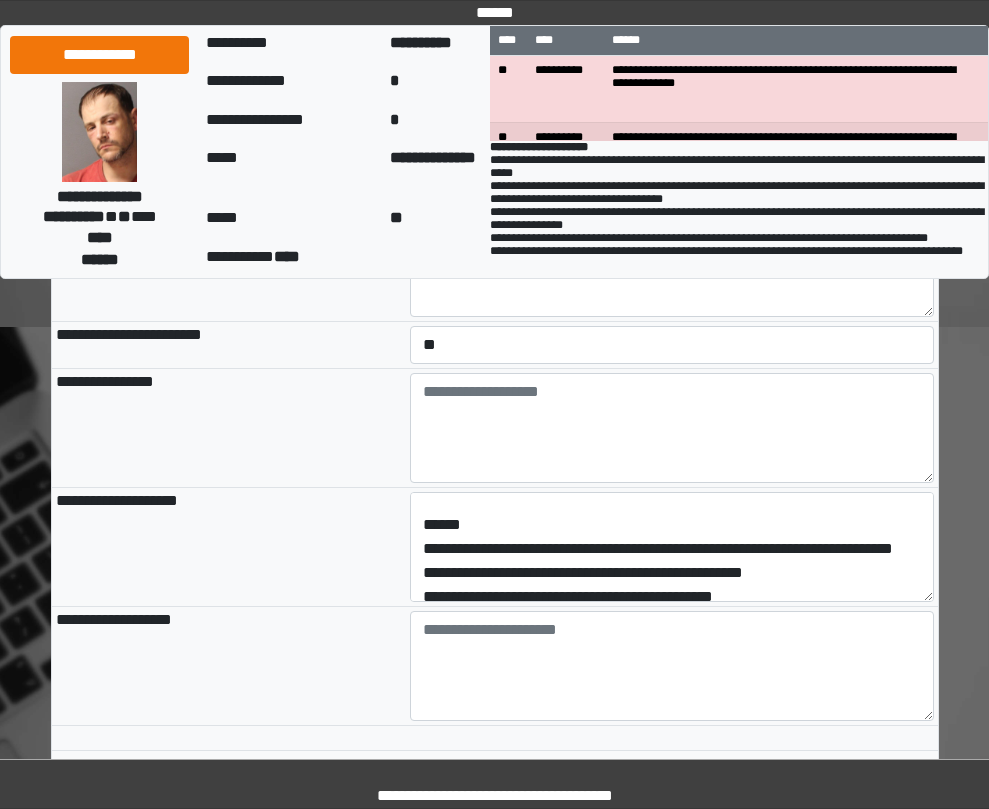 scroll, scrollTop: 223, scrollLeft: 0, axis: vertical 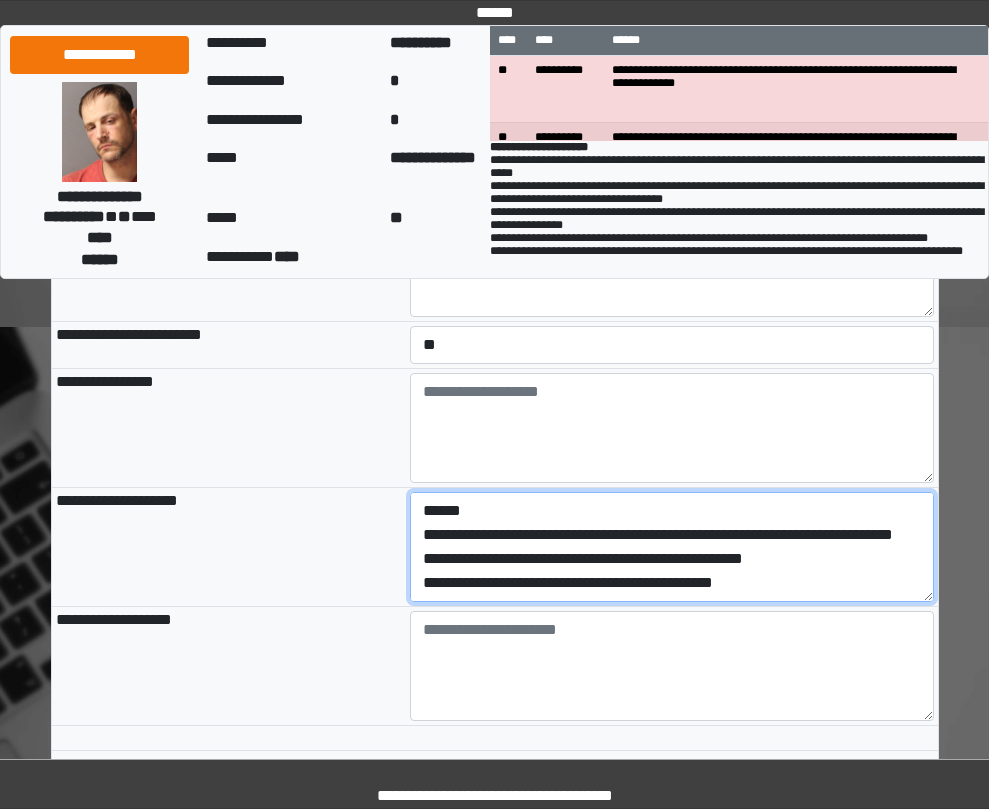 click on "**********" at bounding box center (672, 547) 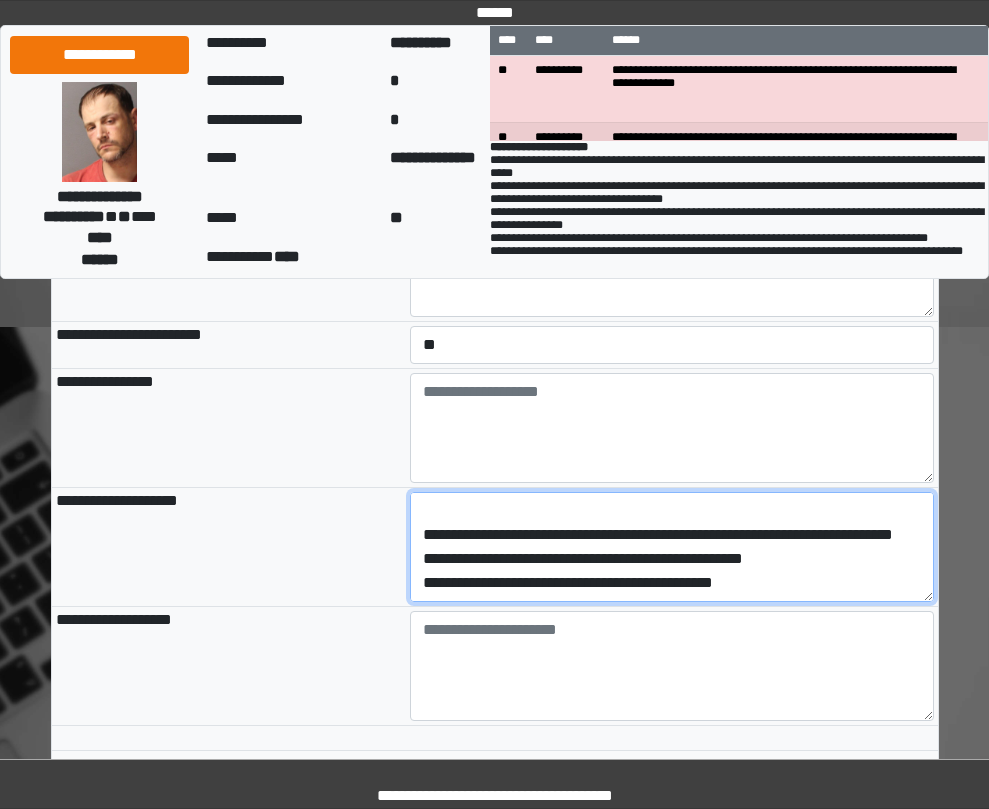 scroll, scrollTop: 199, scrollLeft: 0, axis: vertical 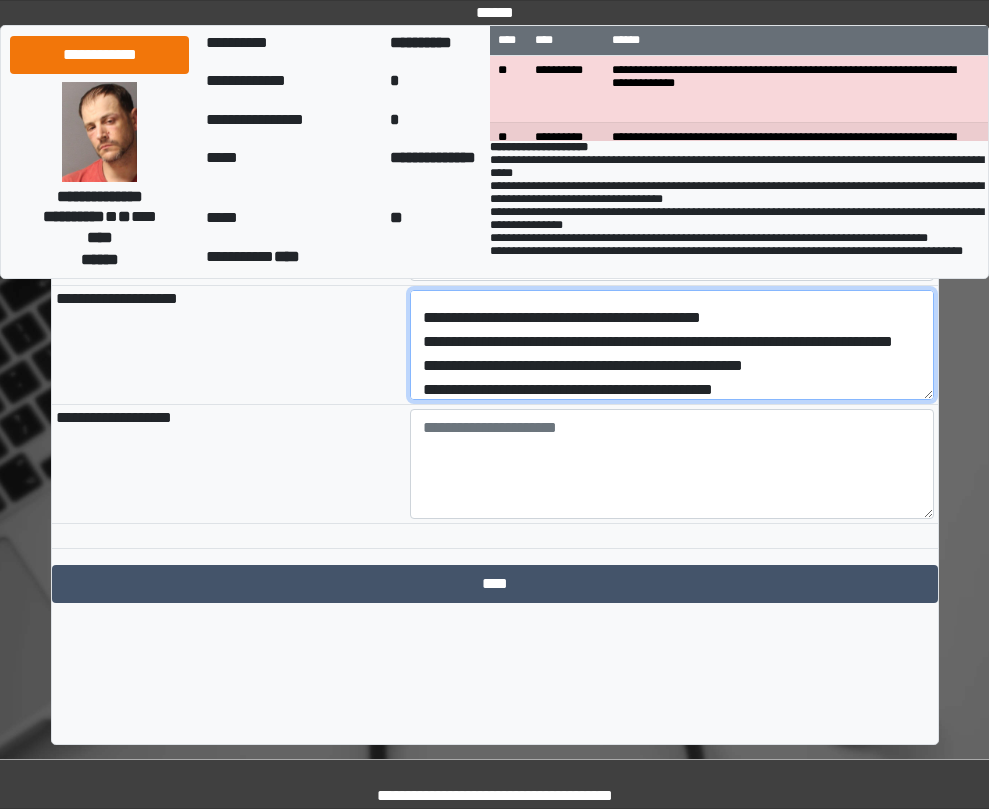 click on "**********" at bounding box center (672, 345) 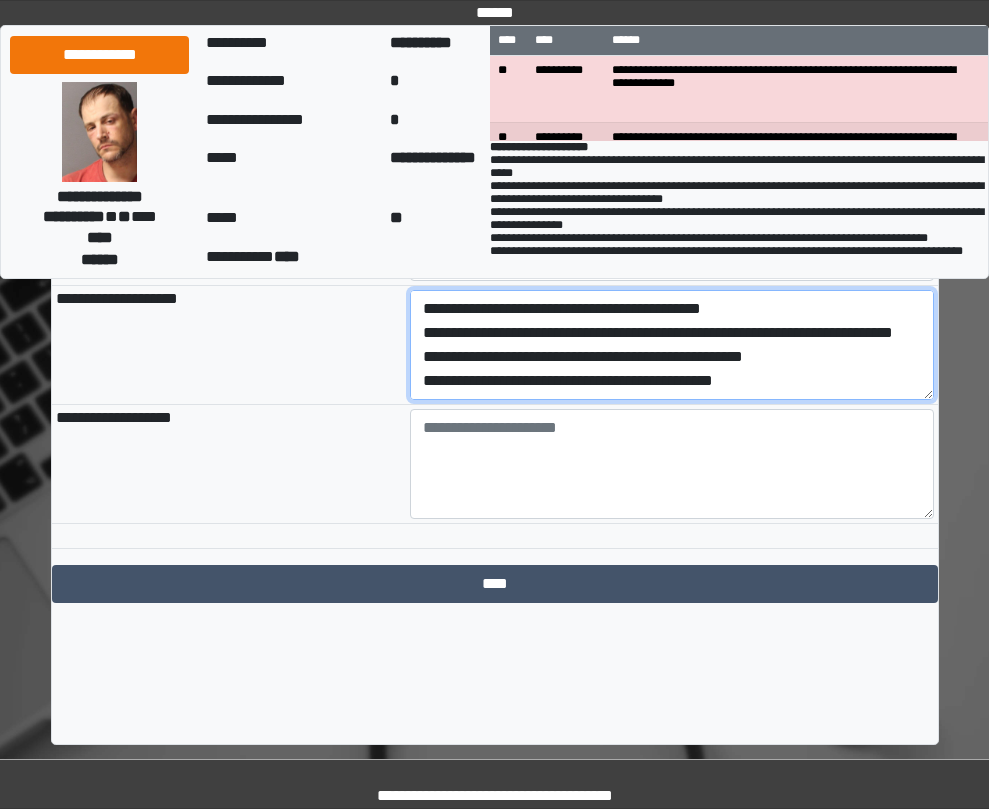 scroll, scrollTop: 111, scrollLeft: 0, axis: vertical 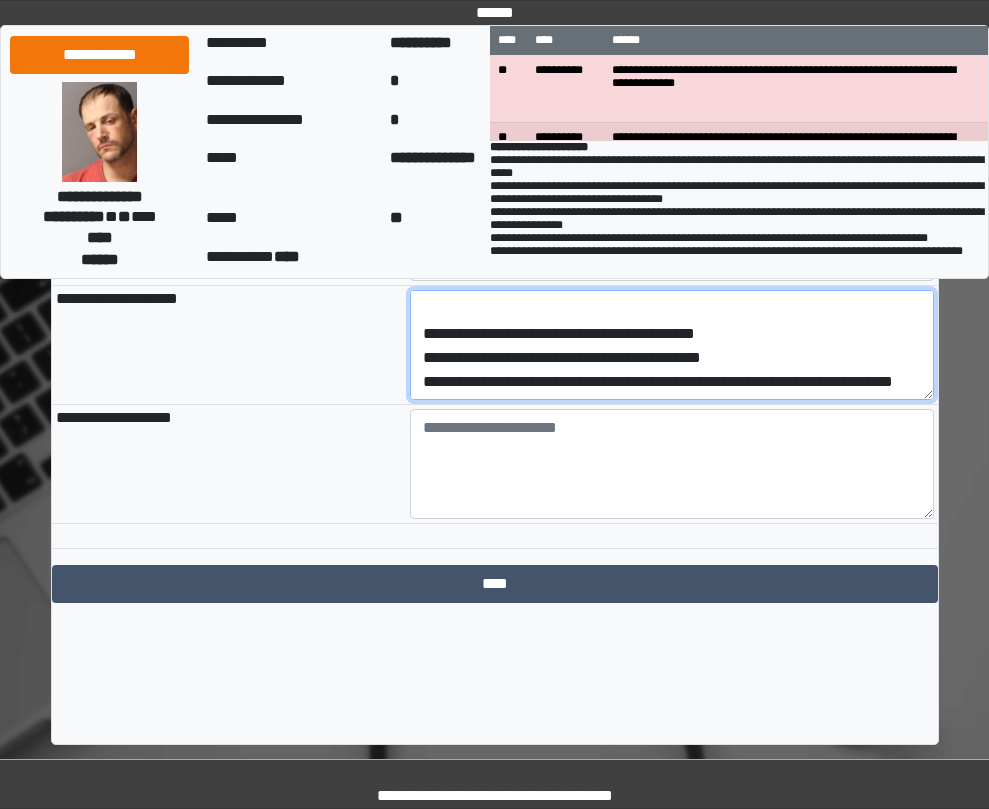 click on "**********" at bounding box center [672, 345] 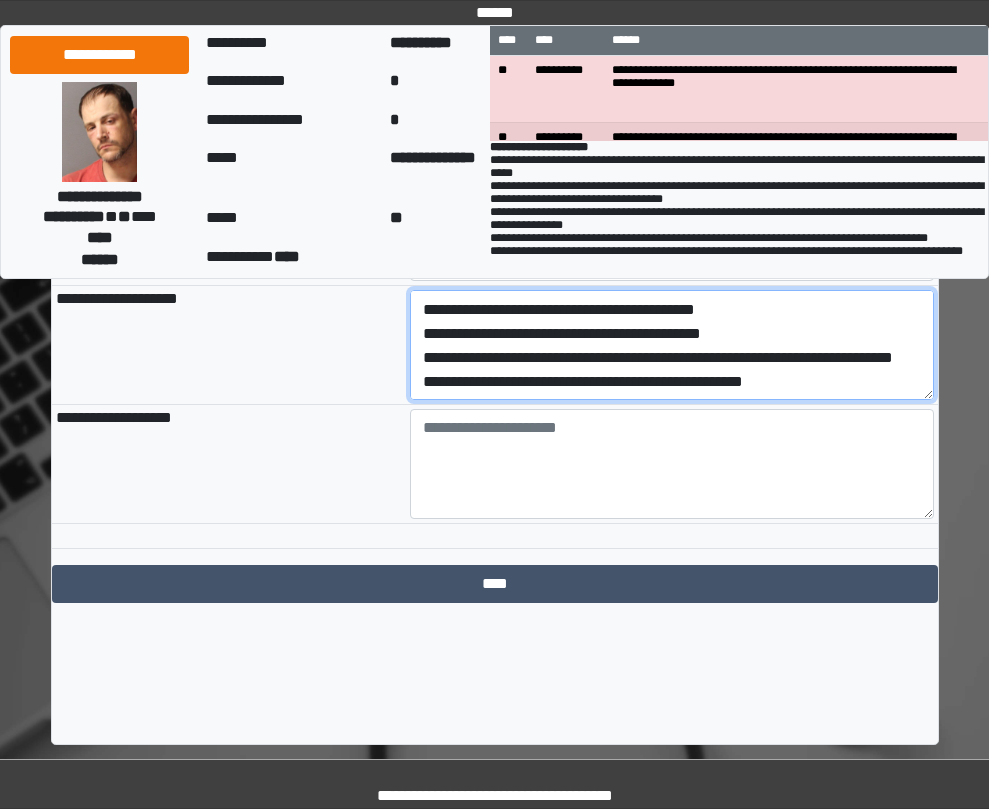 scroll, scrollTop: 47, scrollLeft: 0, axis: vertical 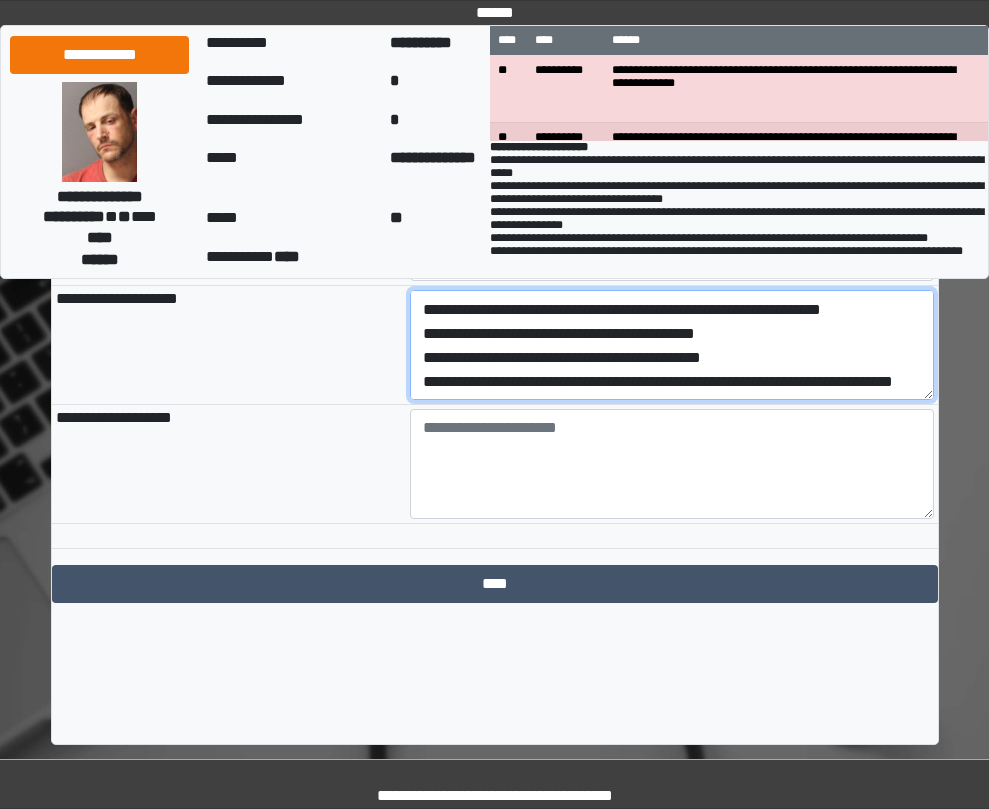 click on "**********" at bounding box center (672, 345) 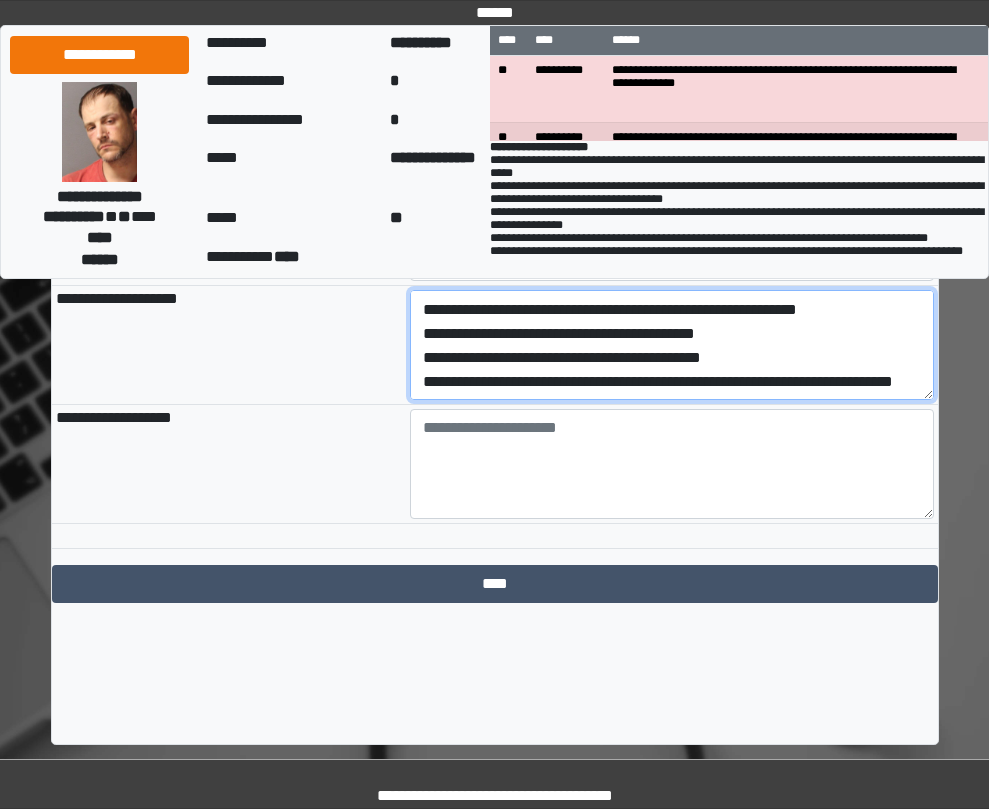 scroll, scrollTop: 23, scrollLeft: 0, axis: vertical 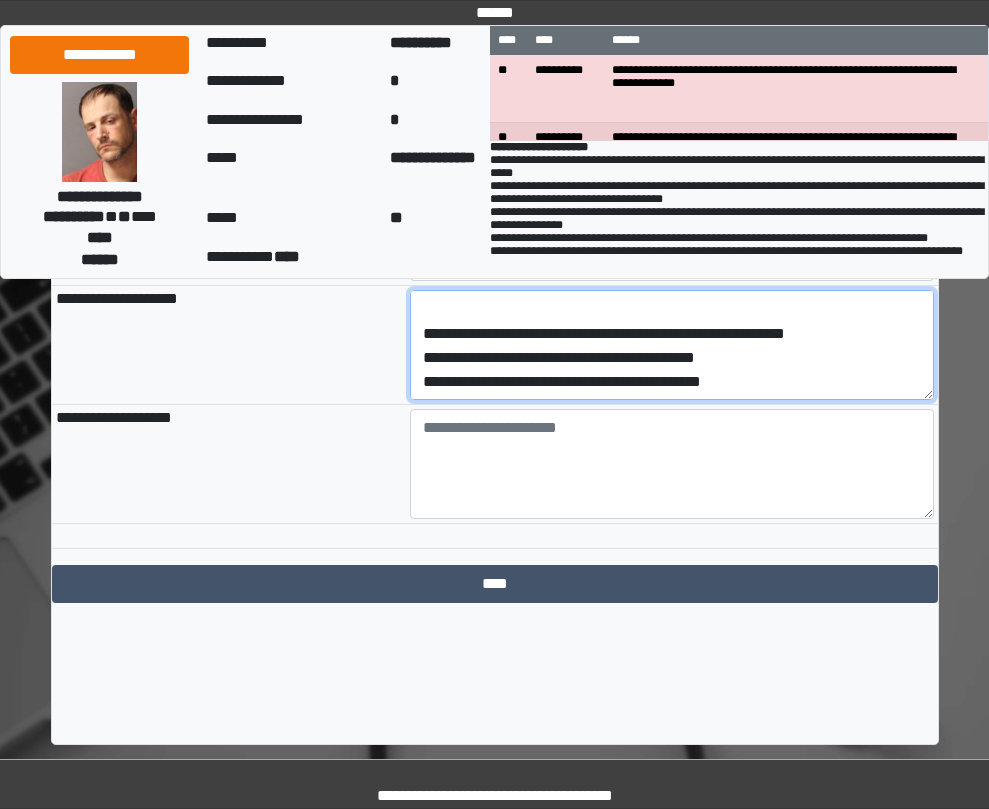 click on "**********" at bounding box center (672, 345) 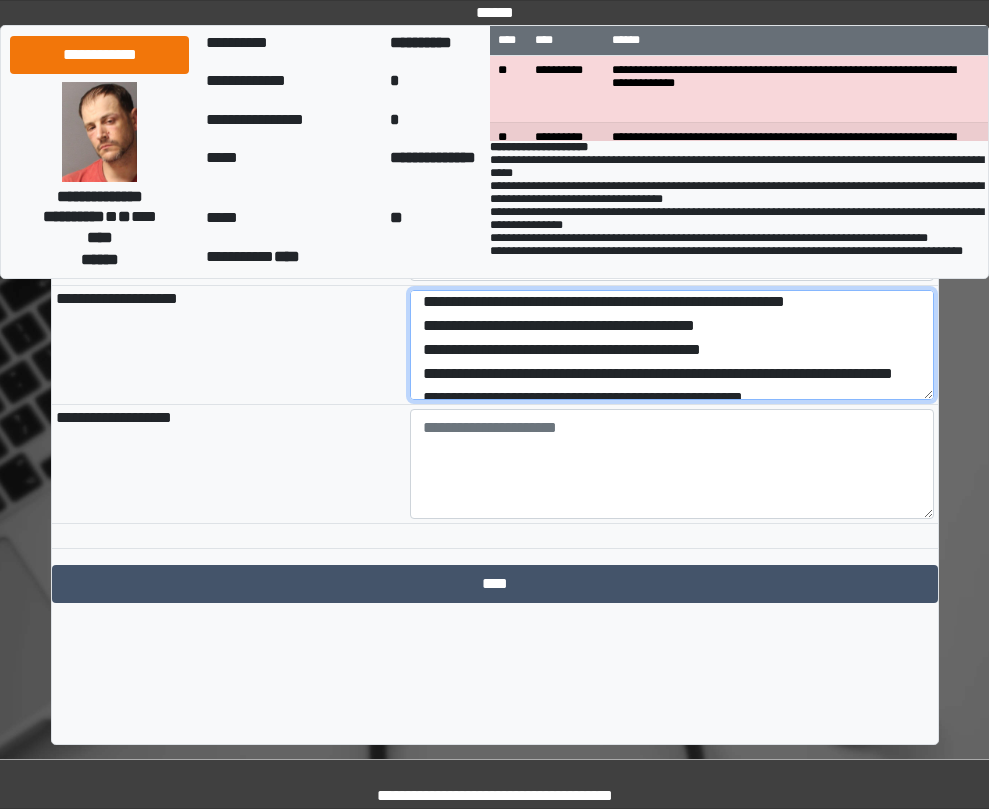 scroll, scrollTop: 0, scrollLeft: 0, axis: both 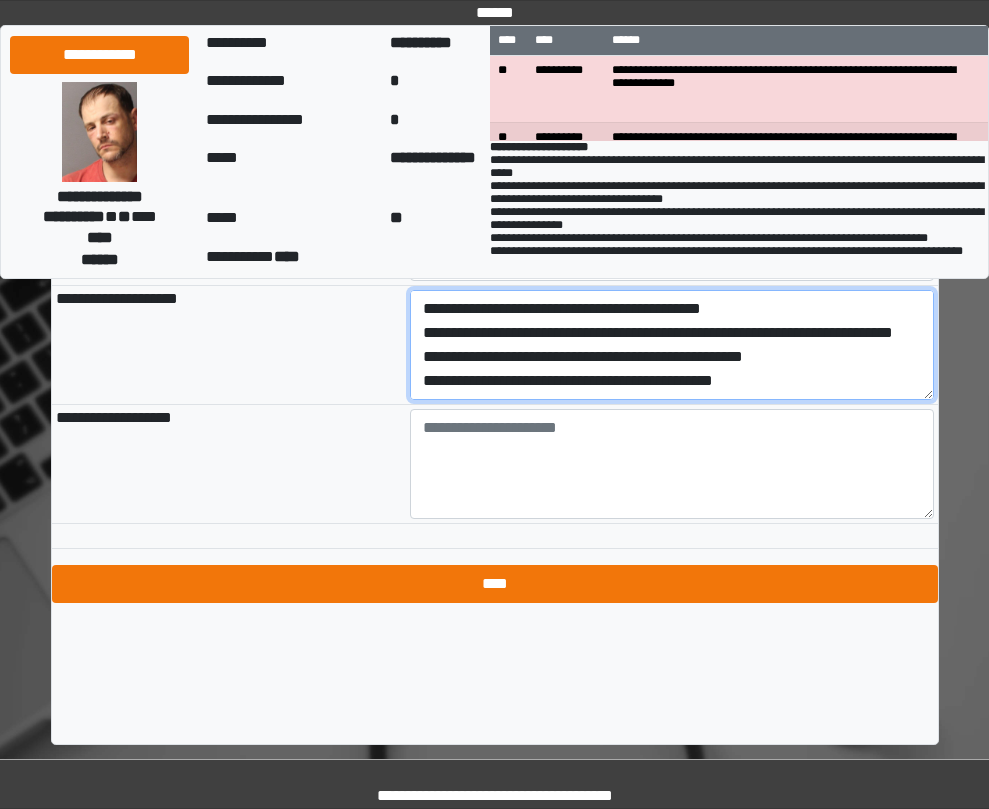 type on "**********" 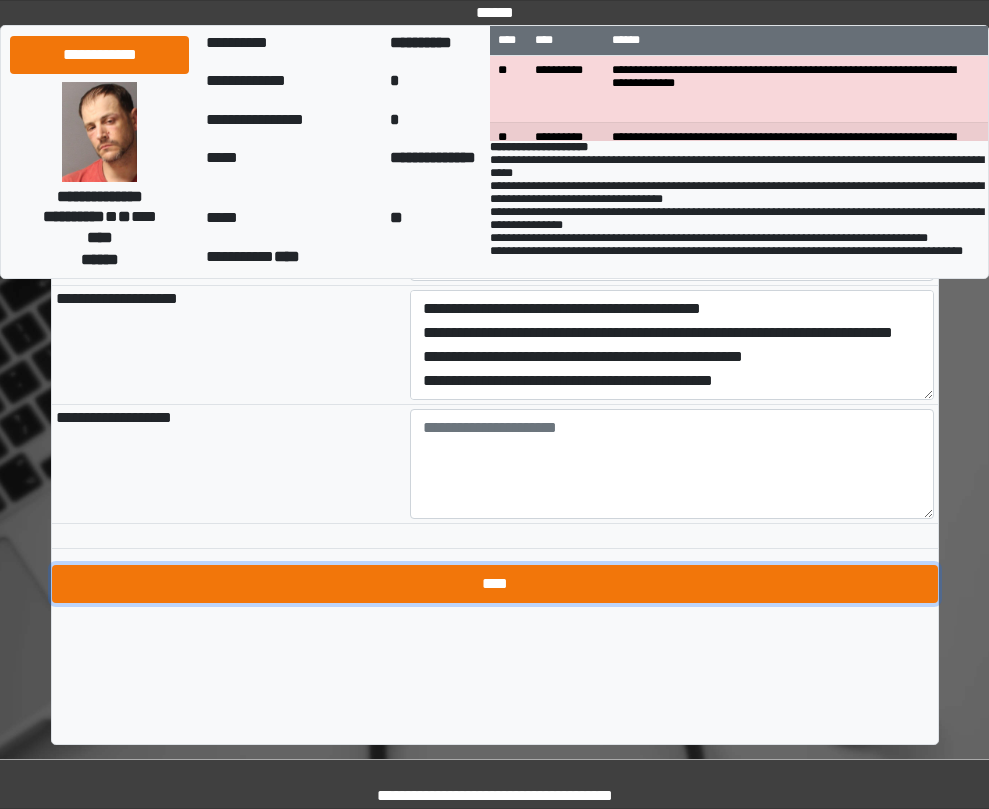 click on "****" at bounding box center (495, 584) 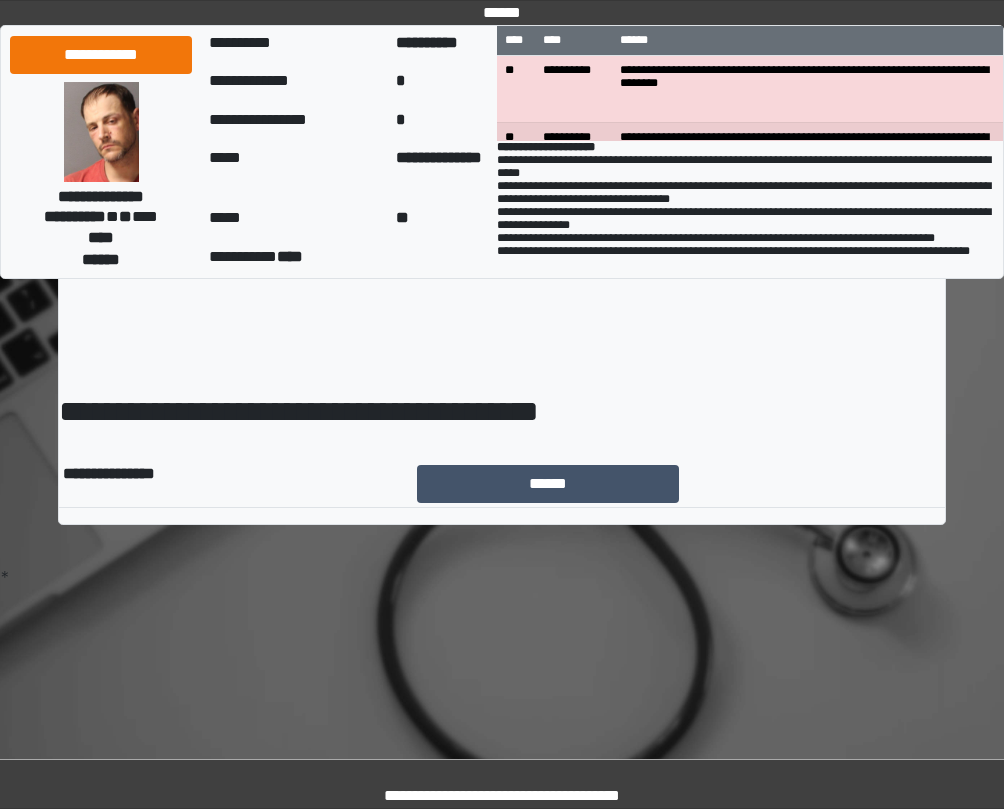 scroll, scrollTop: 0, scrollLeft: 0, axis: both 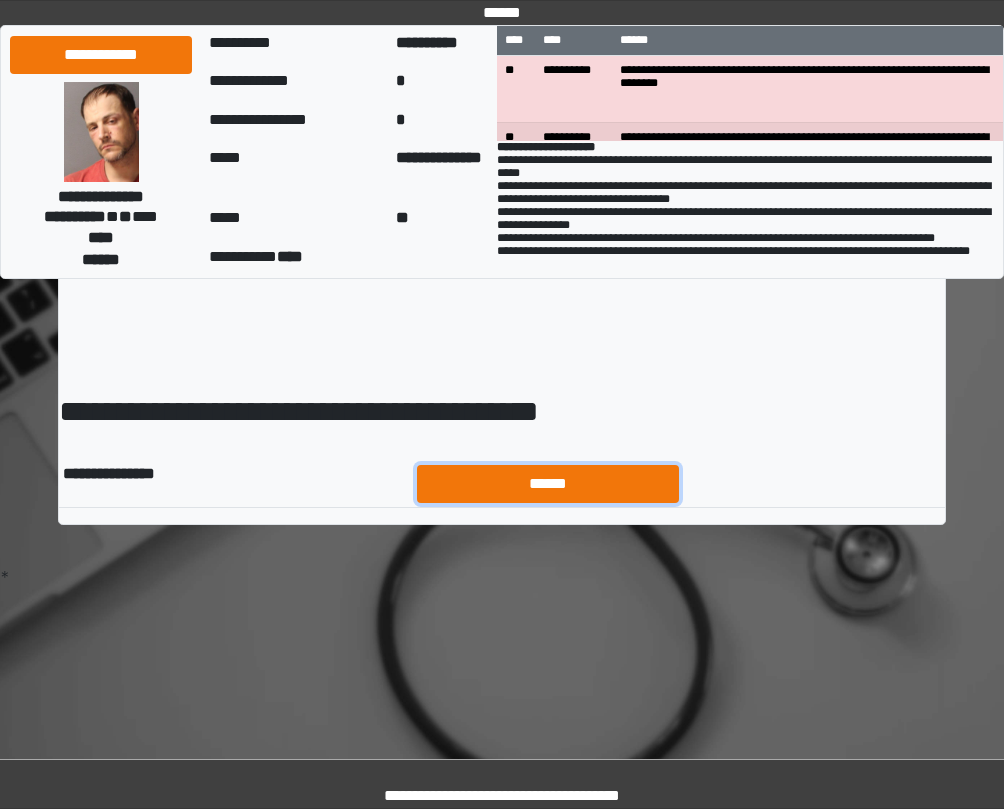 click on "******" at bounding box center (548, 484) 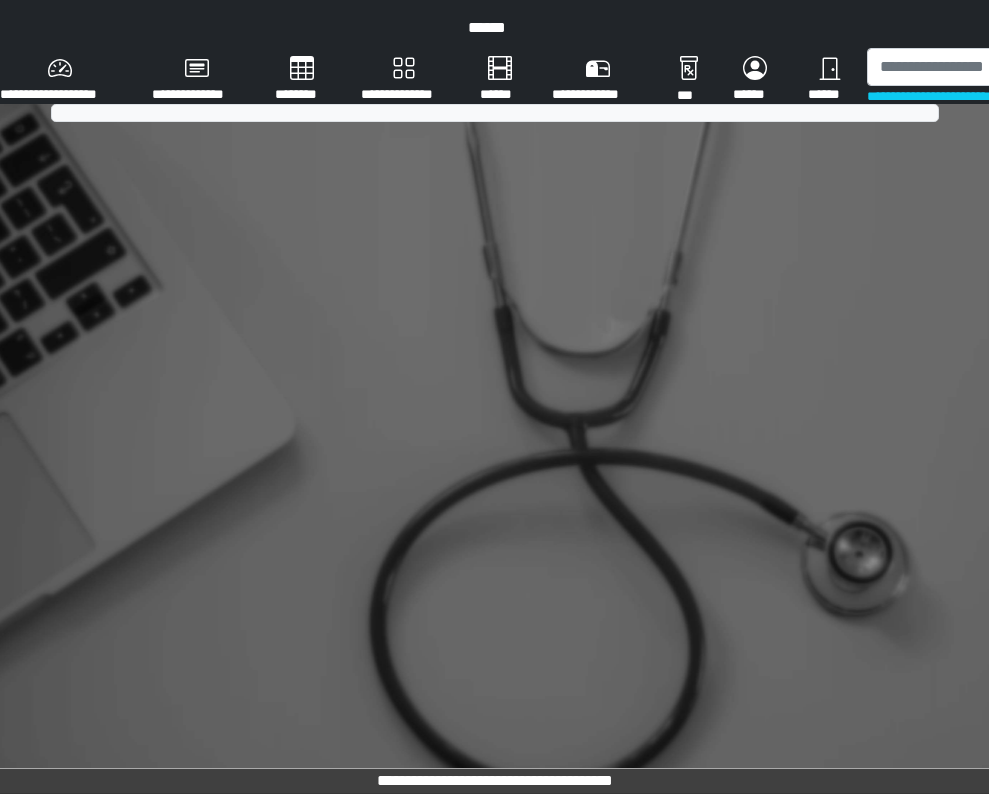 scroll, scrollTop: 0, scrollLeft: 0, axis: both 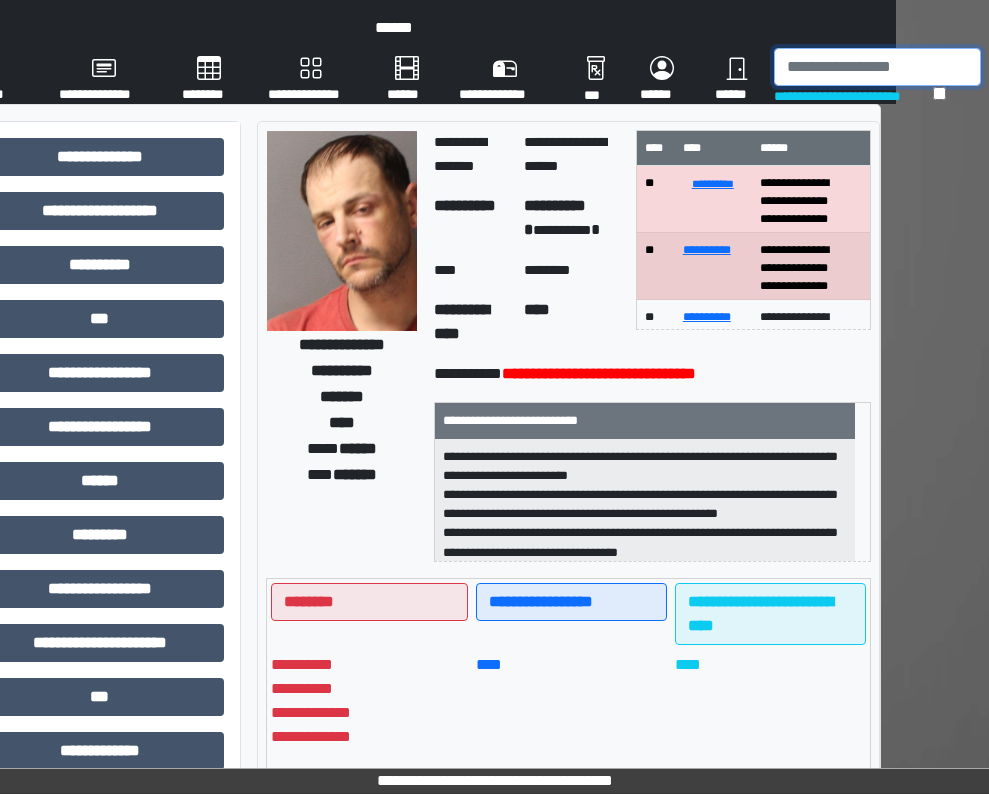 click at bounding box center (877, 67) 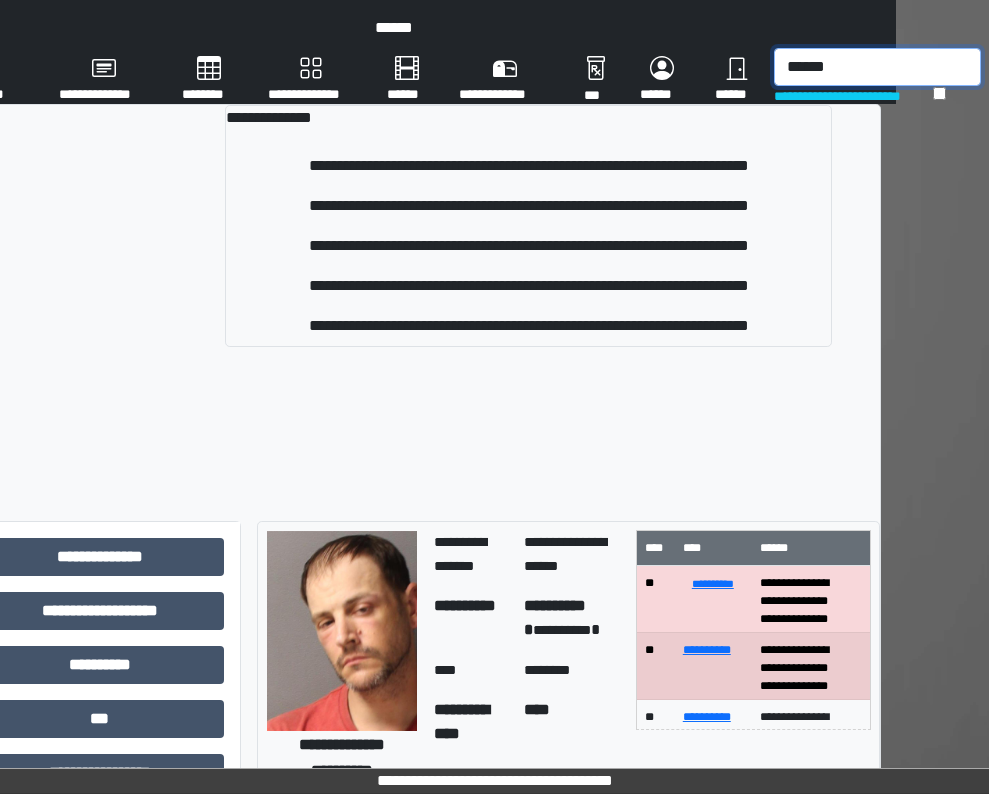 type on "******" 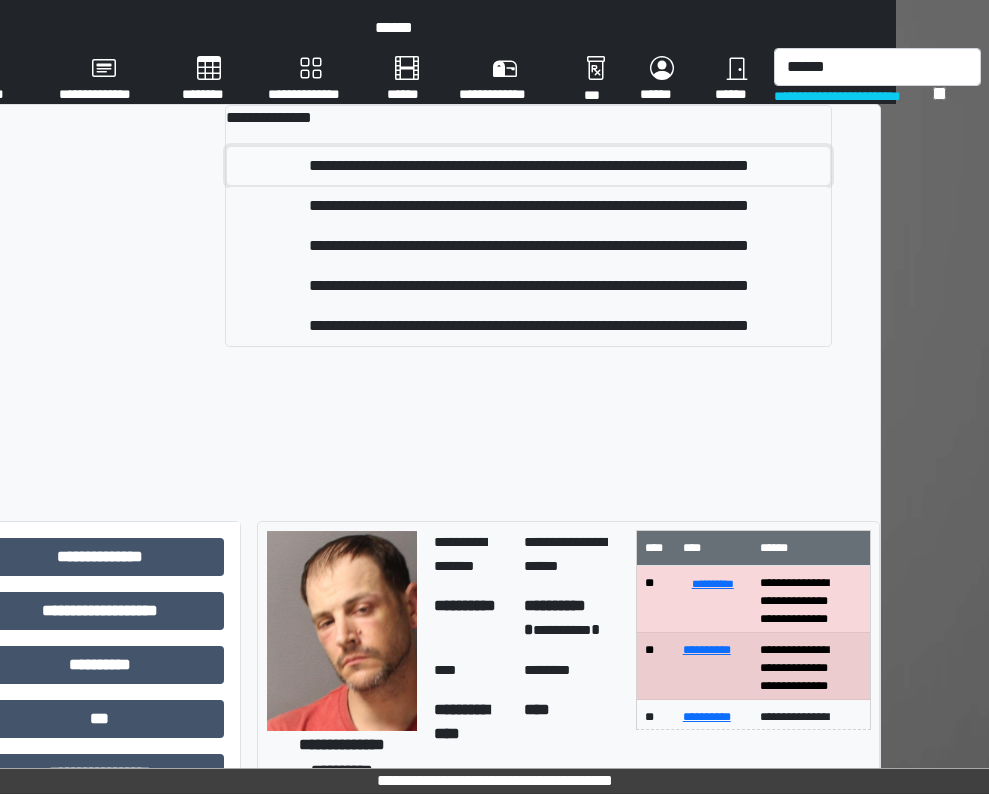 click on "**********" at bounding box center (528, 166) 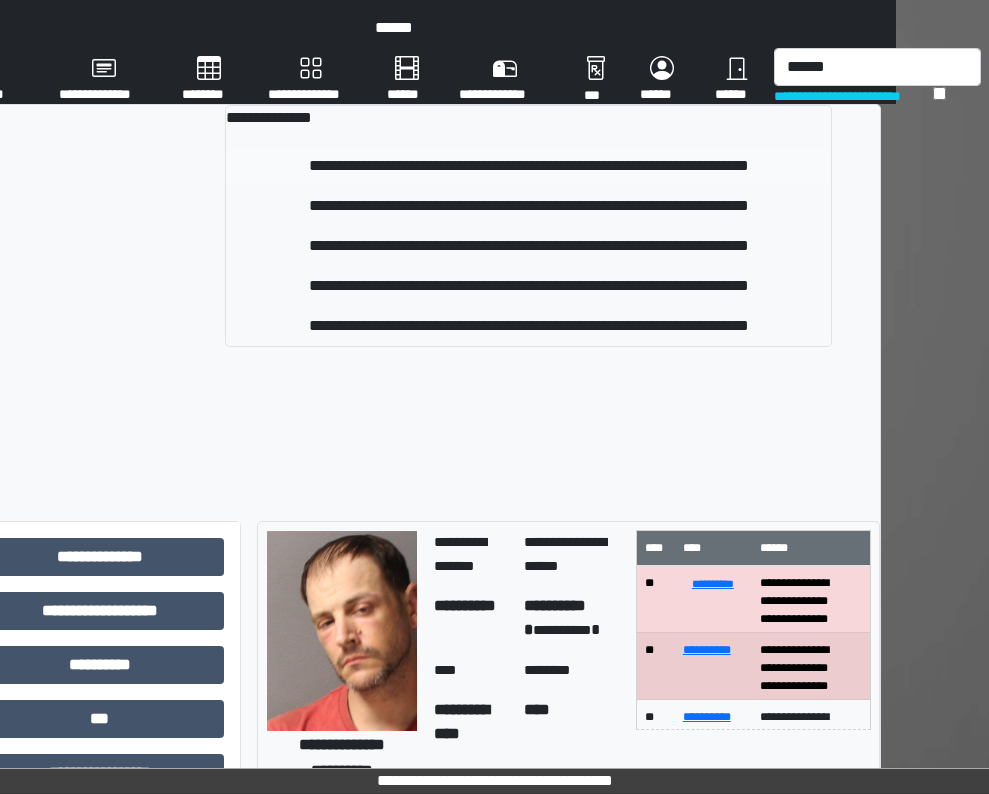 type 